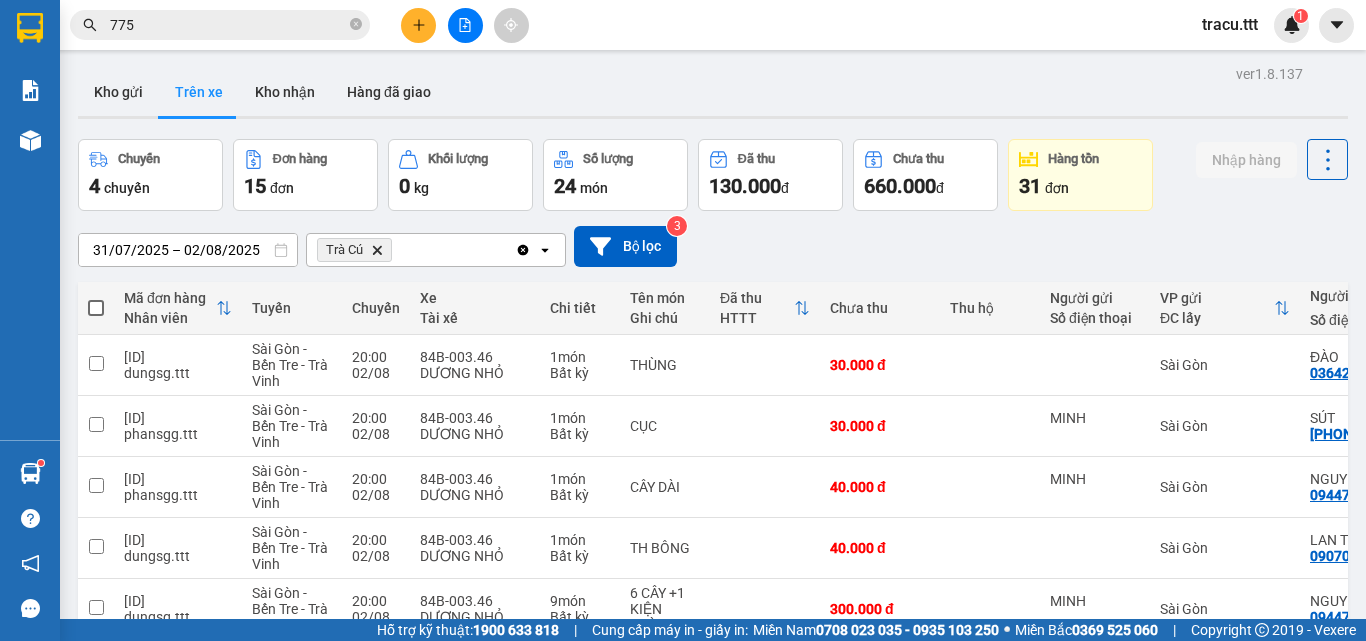 scroll, scrollTop: 0, scrollLeft: 0, axis: both 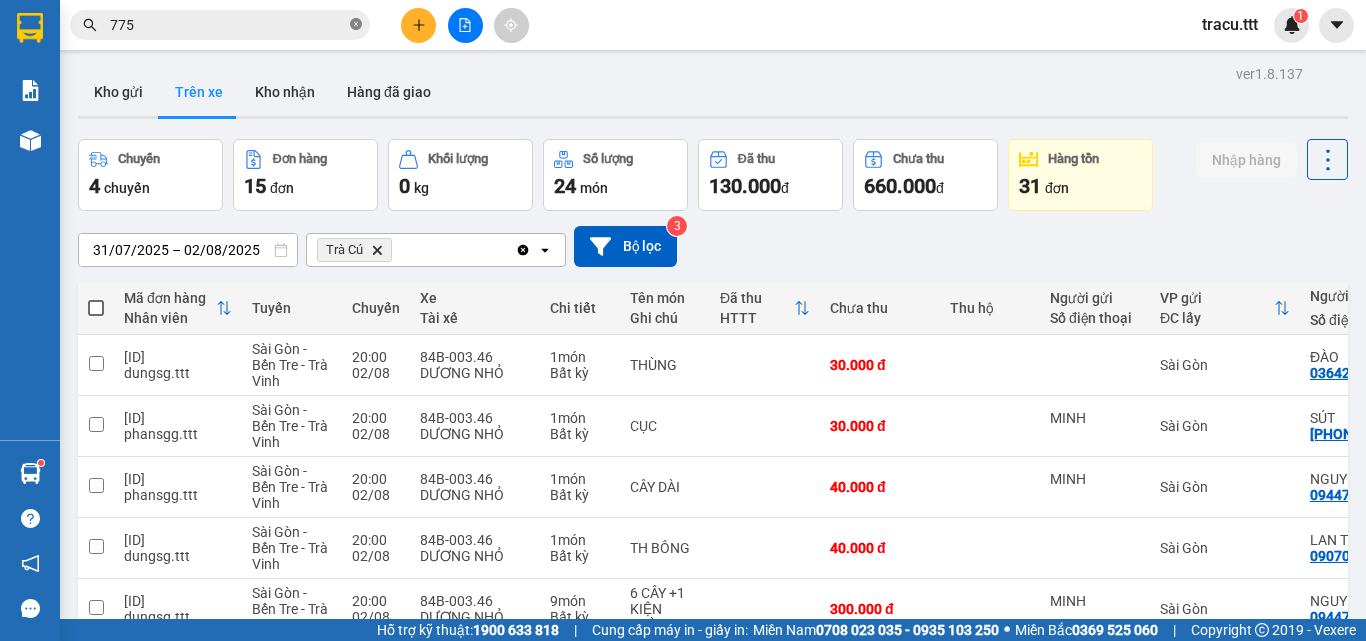 click 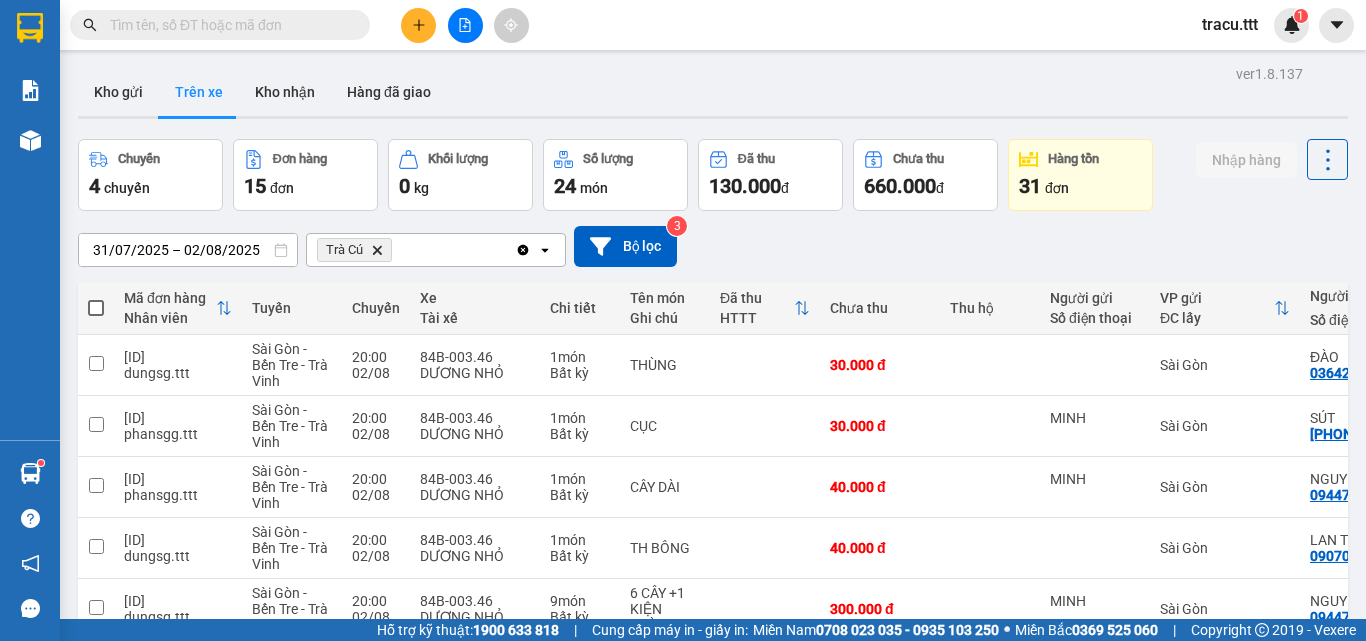 click at bounding box center [418, 25] 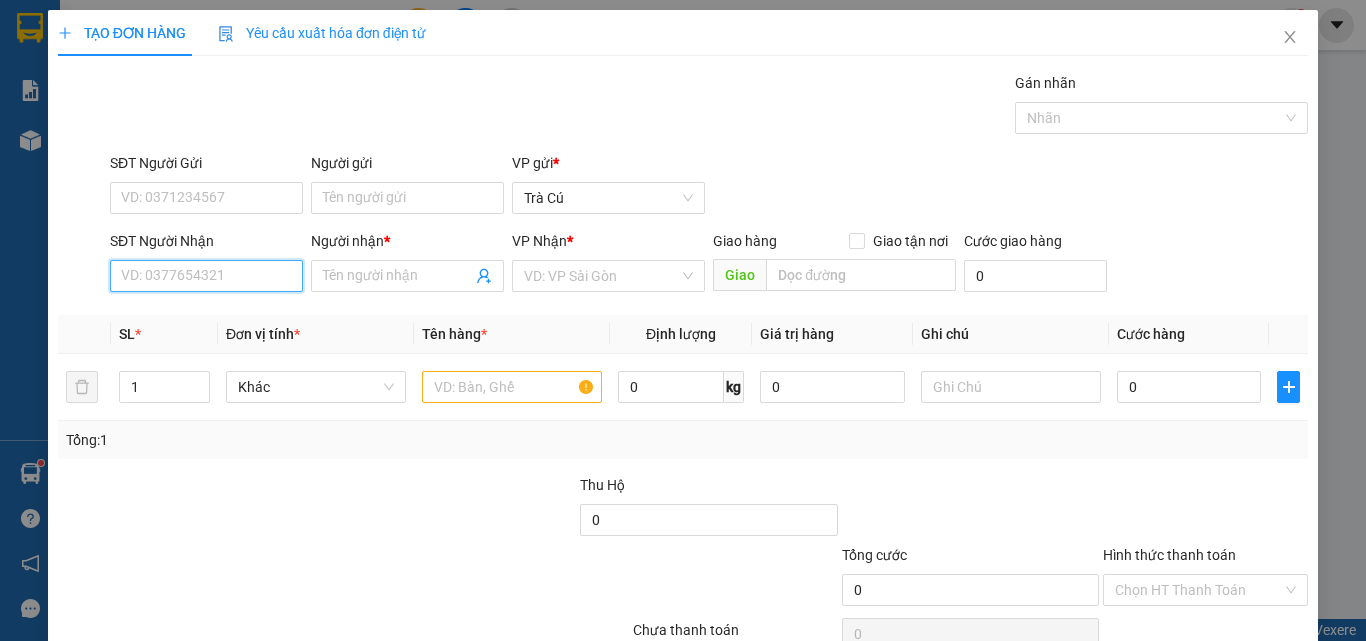 click on "SĐT Người Nhận" at bounding box center (206, 276) 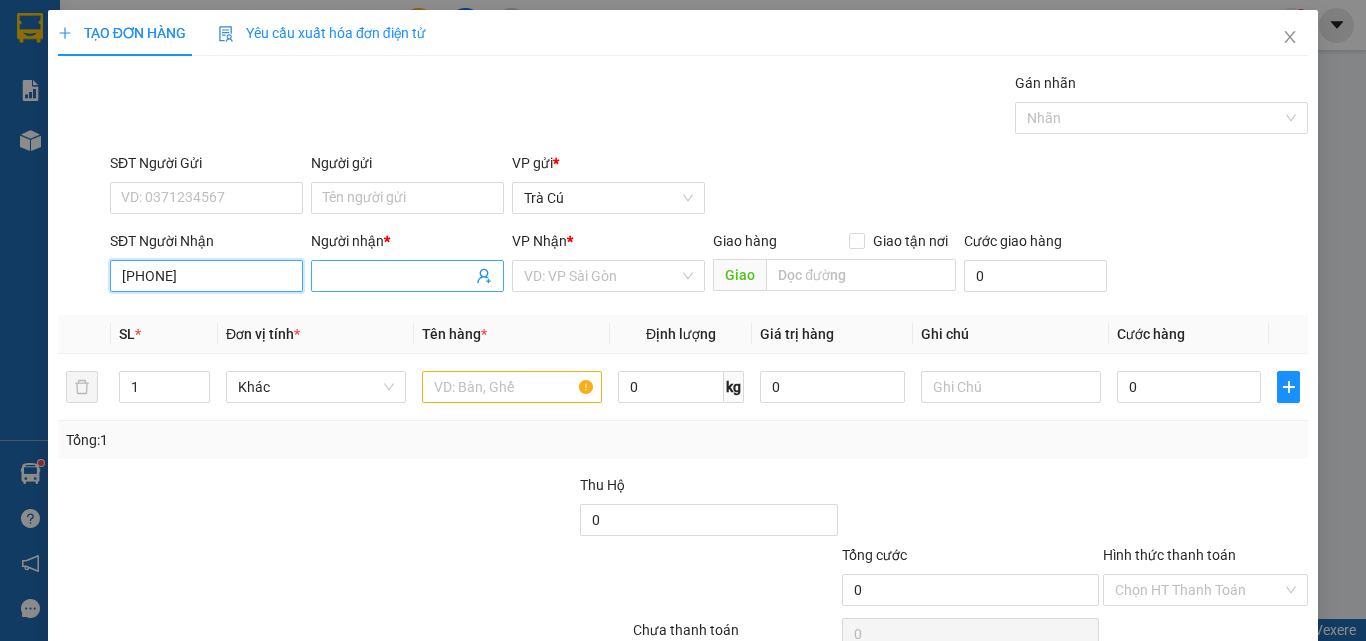 type on "[PHONE]" 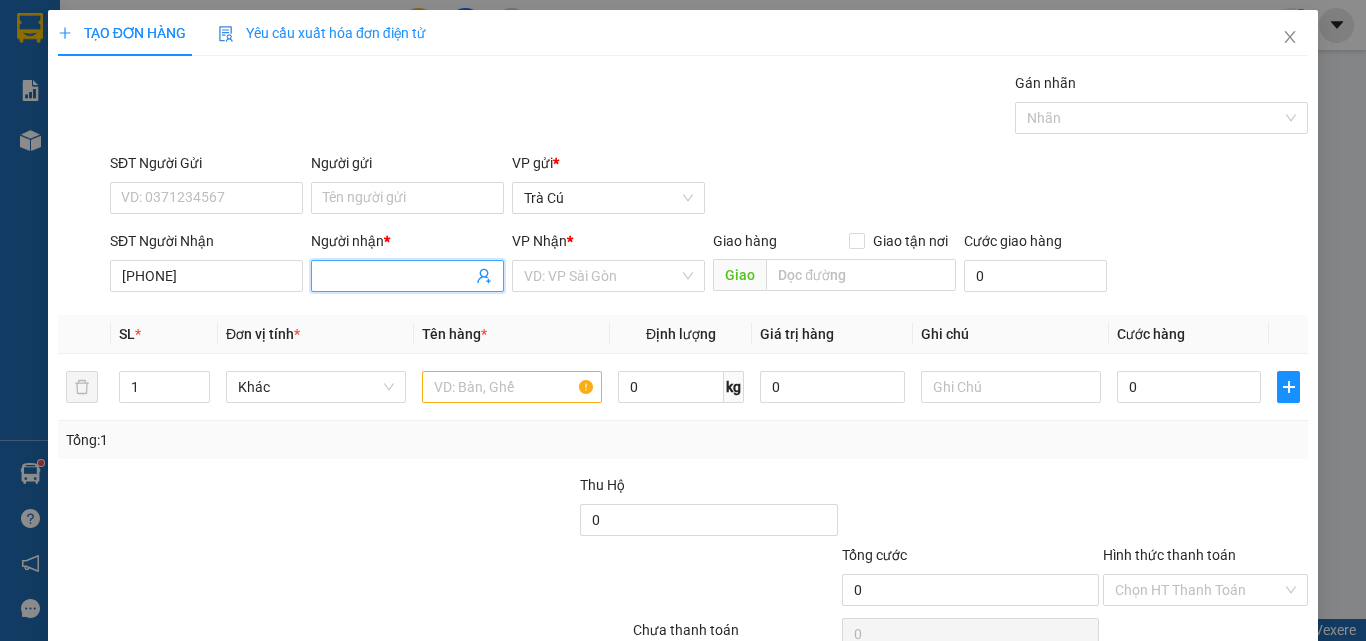 click on "Người nhận  *" at bounding box center [397, 276] 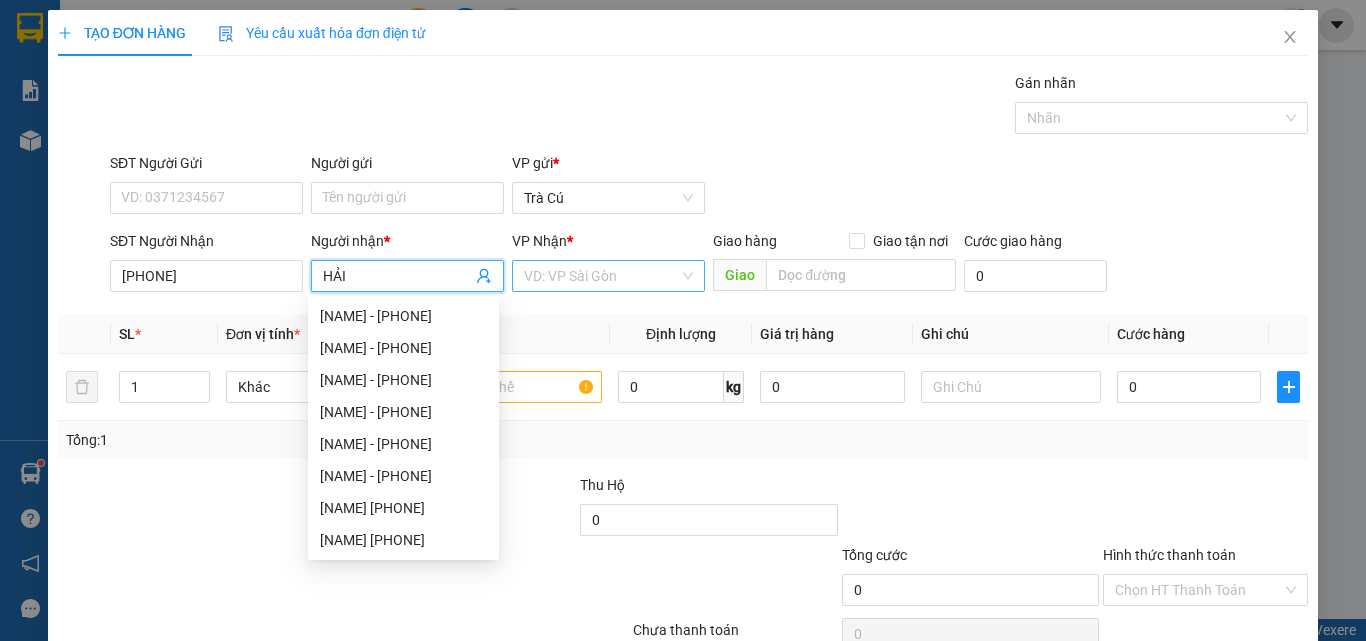 type on "HẢI" 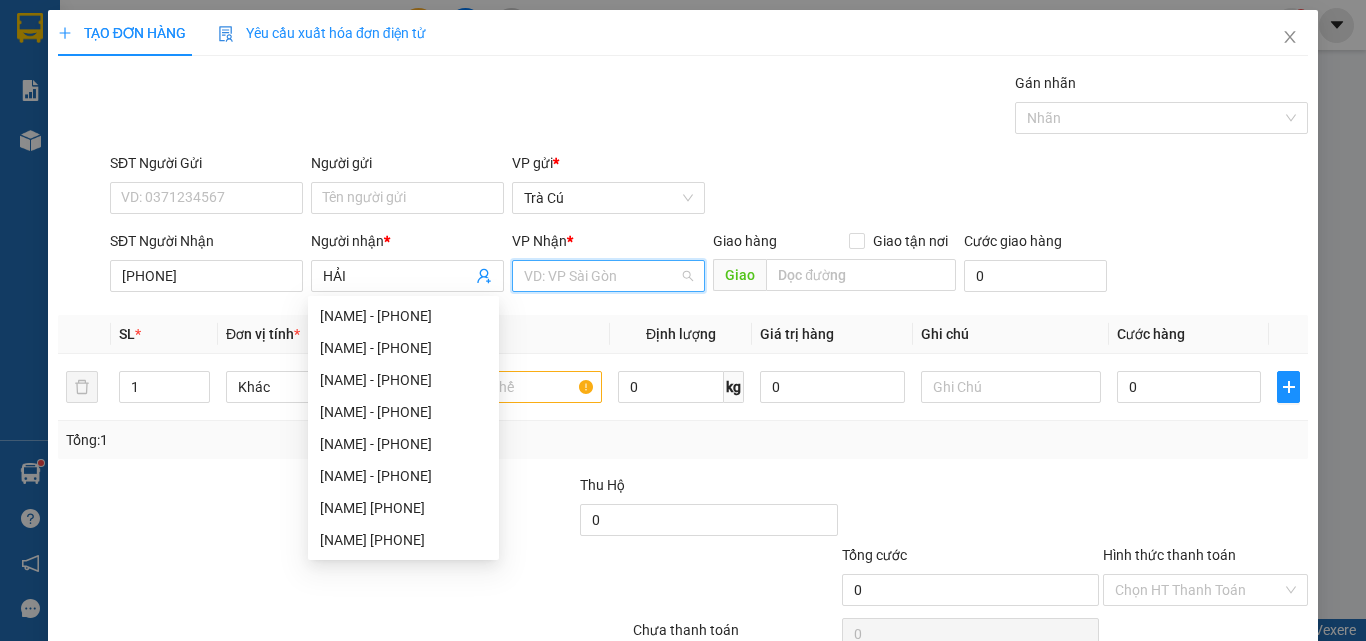 click at bounding box center (601, 276) 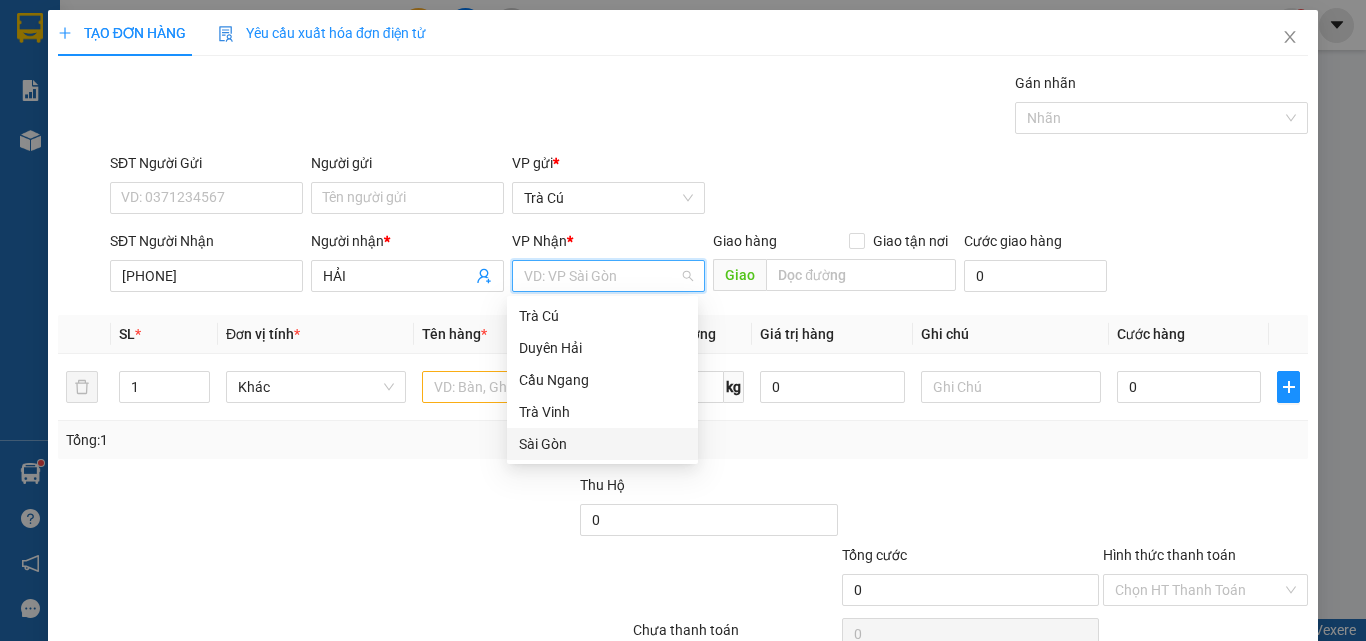 click on "Sài Gòn" at bounding box center (602, 444) 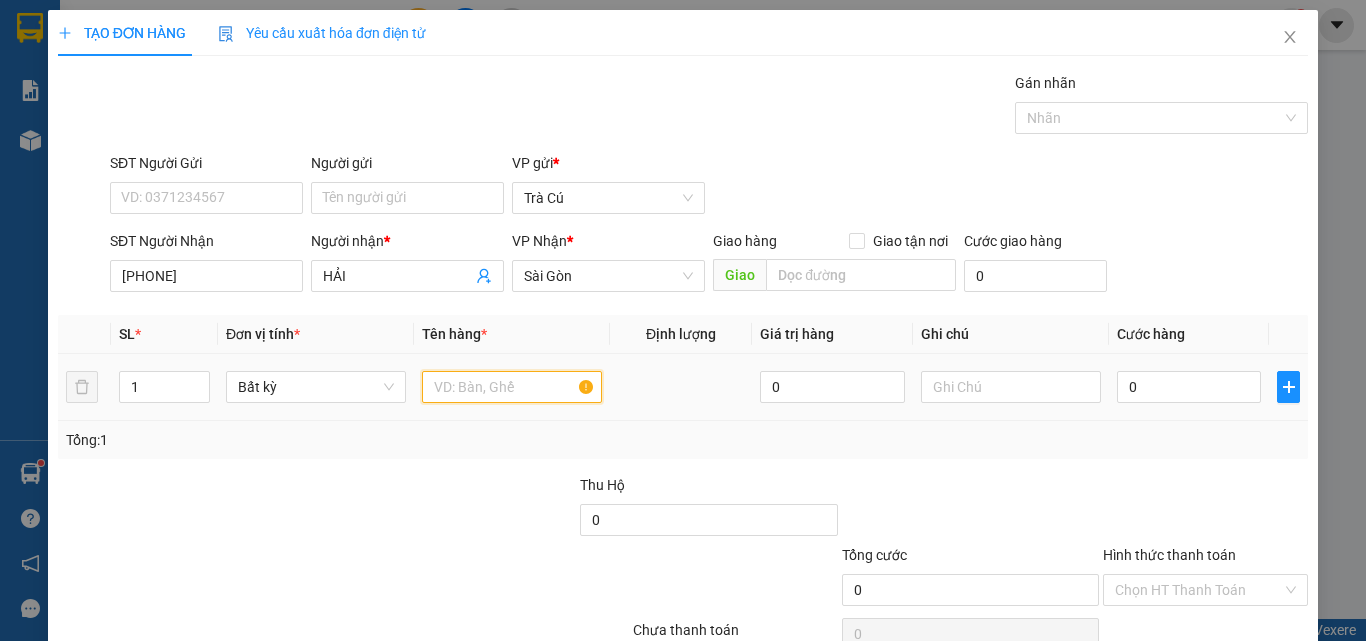 click at bounding box center (512, 387) 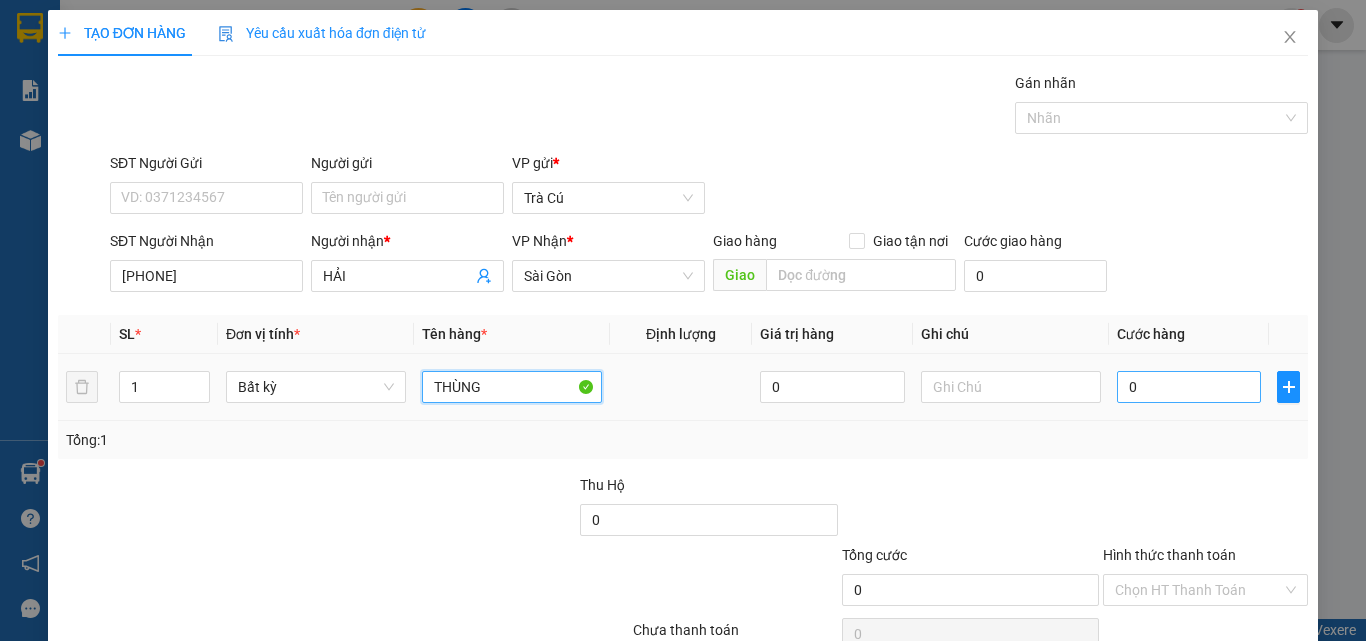 type on "THÙNG" 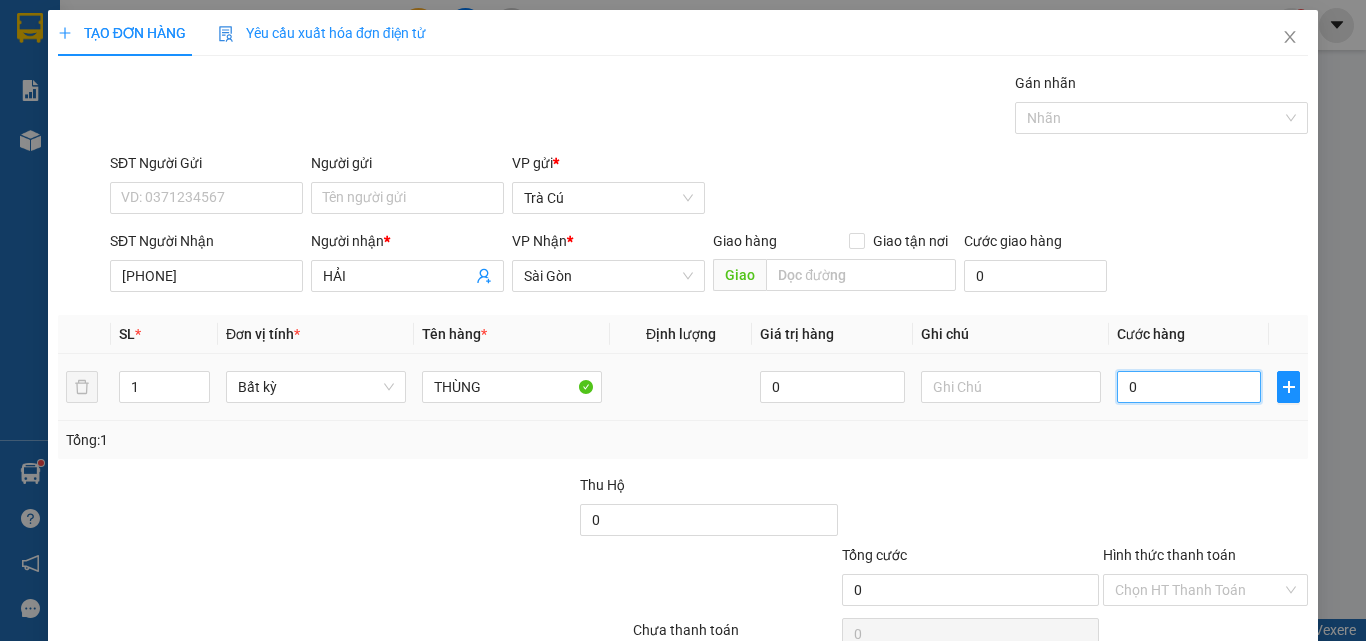 click on "0" at bounding box center [1189, 387] 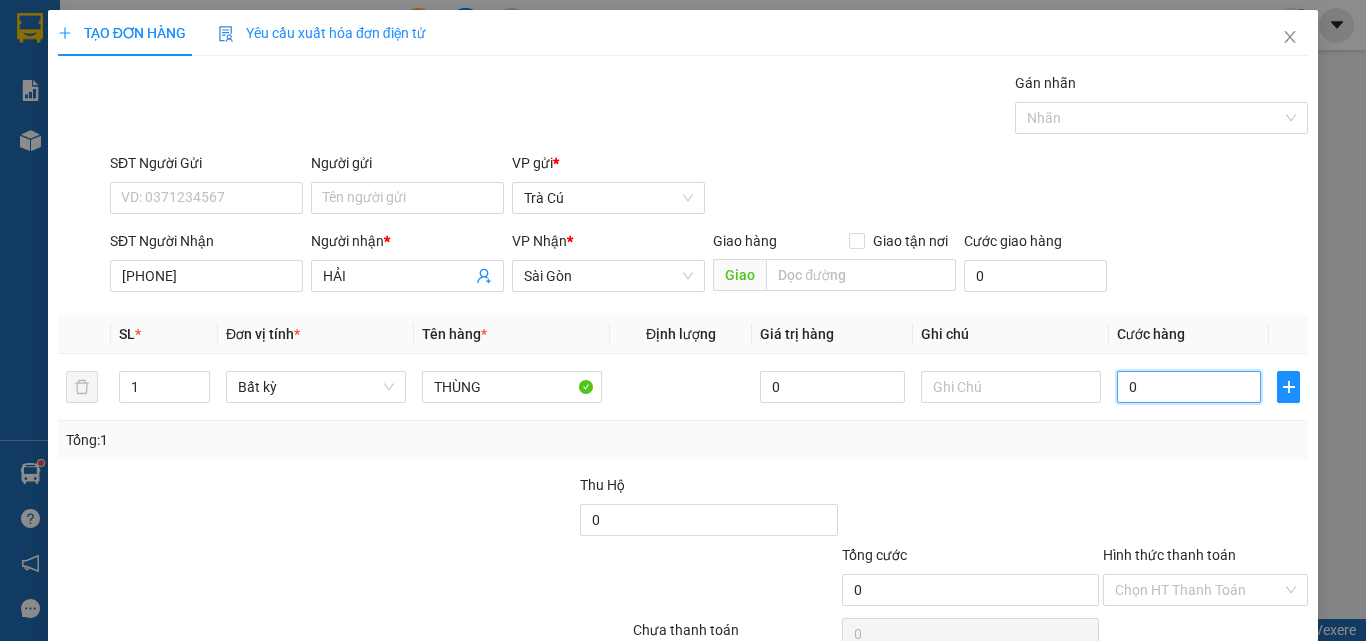 type on "3" 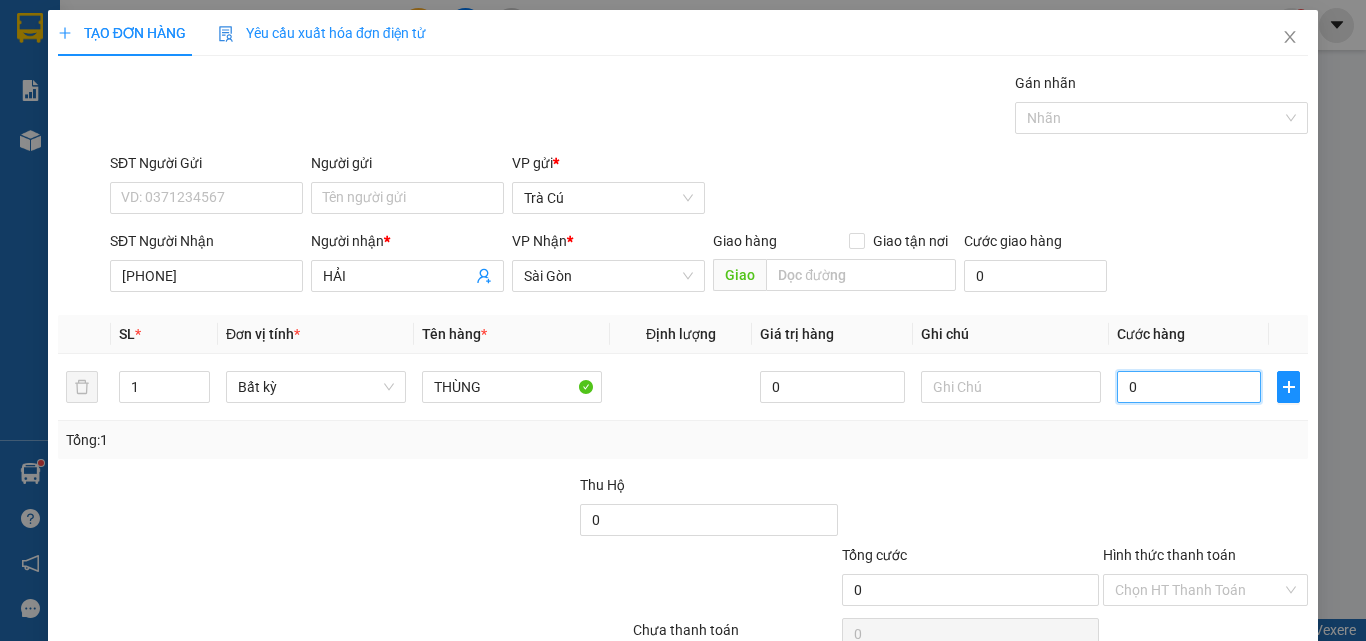 type on "3" 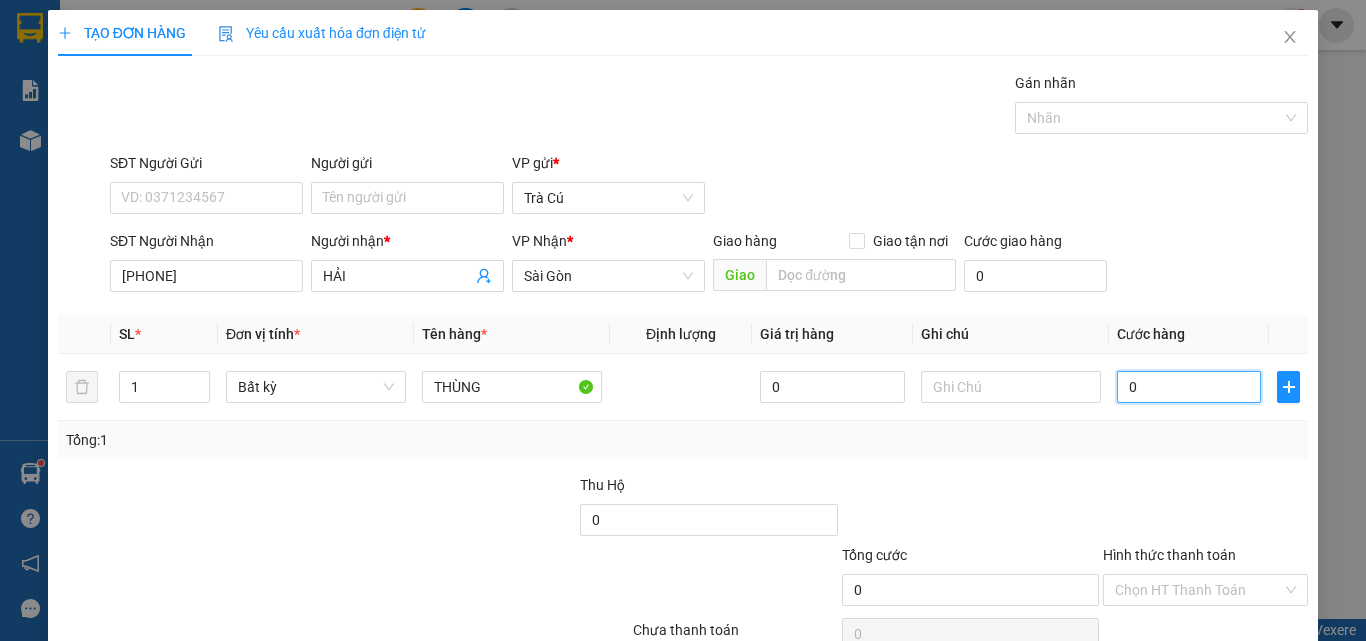 type on "3" 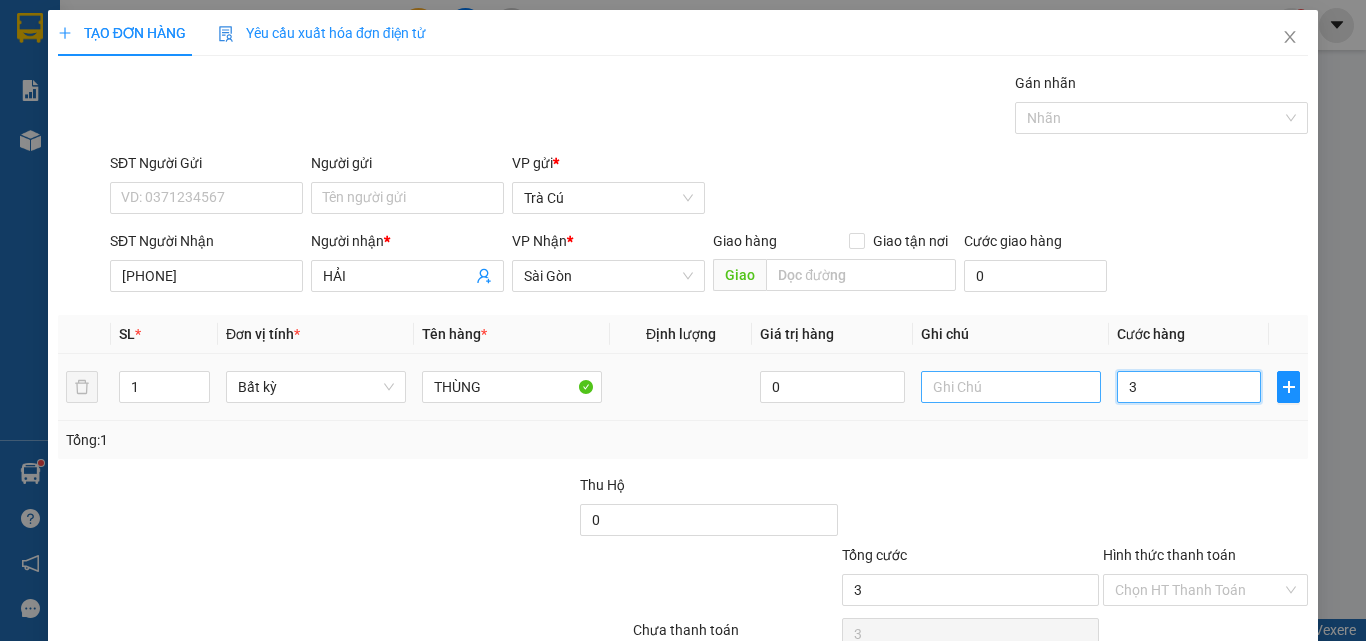 type on "30" 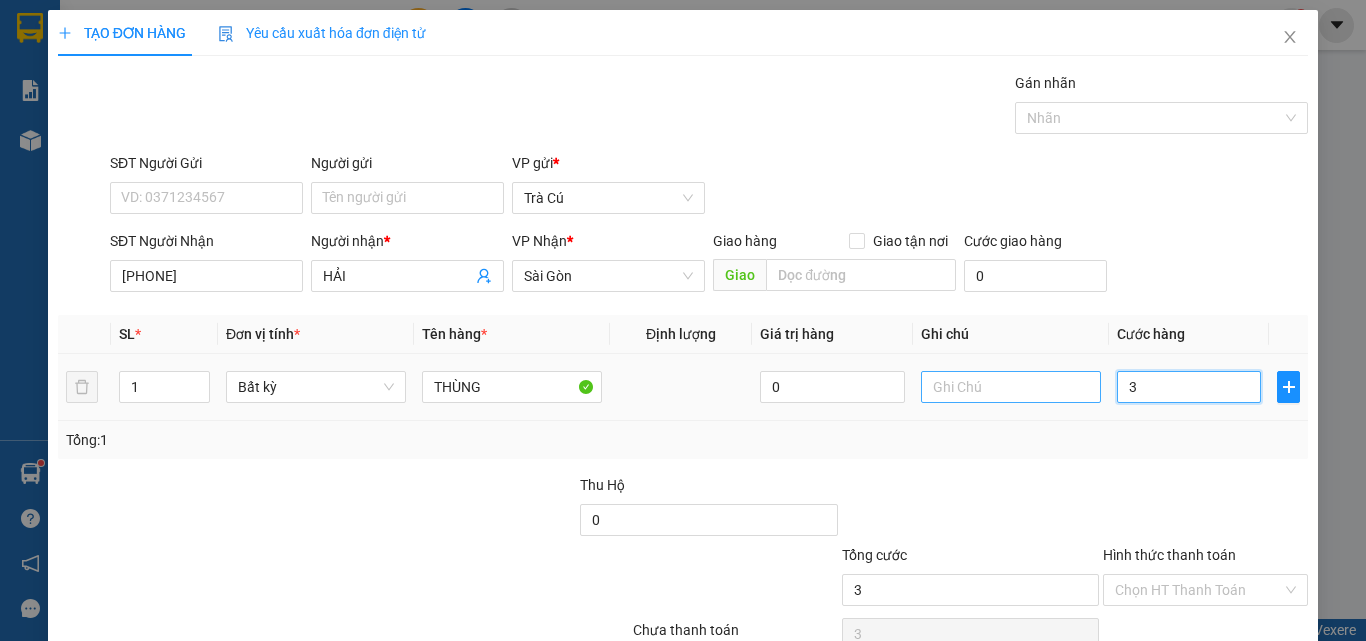 type on "30" 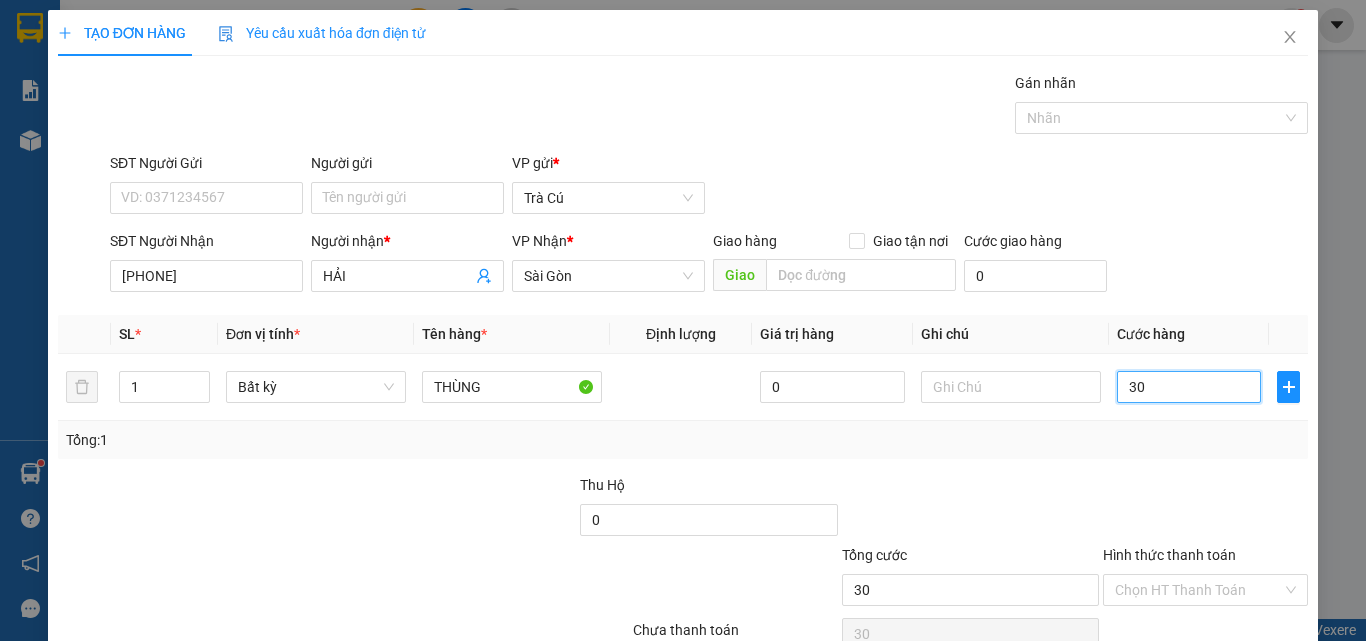 scroll, scrollTop: 99, scrollLeft: 0, axis: vertical 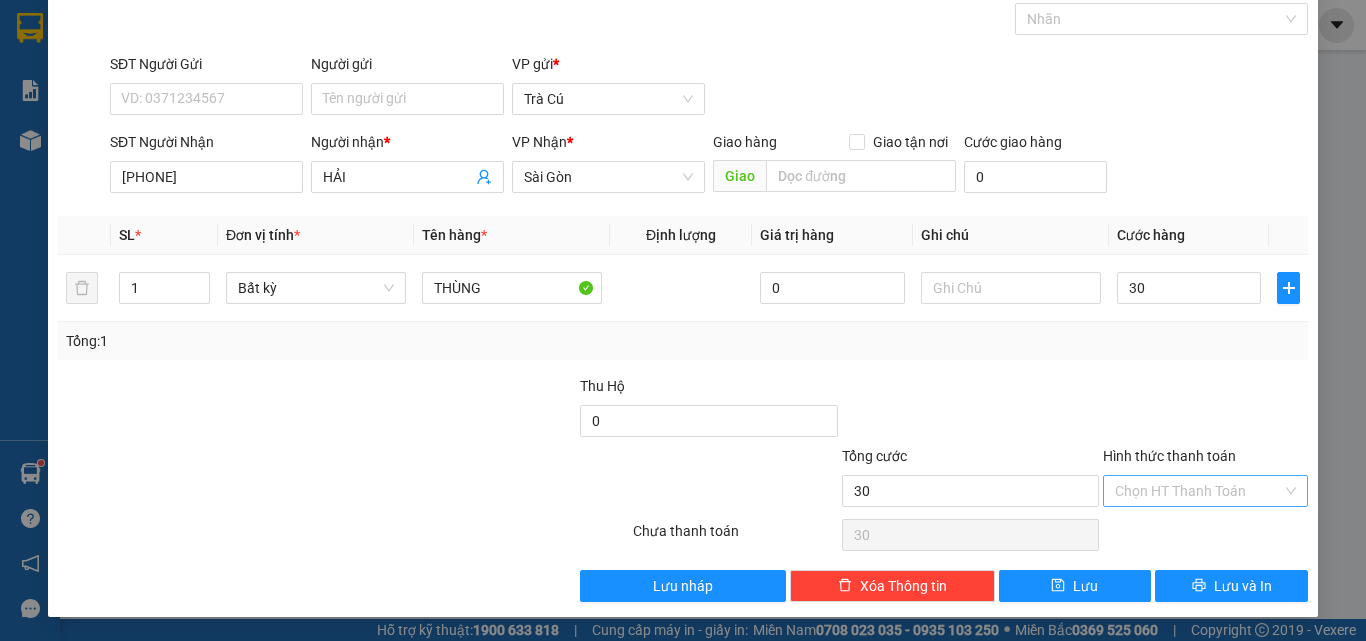 type on "30.000" 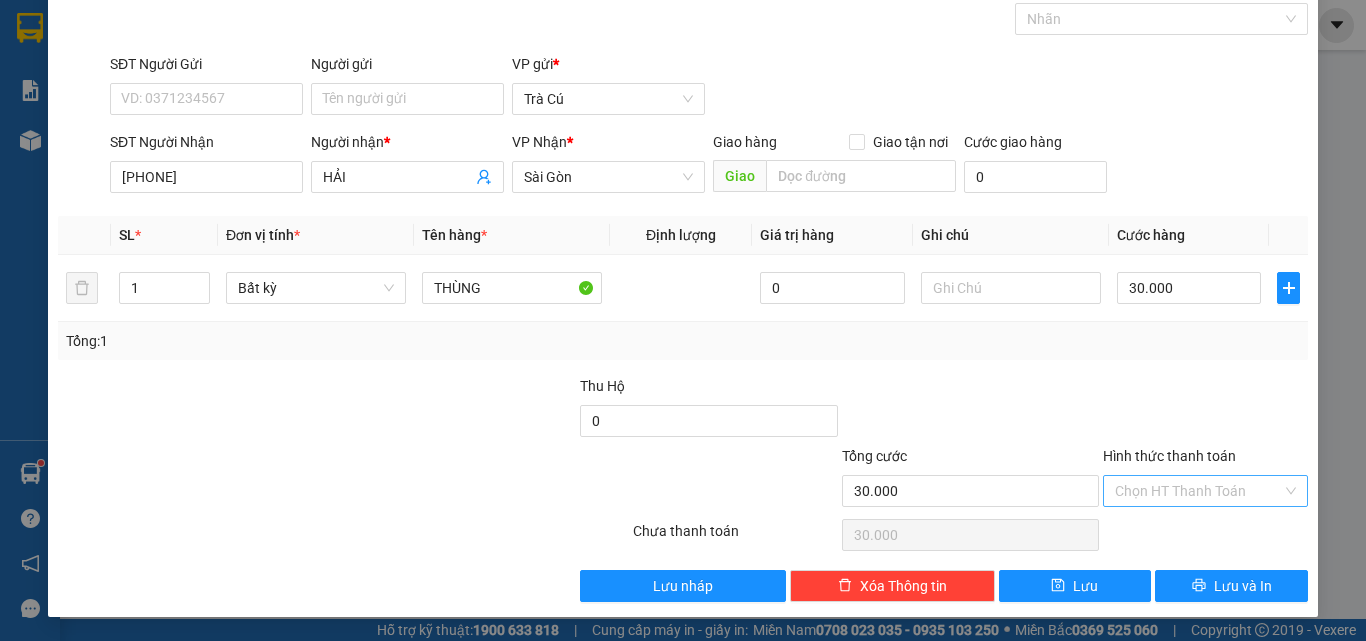 click on "Hình thức thanh toán" at bounding box center [1198, 491] 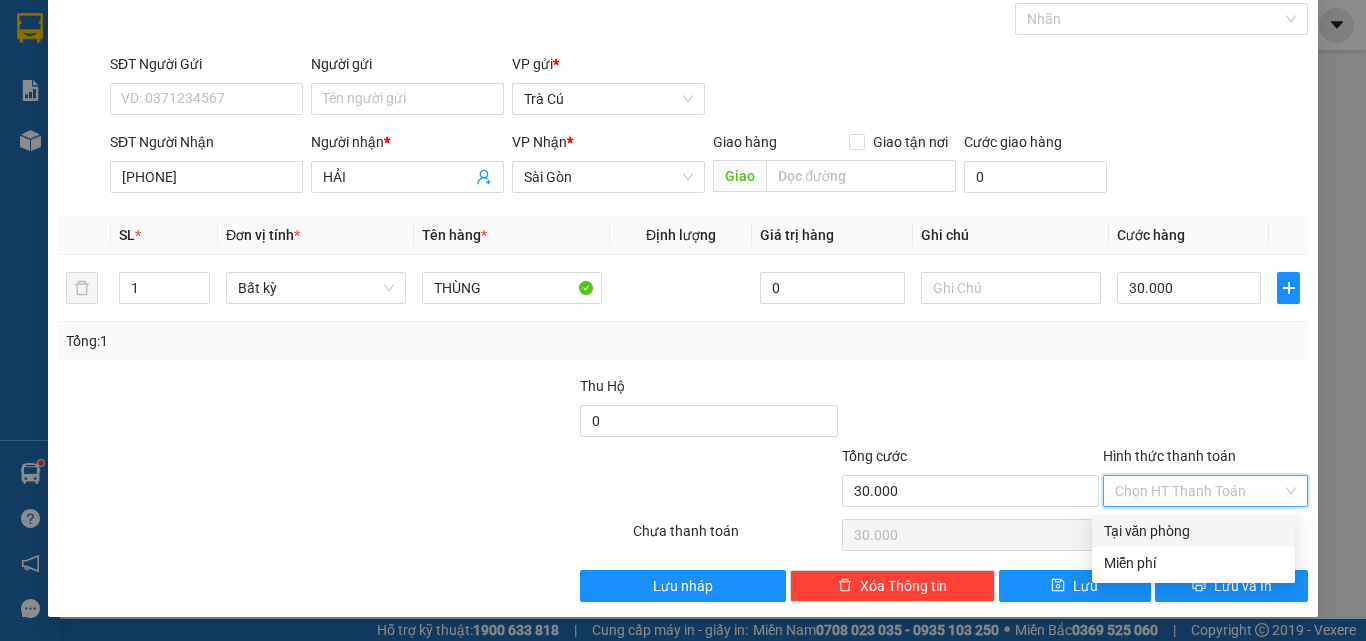 click on "Tại văn phòng" at bounding box center [1193, 531] 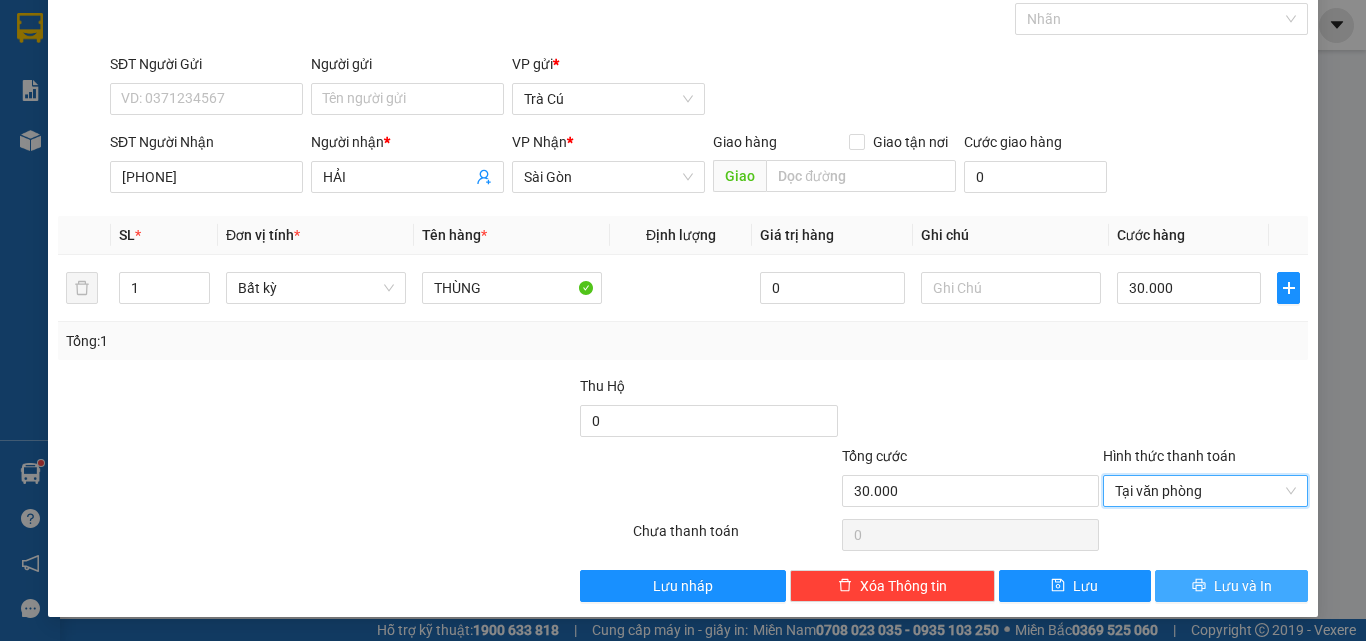 click on "Lưu và In" at bounding box center (1231, 586) 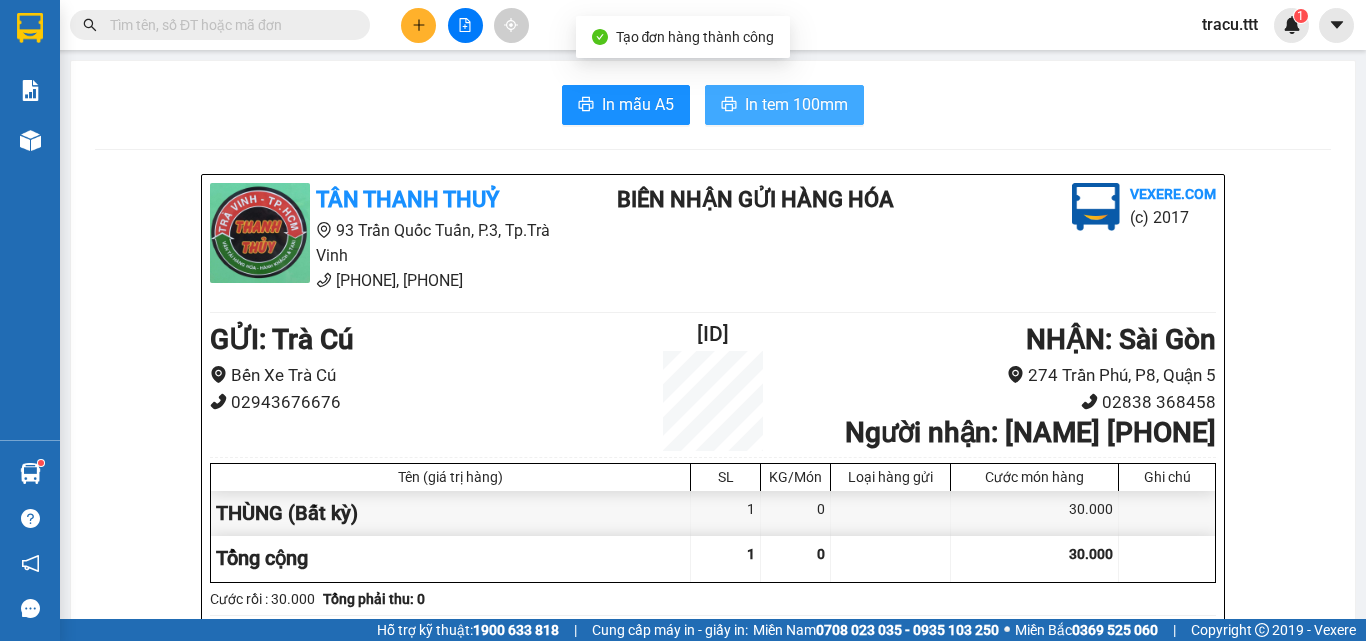 click on "In tem 100mm" at bounding box center [796, 104] 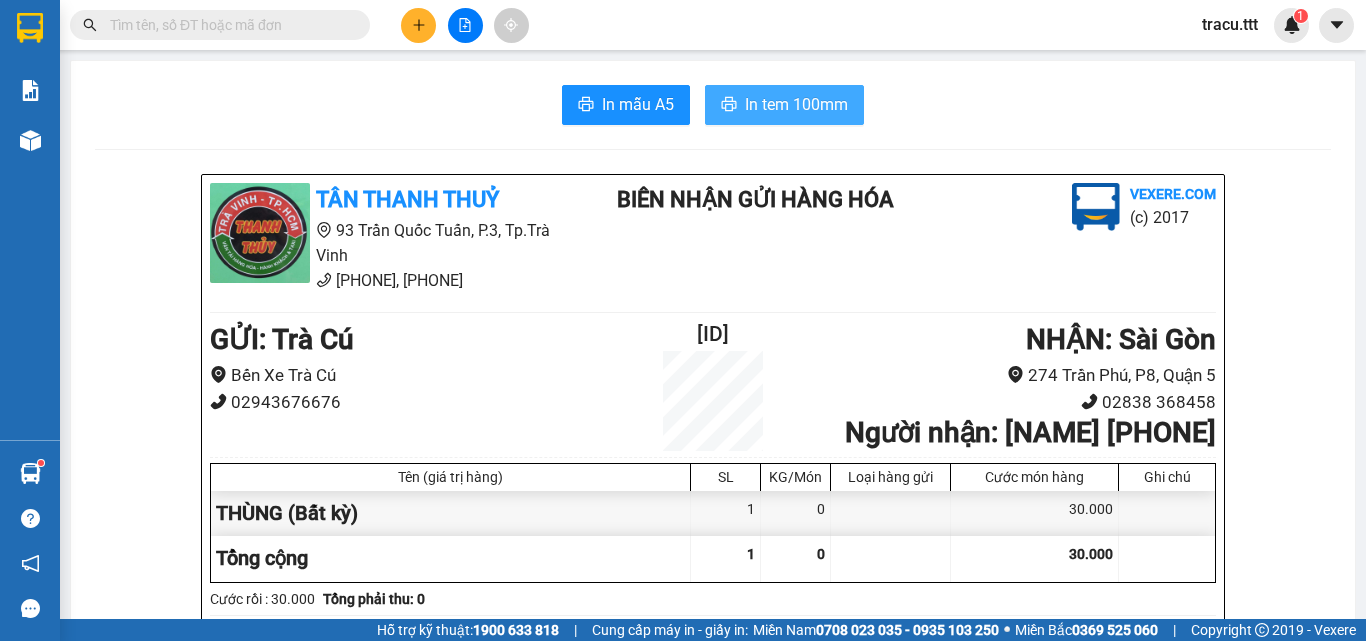 scroll, scrollTop: 0, scrollLeft: 0, axis: both 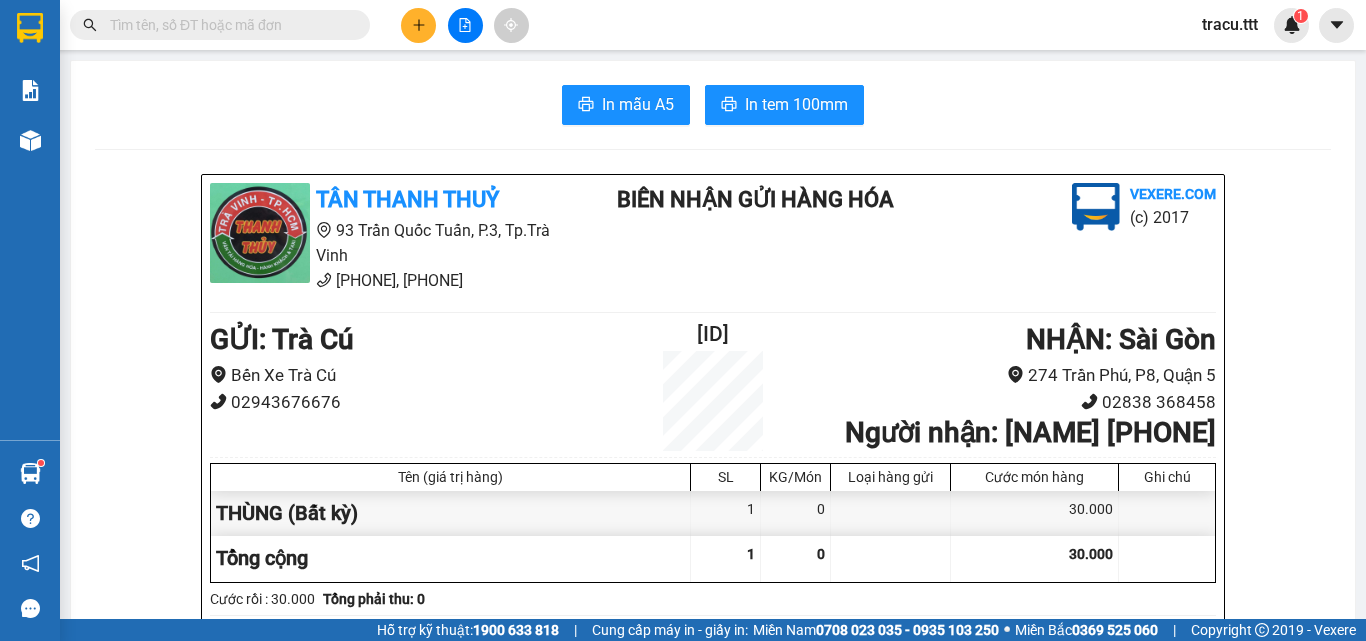 click at bounding box center [228, 25] 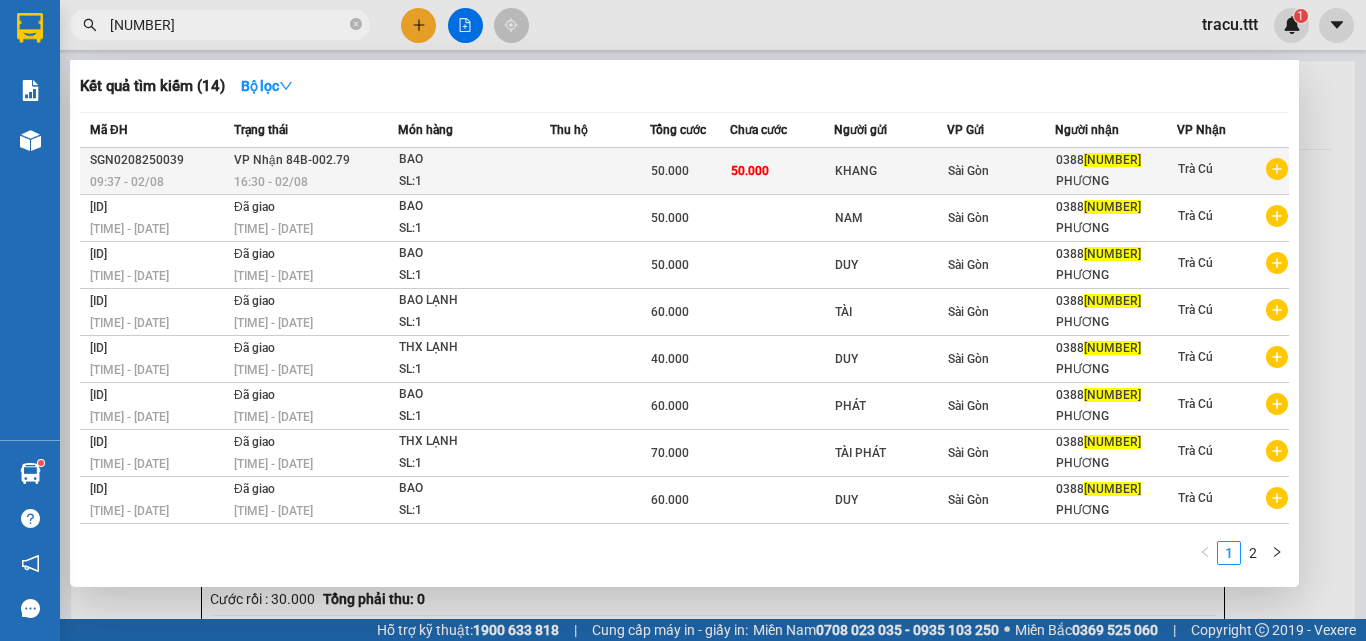 type on "[NUMBER]" 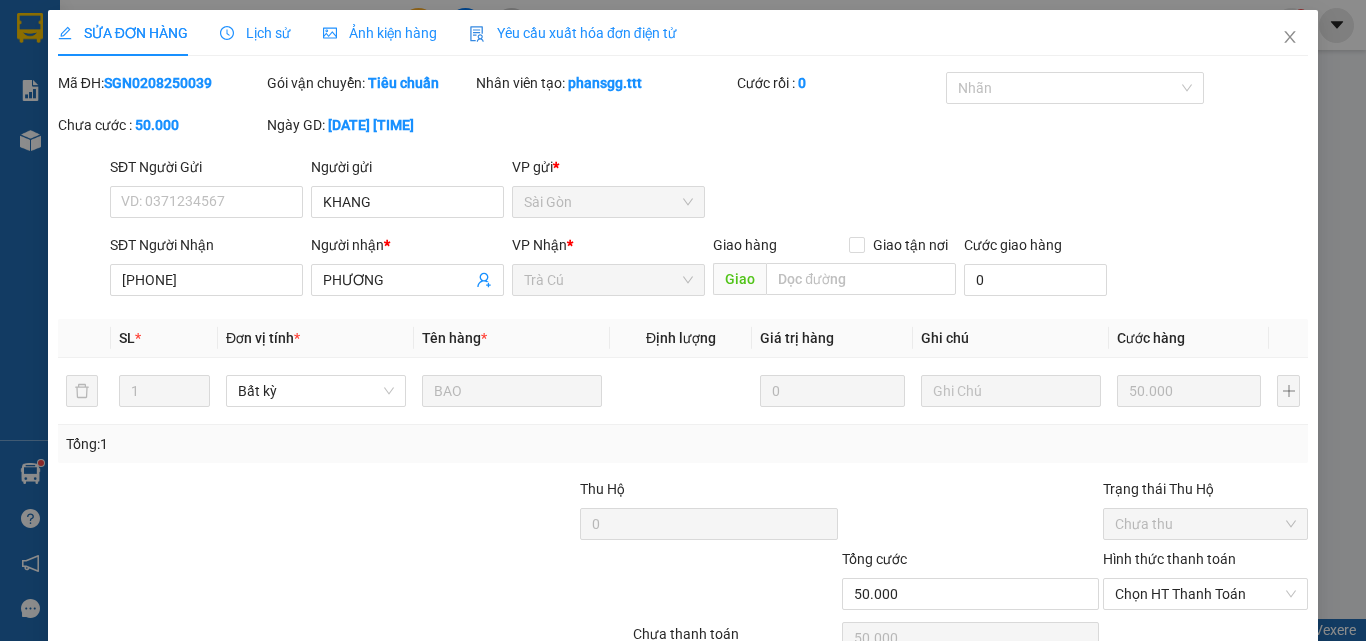 type on "KHANG" 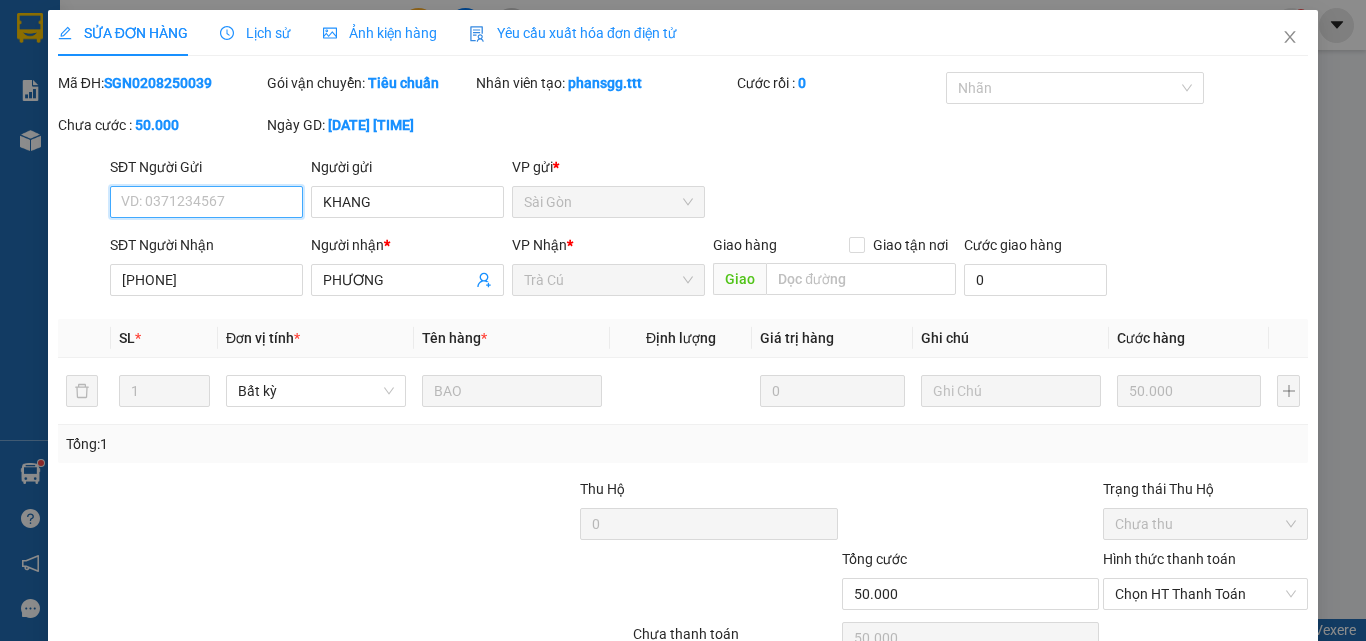 scroll, scrollTop: 102, scrollLeft: 0, axis: vertical 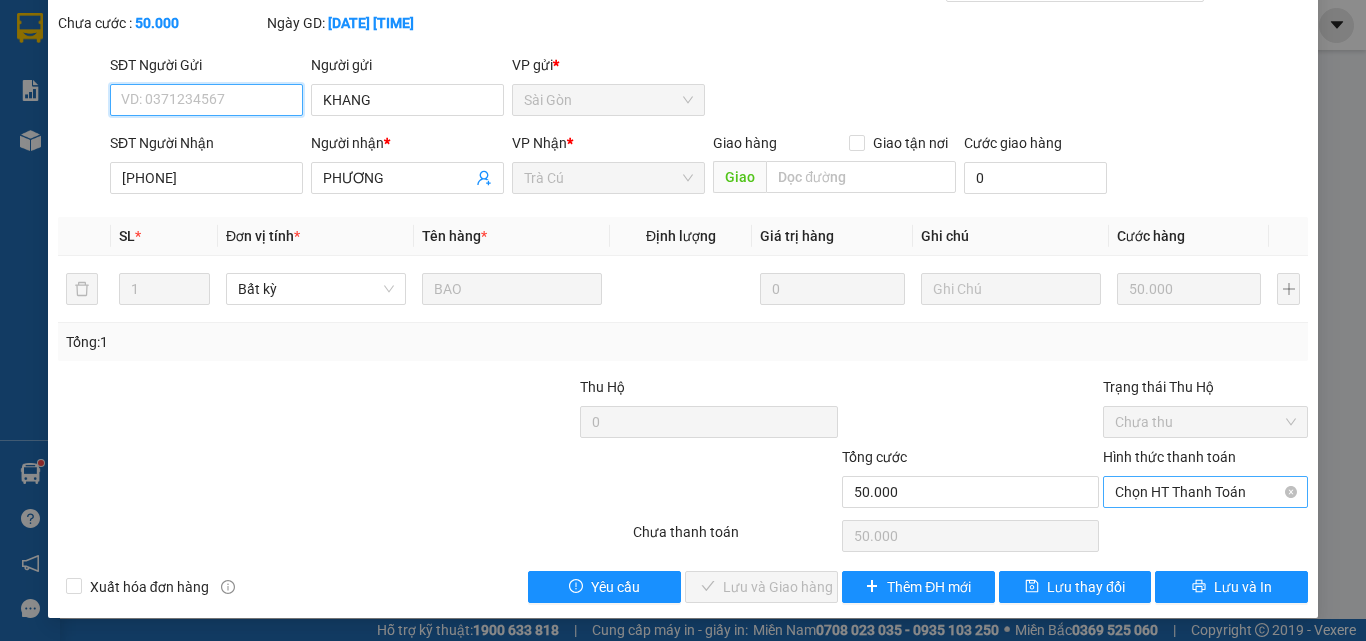 drag, startPoint x: 1196, startPoint y: 489, endPoint x: 1184, endPoint y: 500, distance: 16.27882 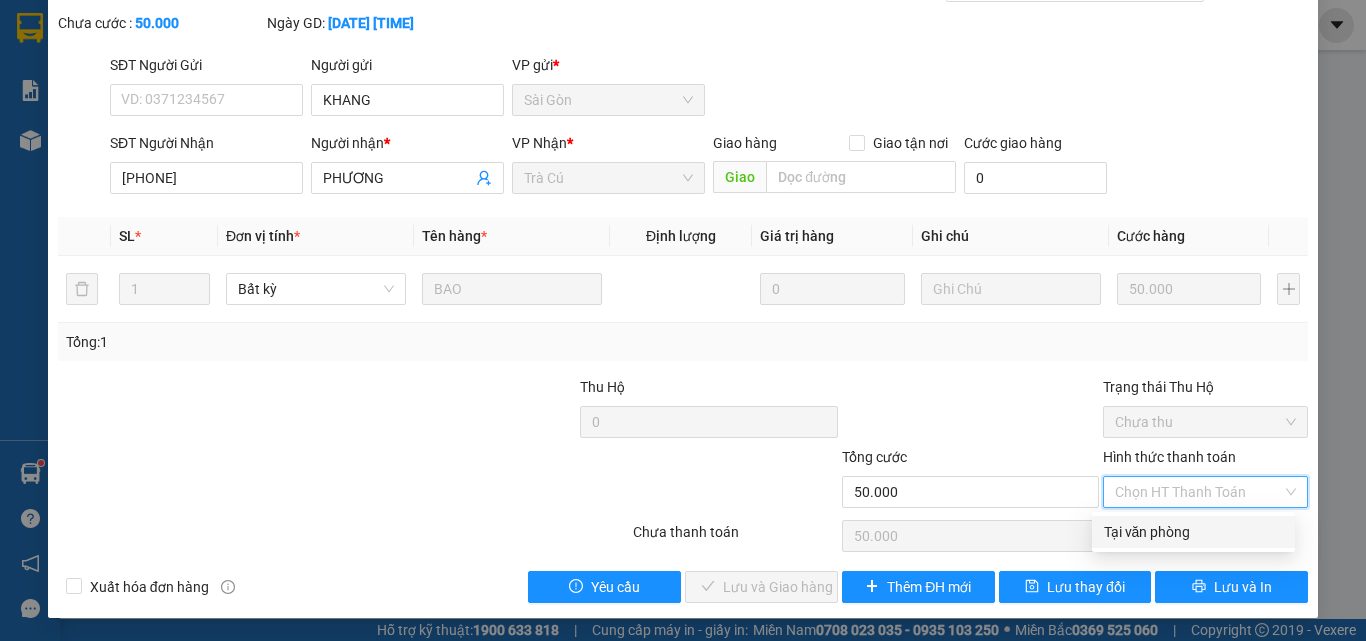 click on "Tại văn phòng" at bounding box center [1193, 532] 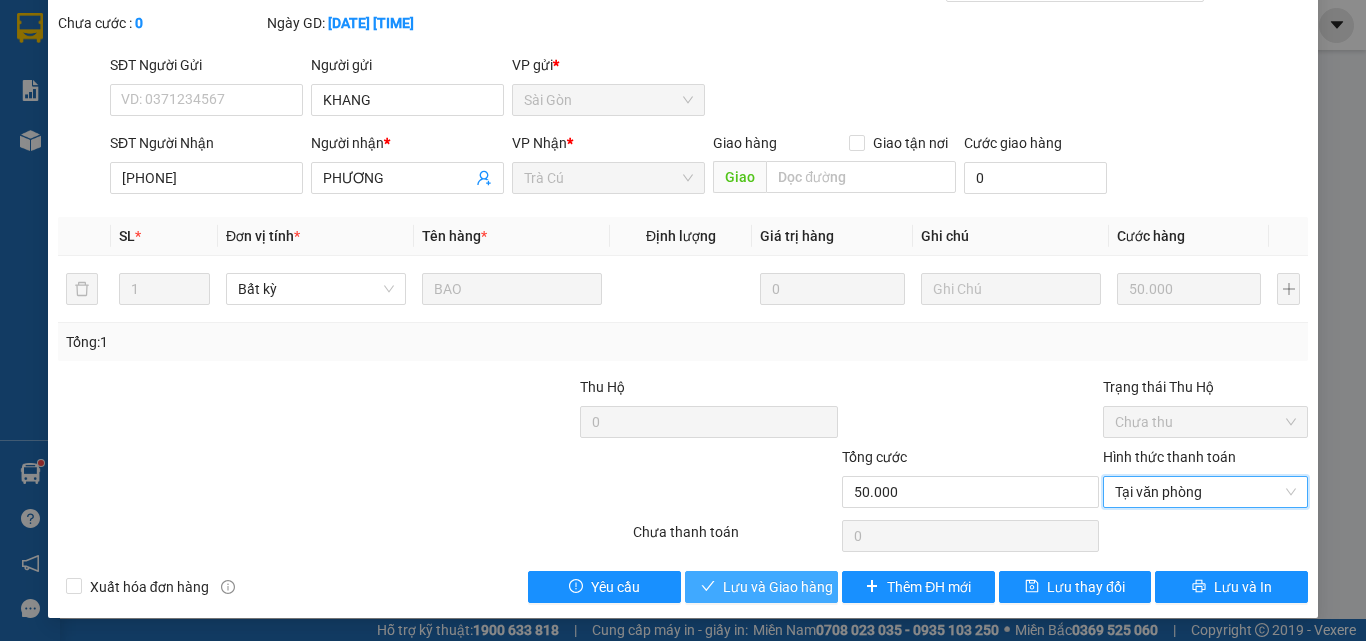 click on "Lưu và Giao hàng" at bounding box center [778, 587] 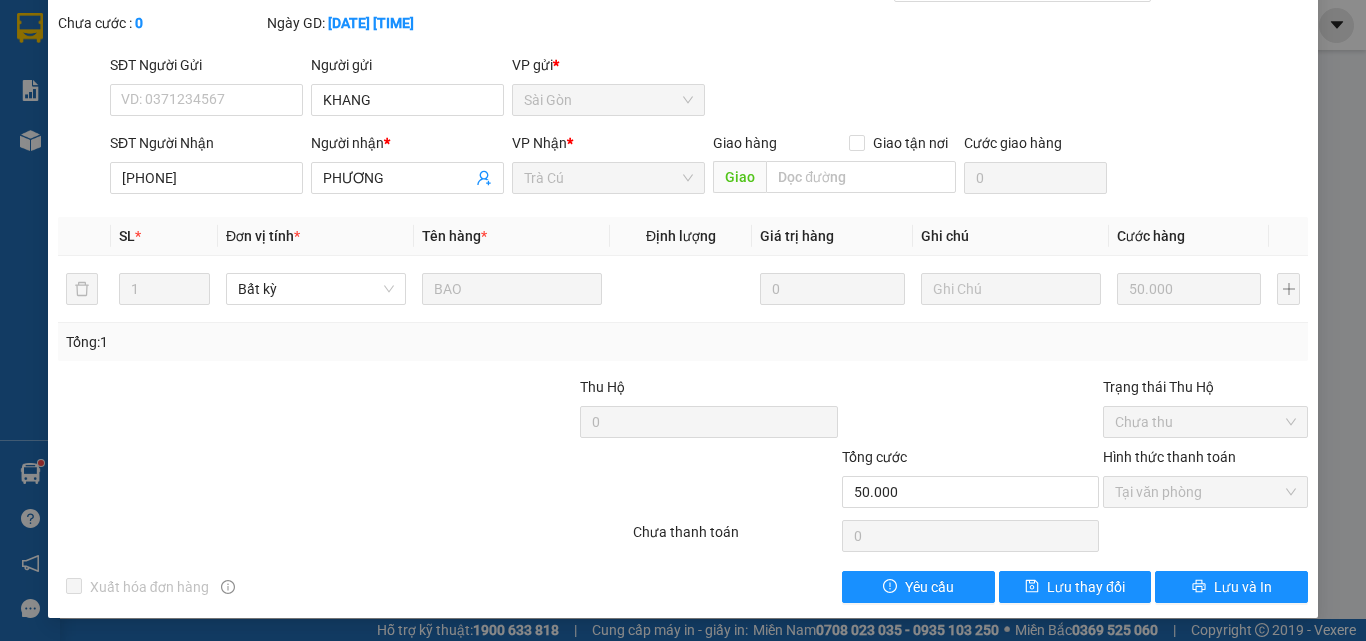 scroll, scrollTop: 0, scrollLeft: 0, axis: both 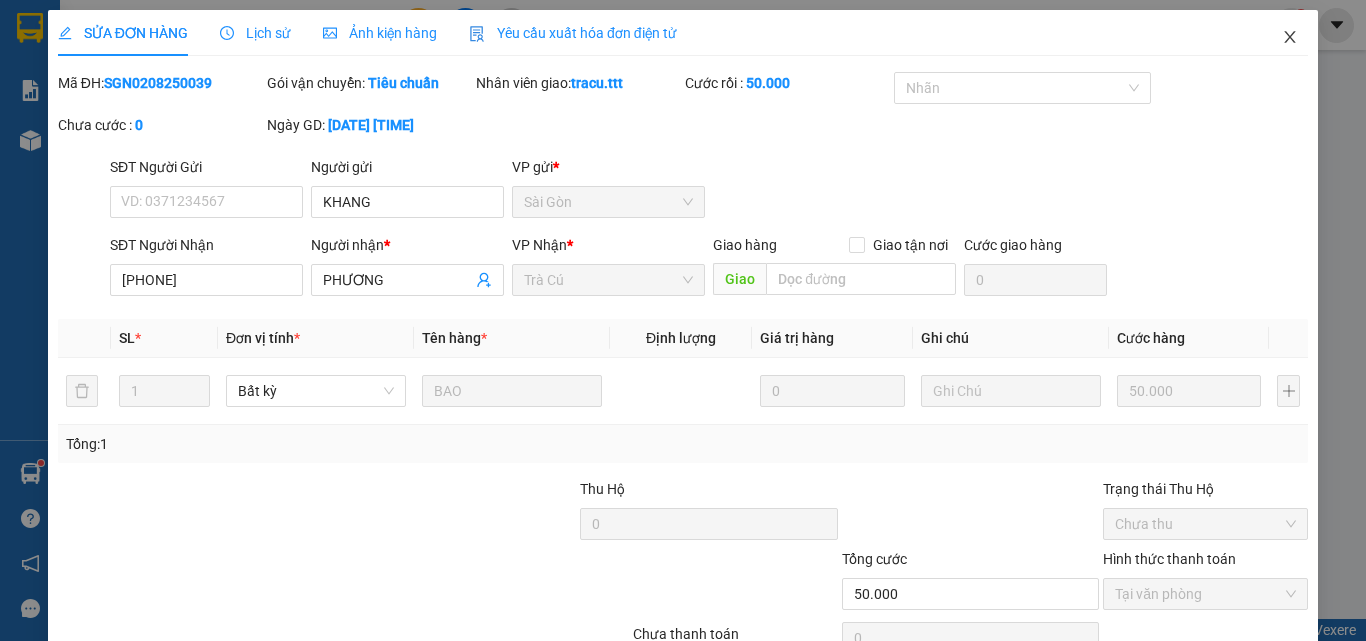 click 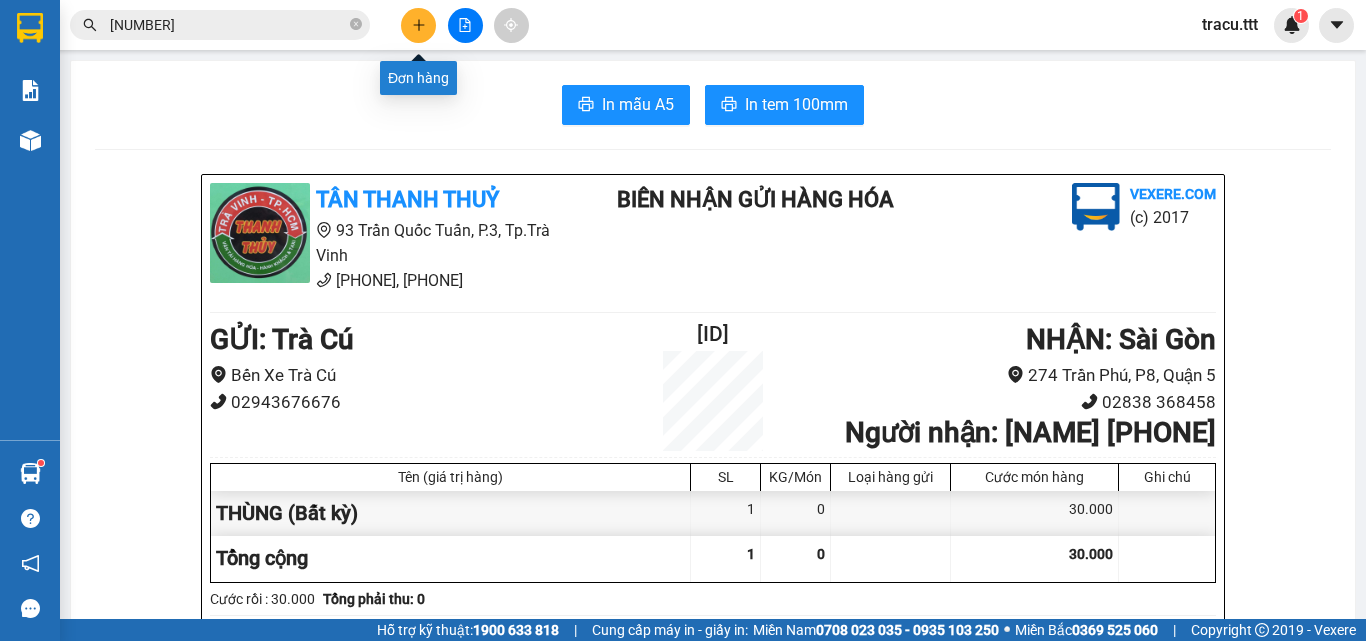 click 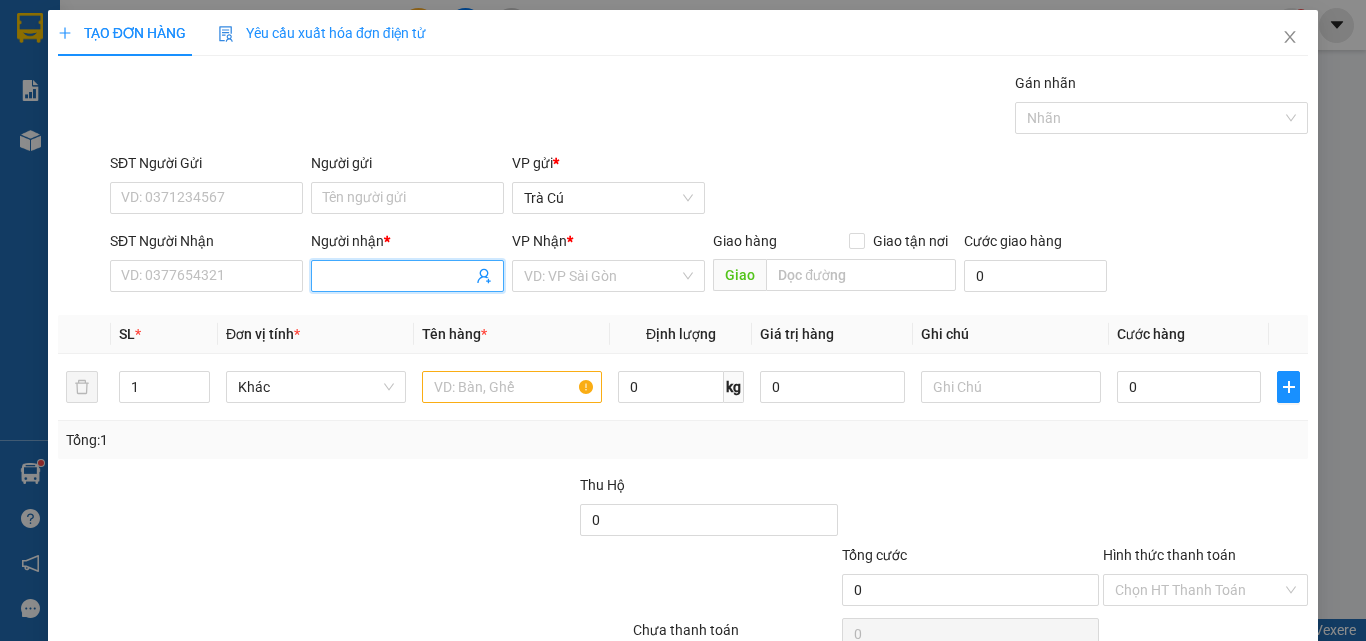 click on "Người nhận  *" at bounding box center [397, 276] 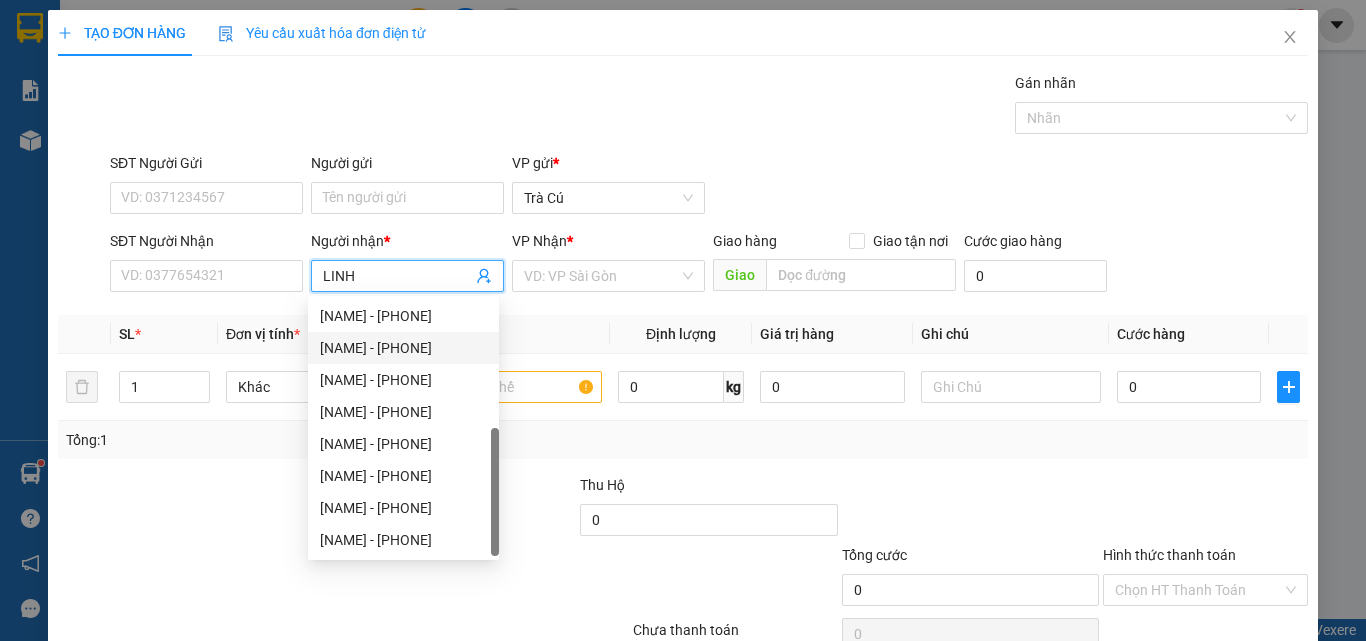 scroll, scrollTop: 64, scrollLeft: 0, axis: vertical 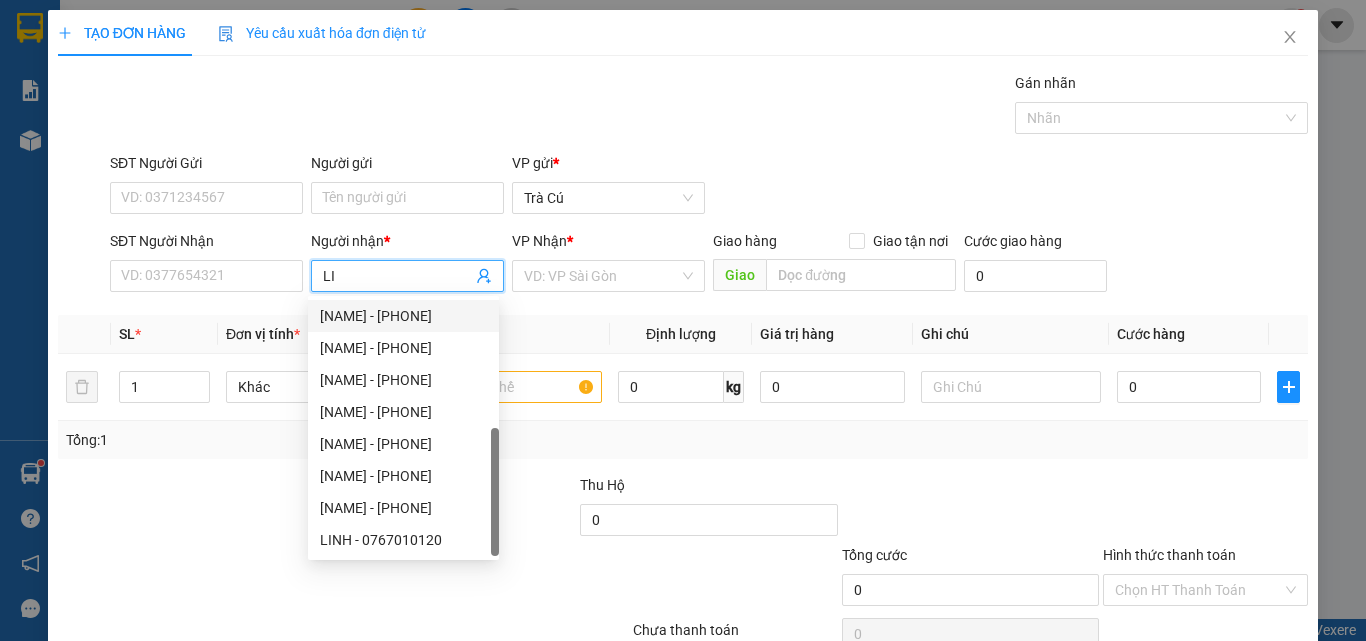 type on "L" 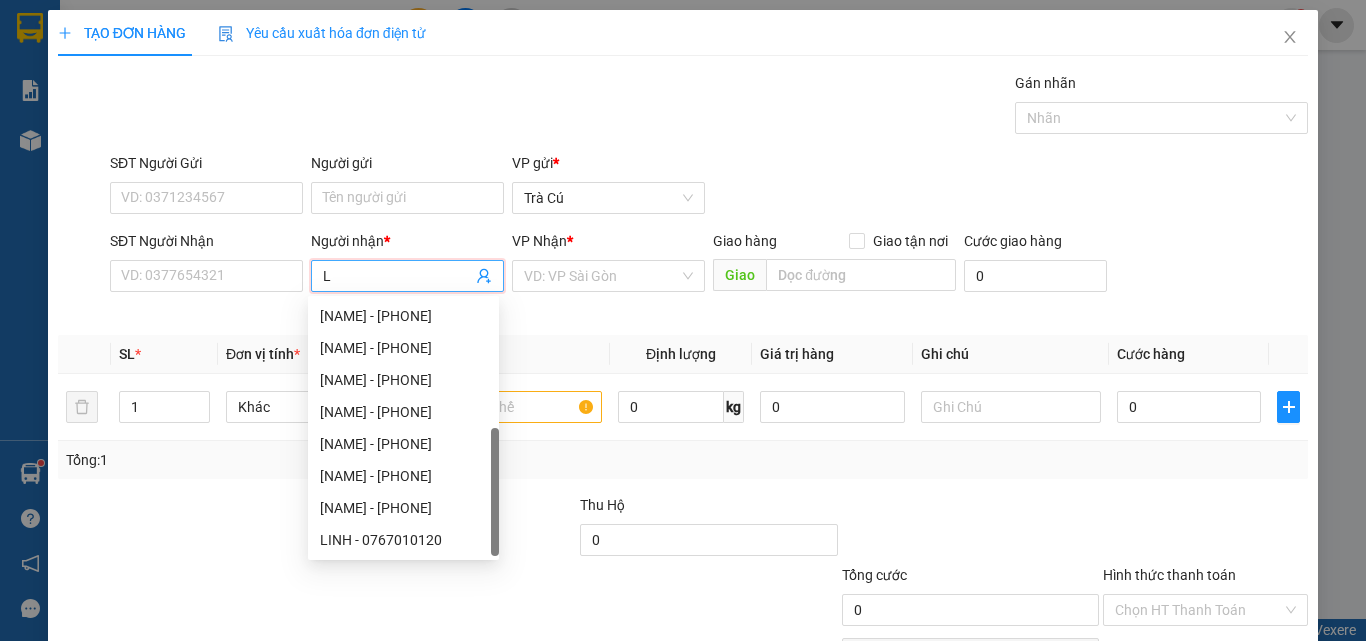 type 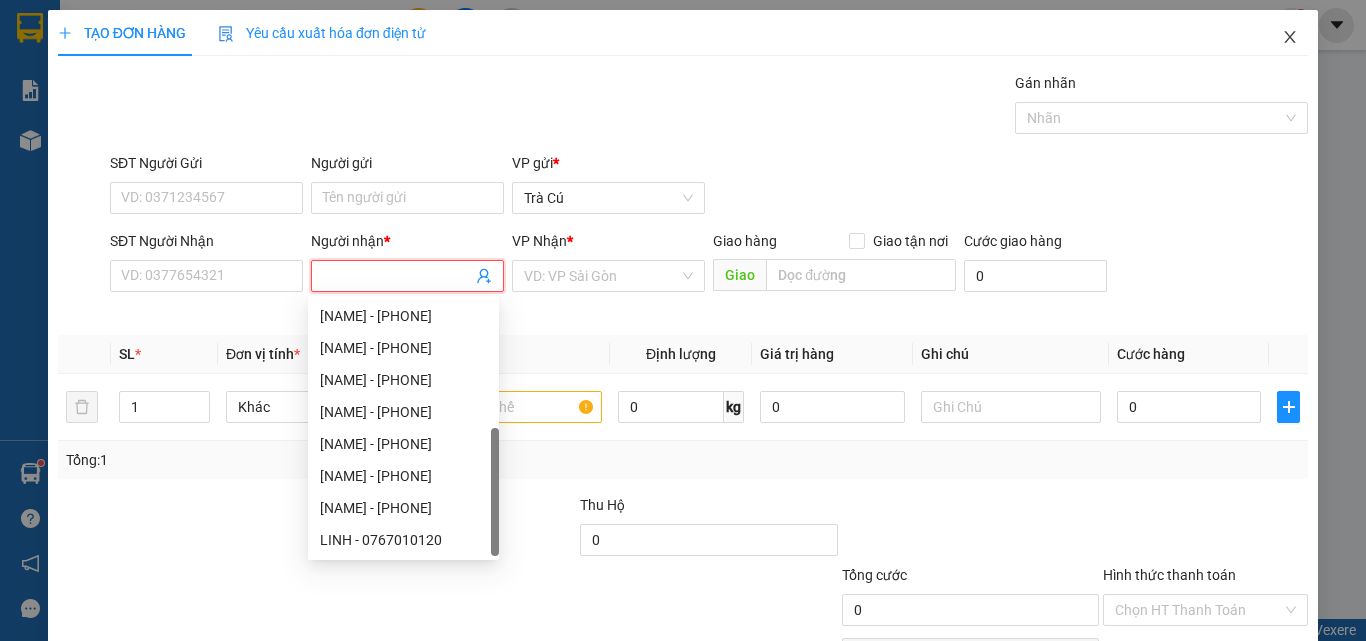 click 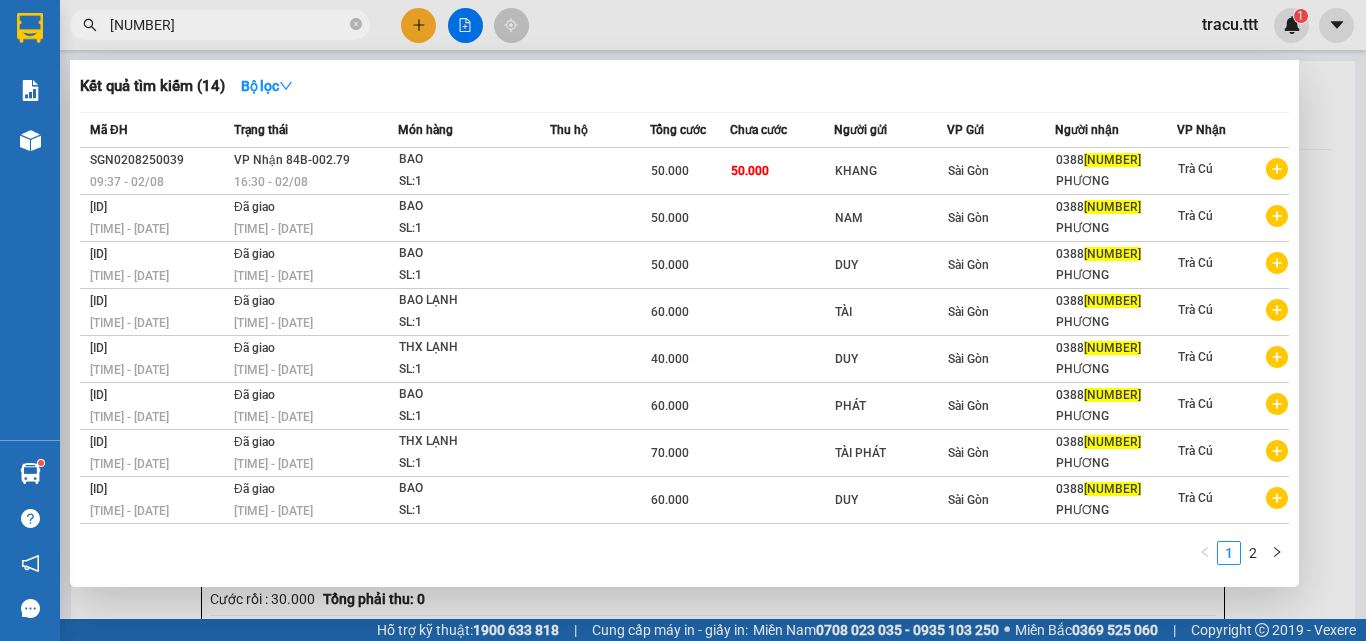 click on "[NUMBER]" at bounding box center [228, 25] 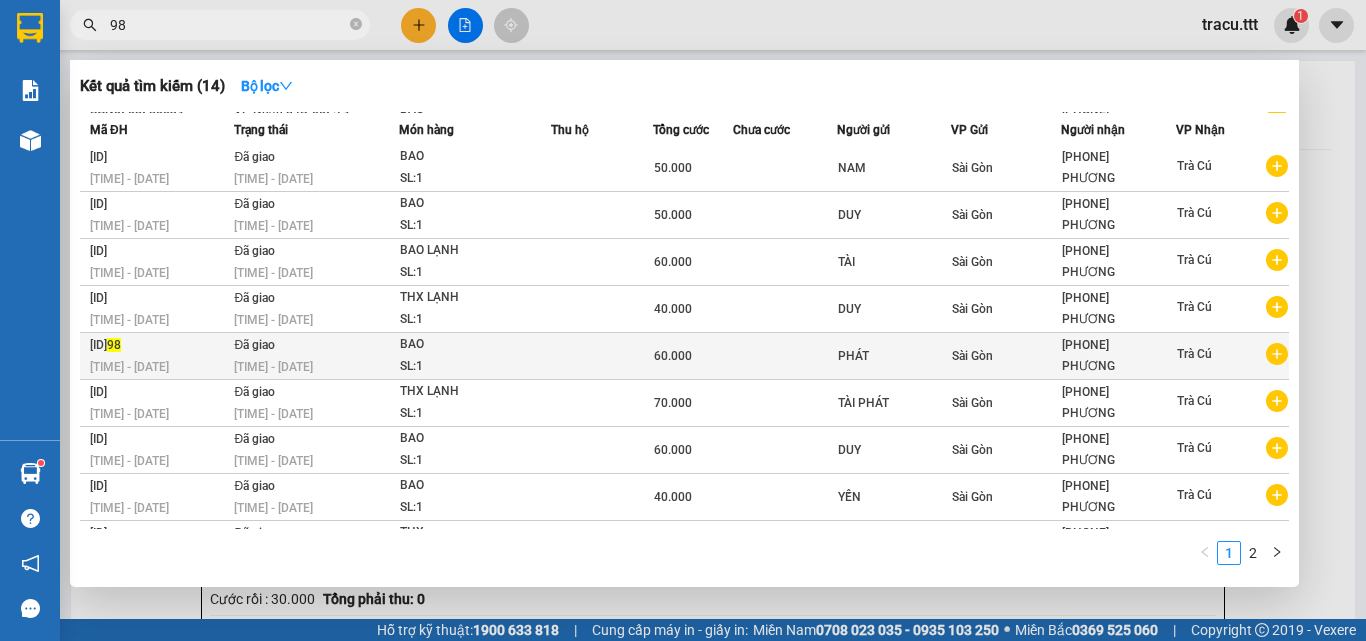 scroll, scrollTop: 89, scrollLeft: 0, axis: vertical 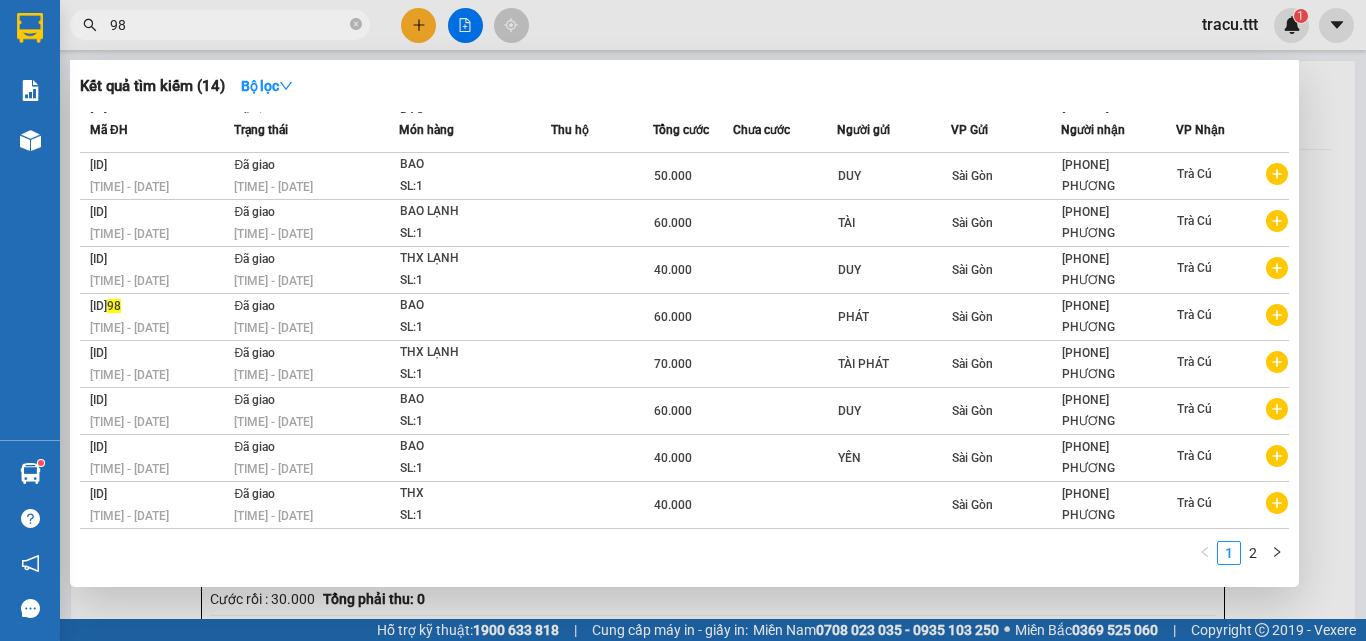 click on "98" at bounding box center [228, 25] 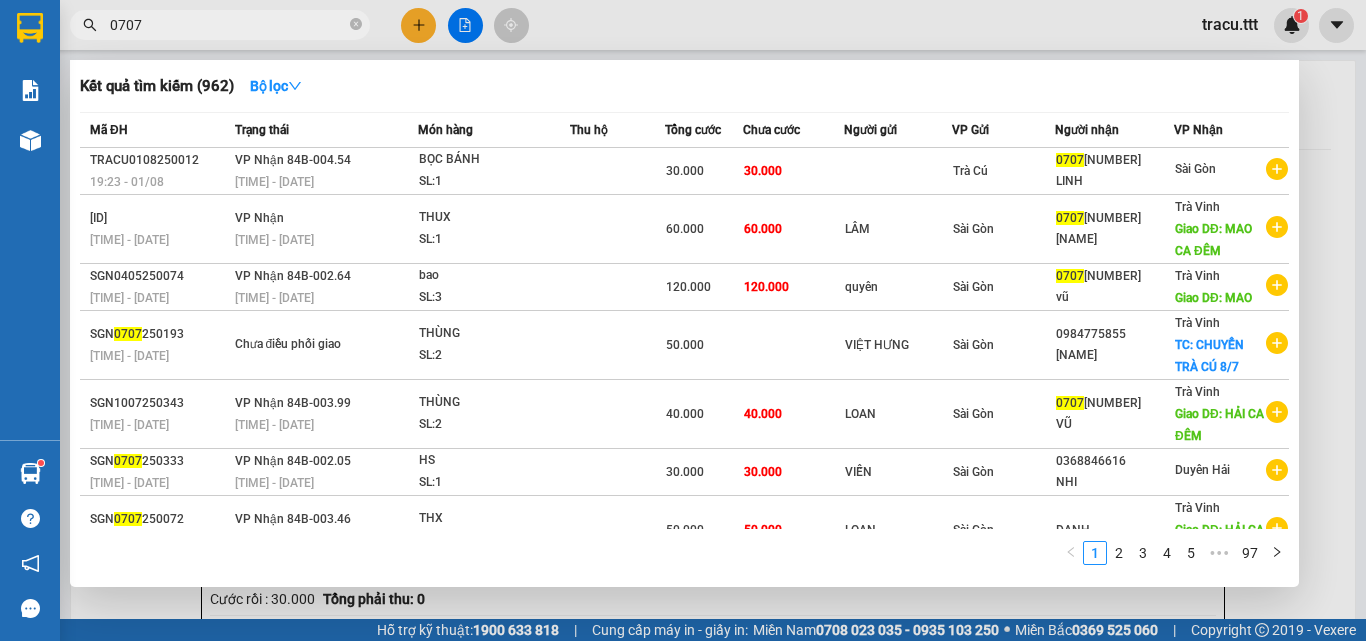 type on "0707" 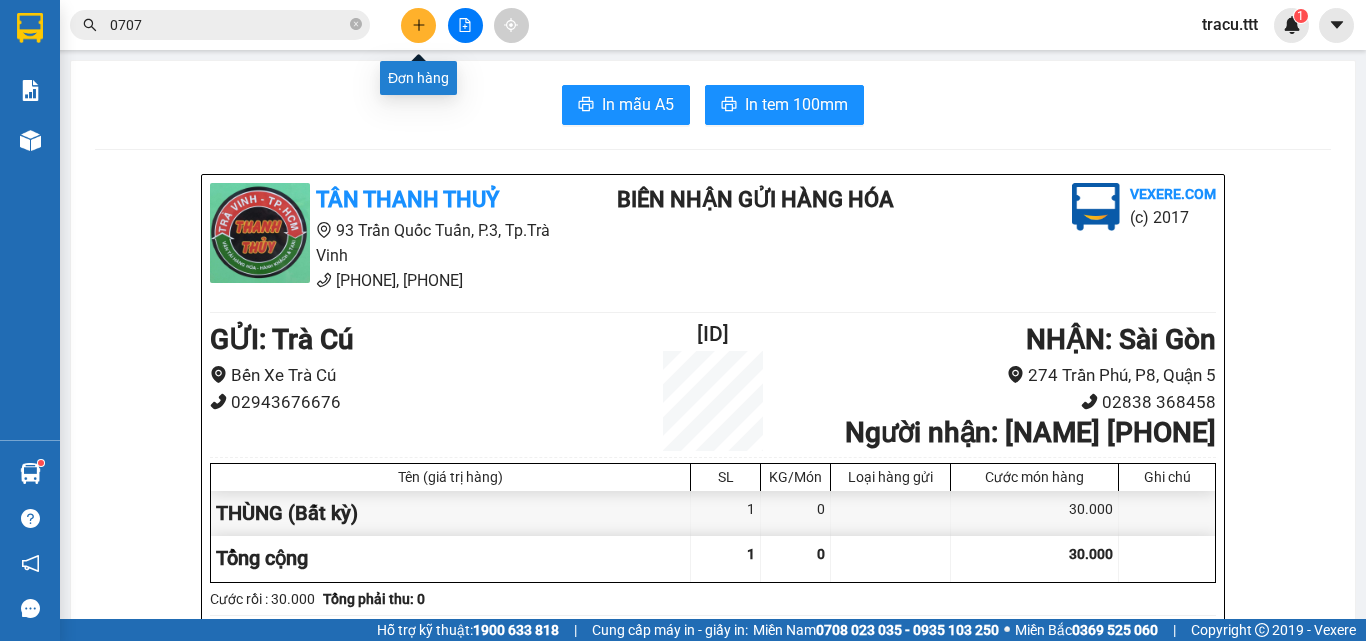 click at bounding box center [418, 25] 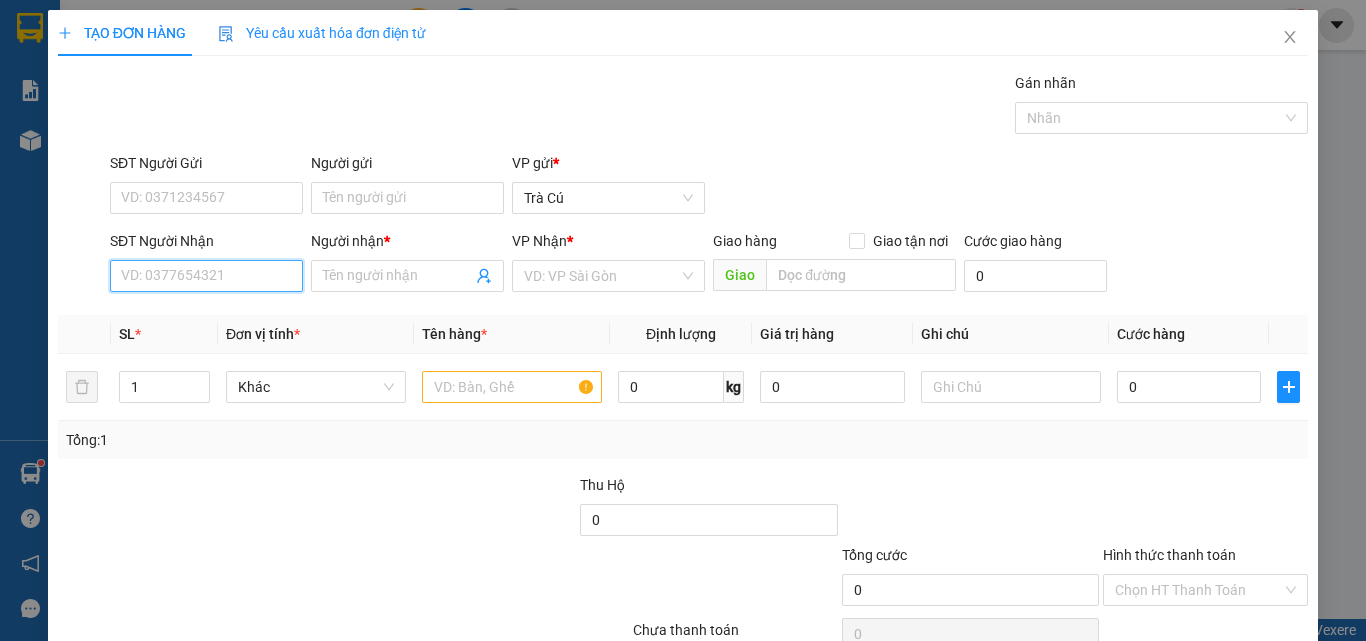 click on "SĐT Người Nhận" at bounding box center [206, 276] 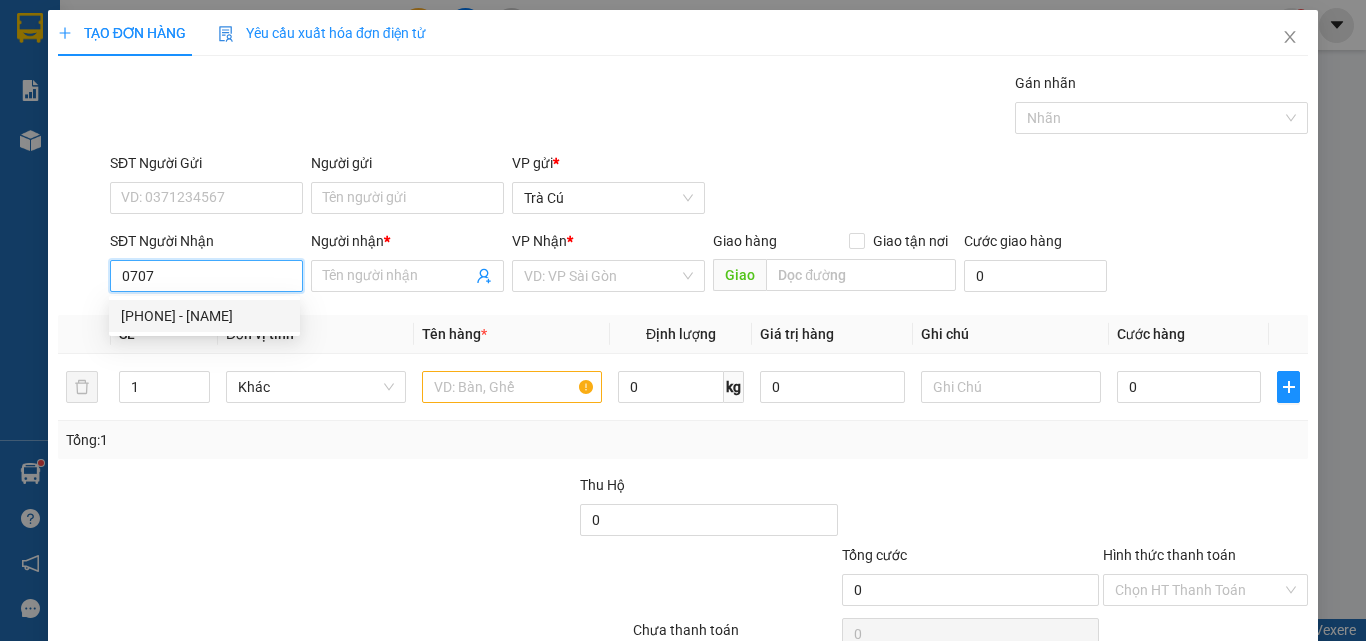 click on "[PHONE] - [NAME]" at bounding box center (204, 316) 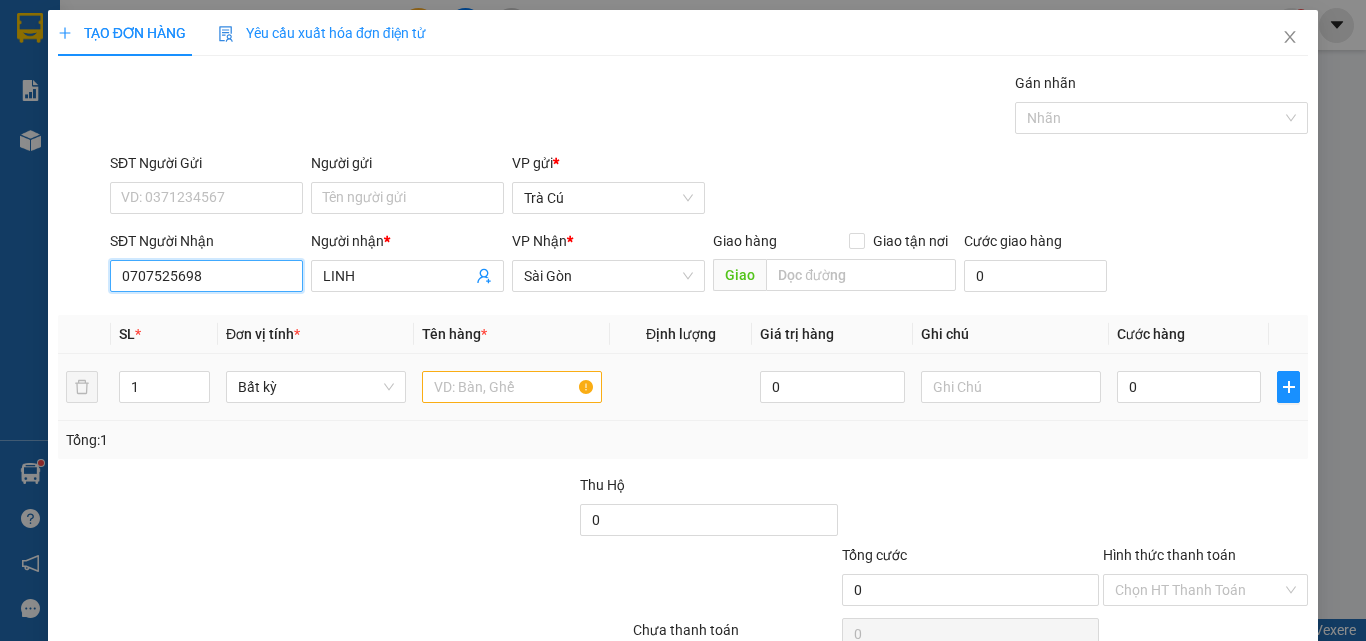 type on "0707525698" 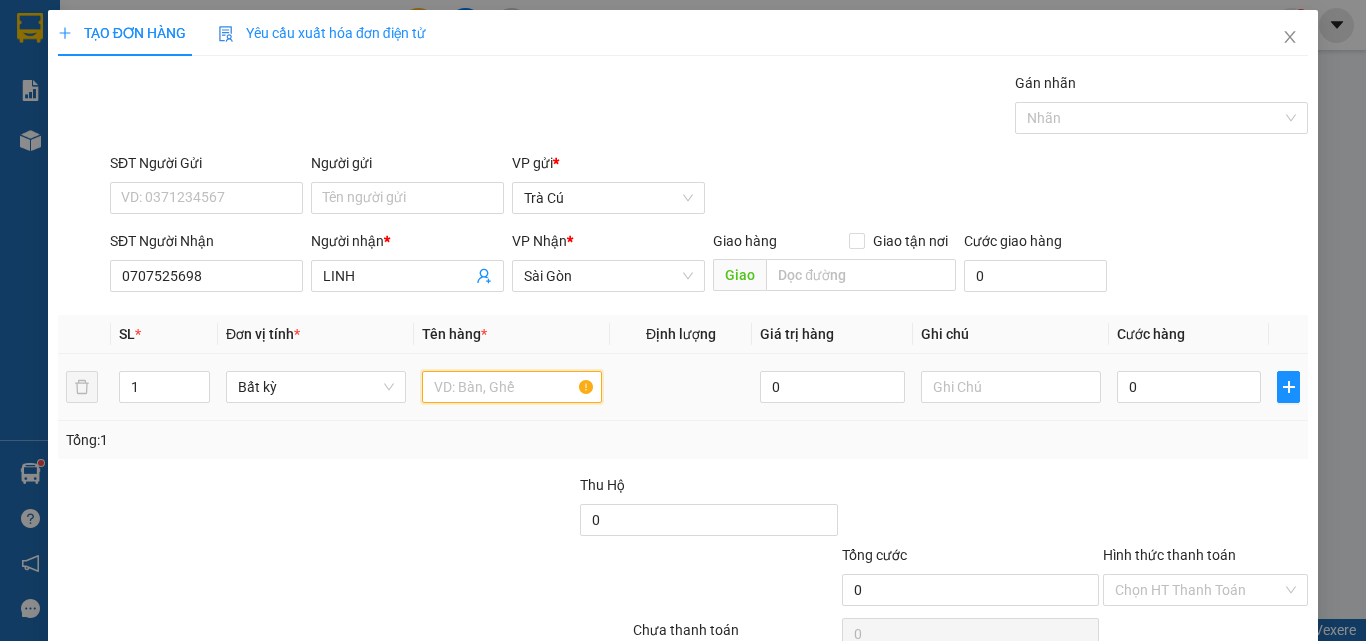 click at bounding box center (512, 387) 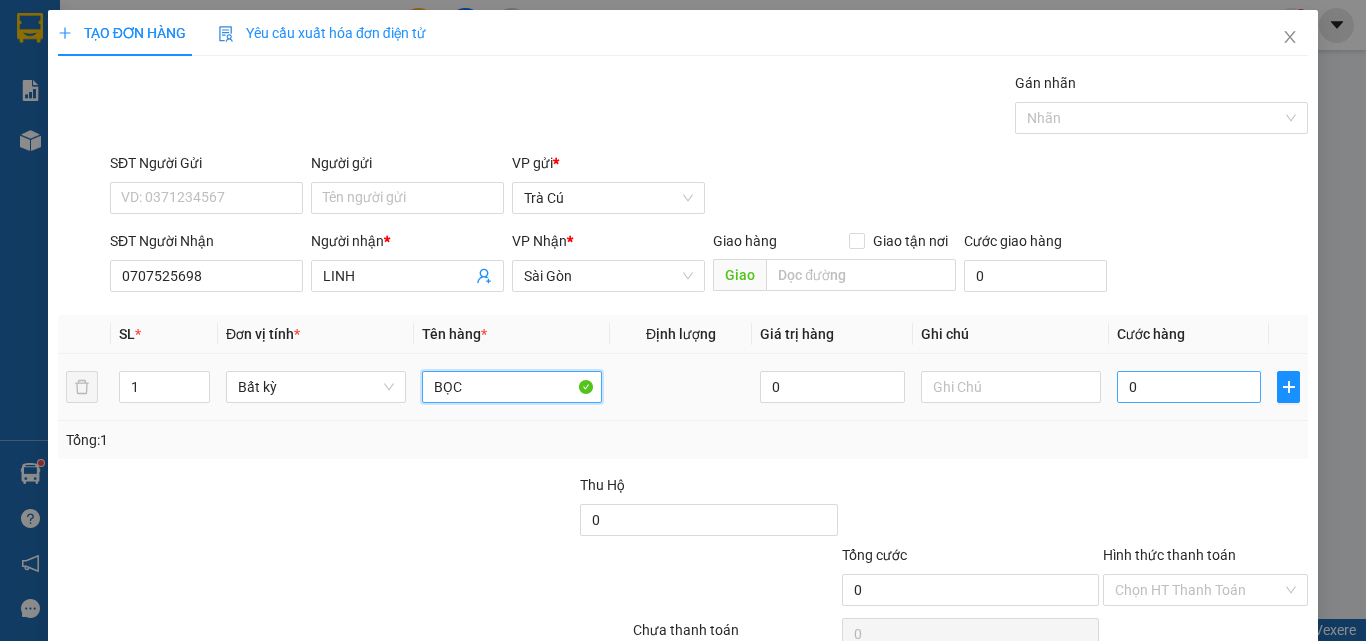 type on "BỌC" 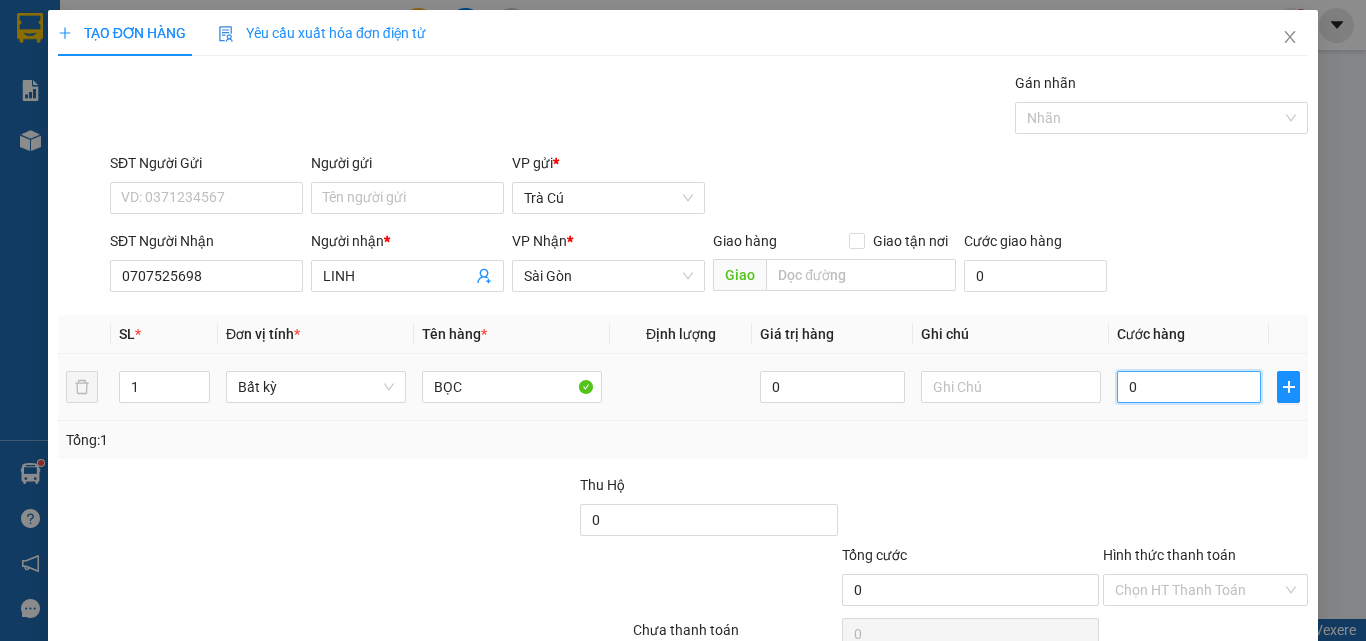 click on "0" at bounding box center [1189, 387] 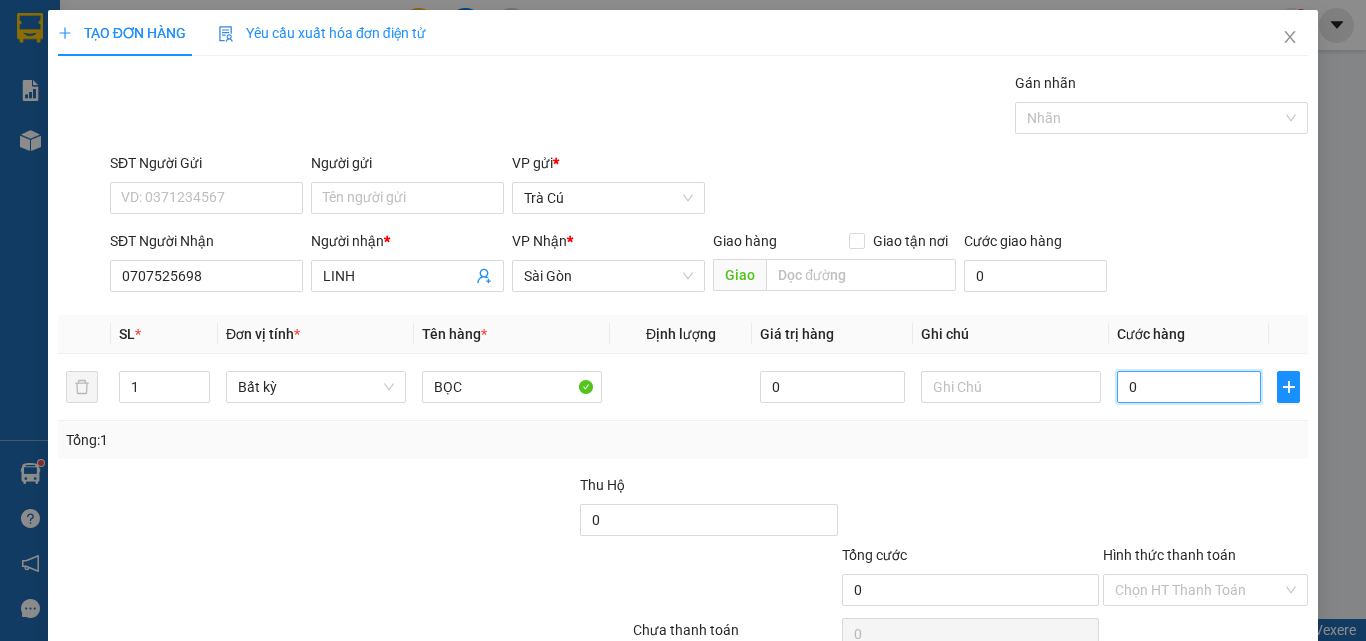 type on "3" 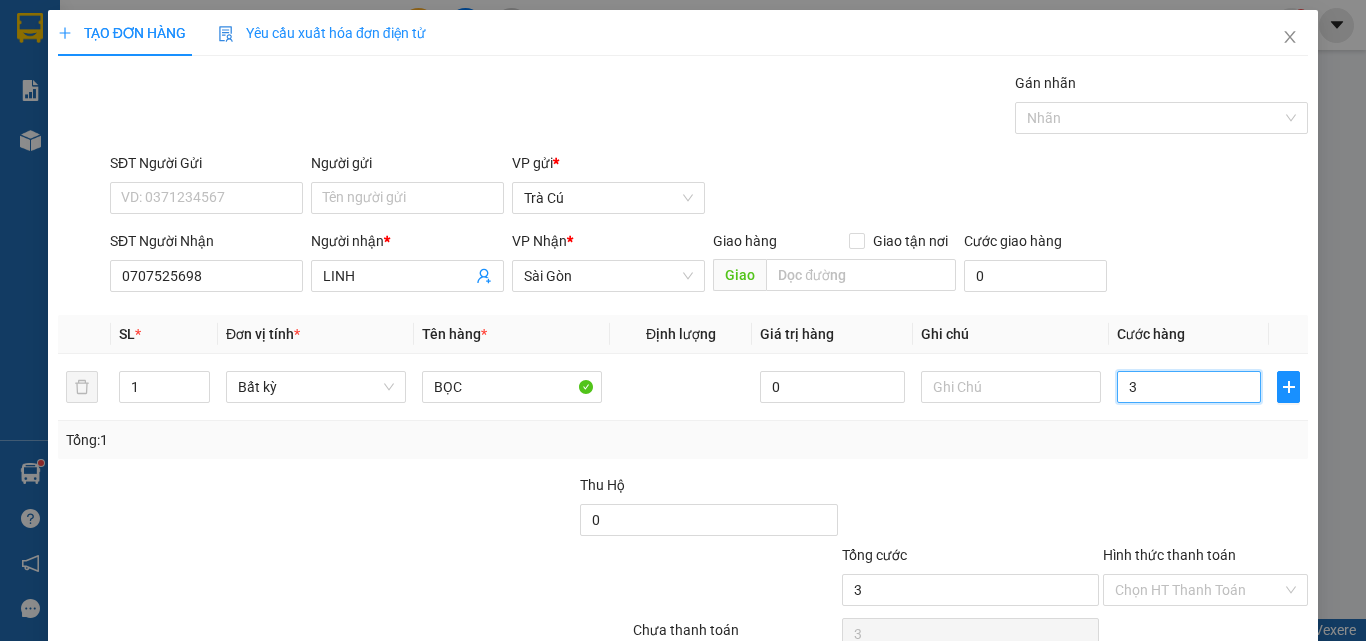 type on "30" 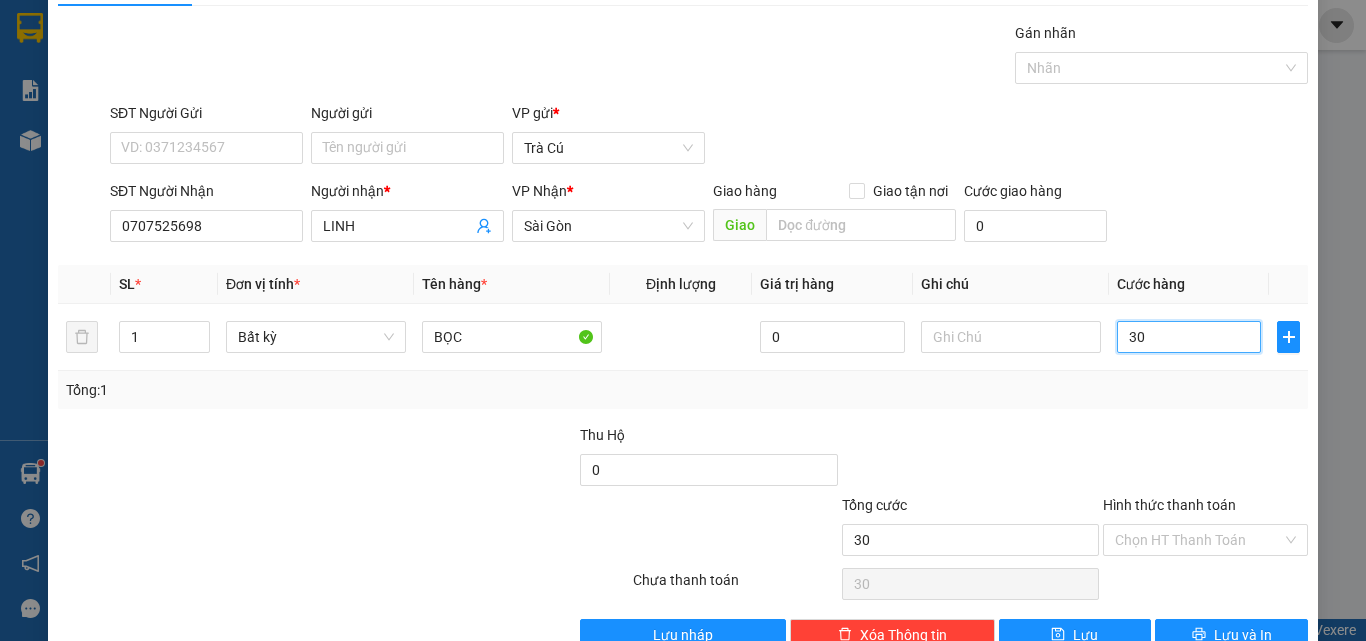 scroll, scrollTop: 99, scrollLeft: 0, axis: vertical 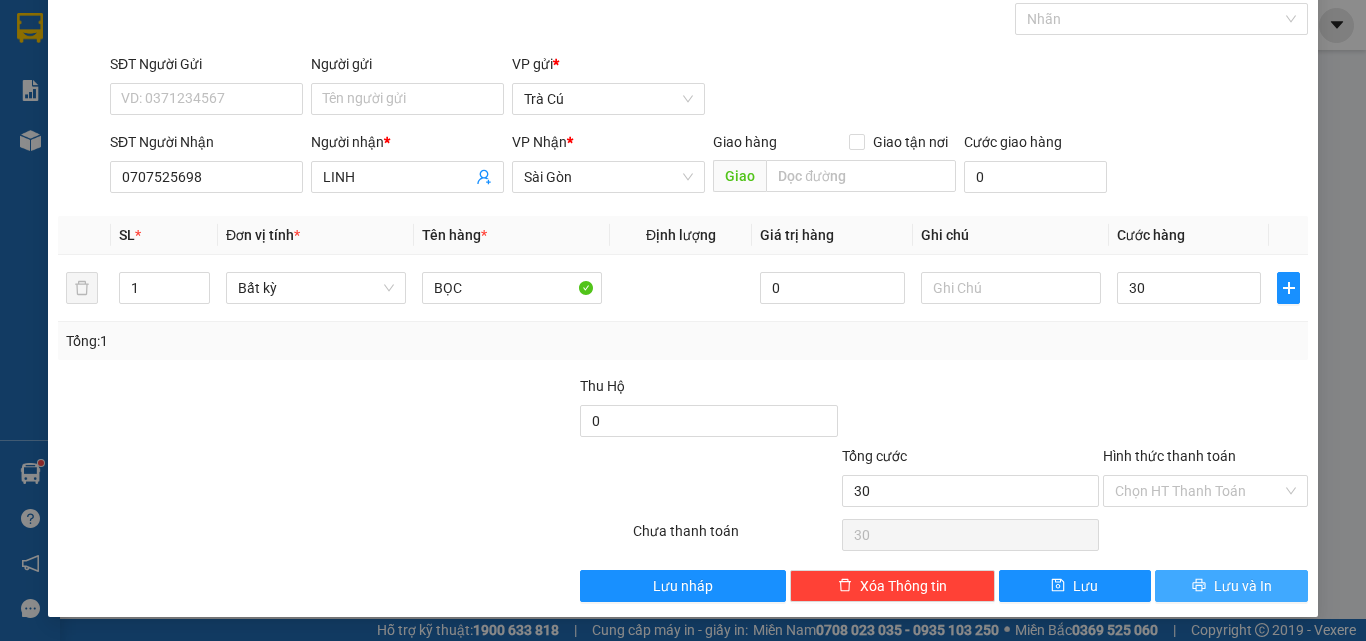 type on "30.000" 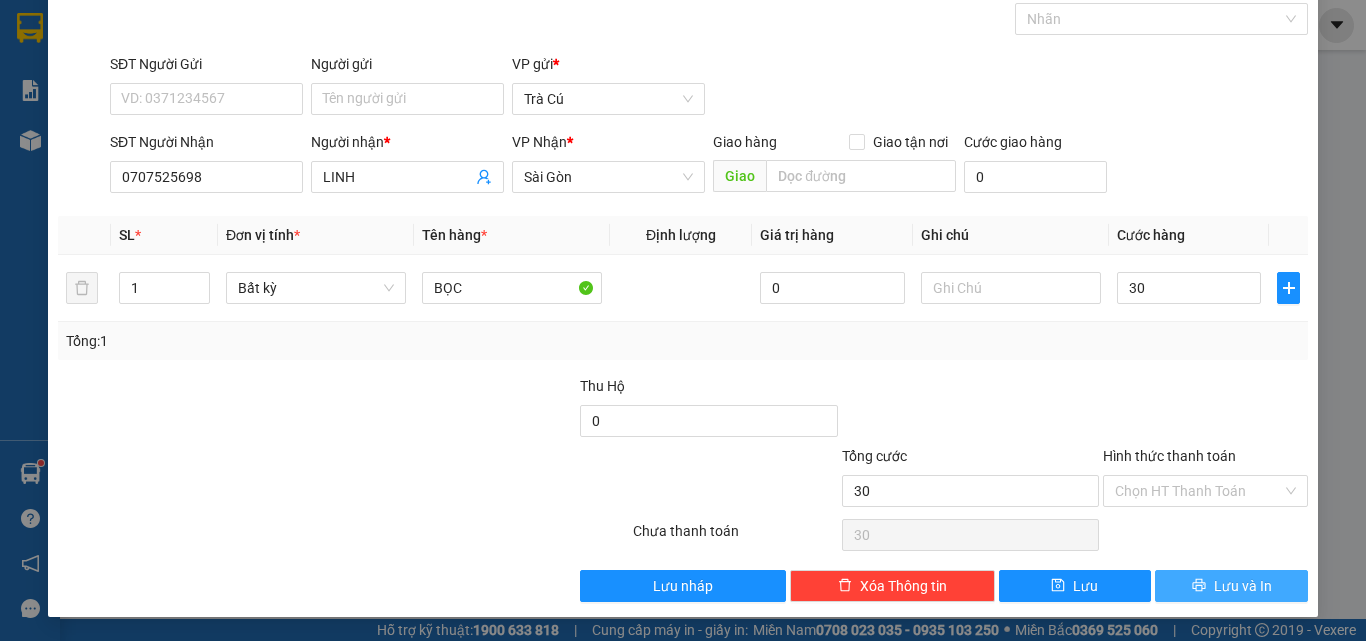 type on "30.000" 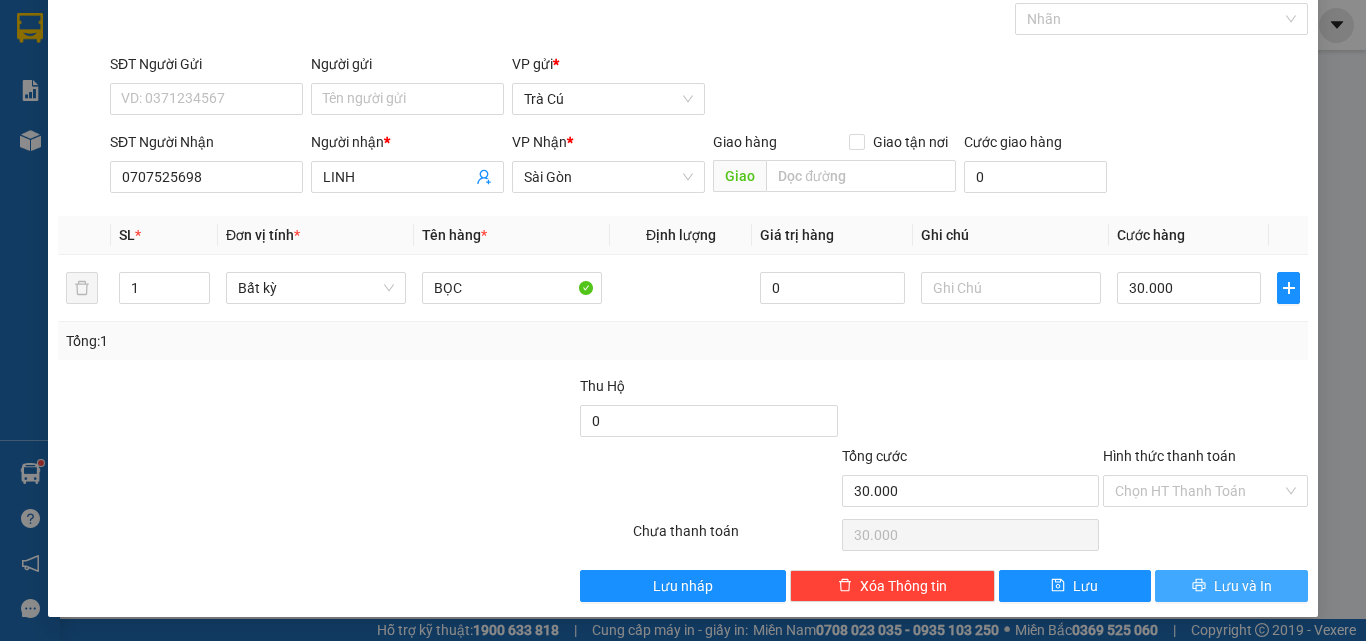 click on "Lưu và In" at bounding box center [1243, 586] 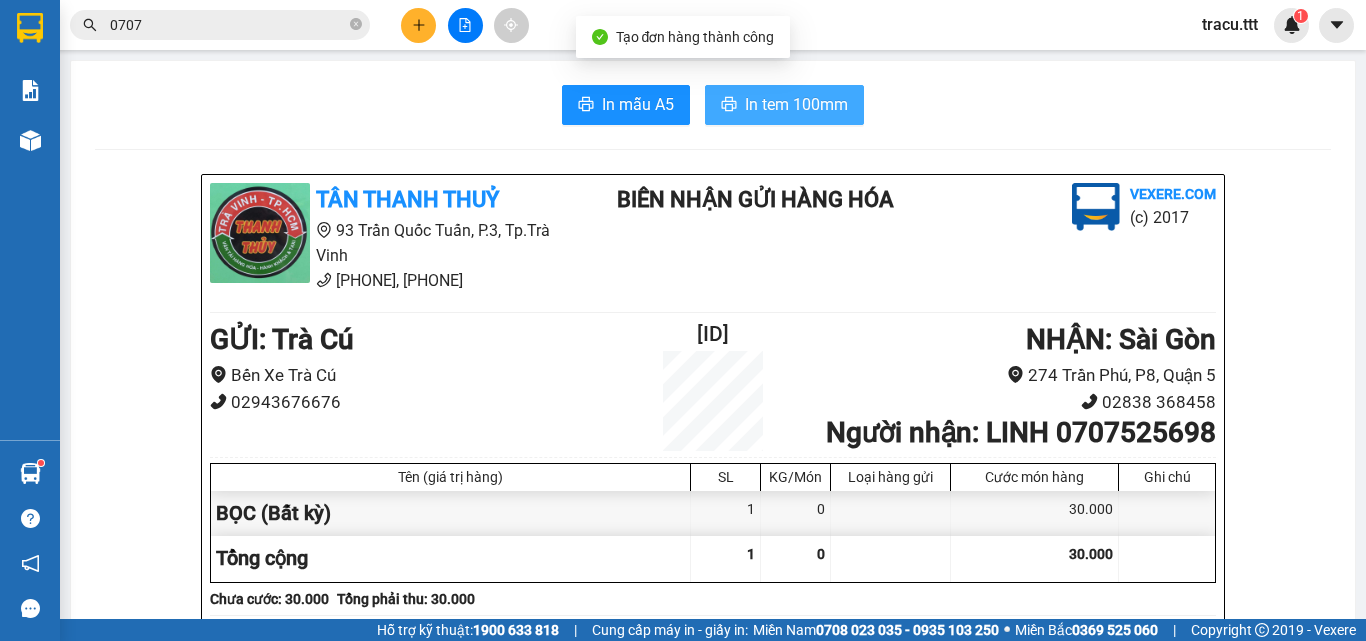 click on "In tem 100mm" at bounding box center (796, 104) 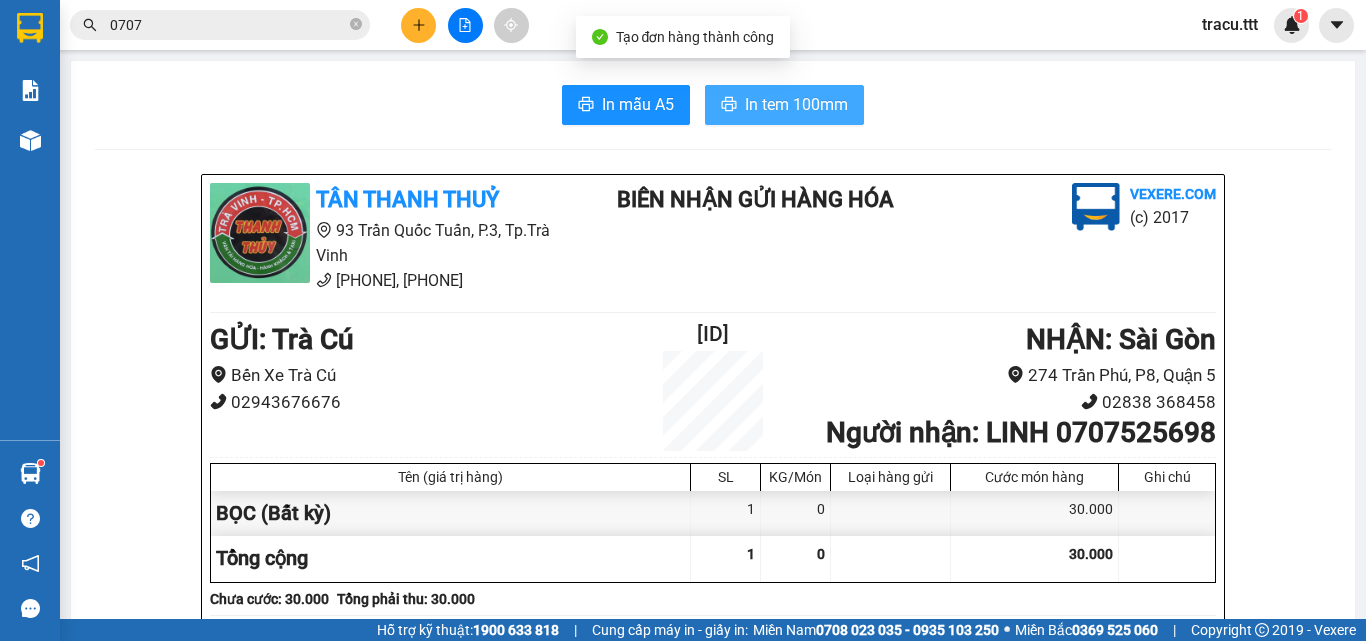 scroll, scrollTop: 0, scrollLeft: 0, axis: both 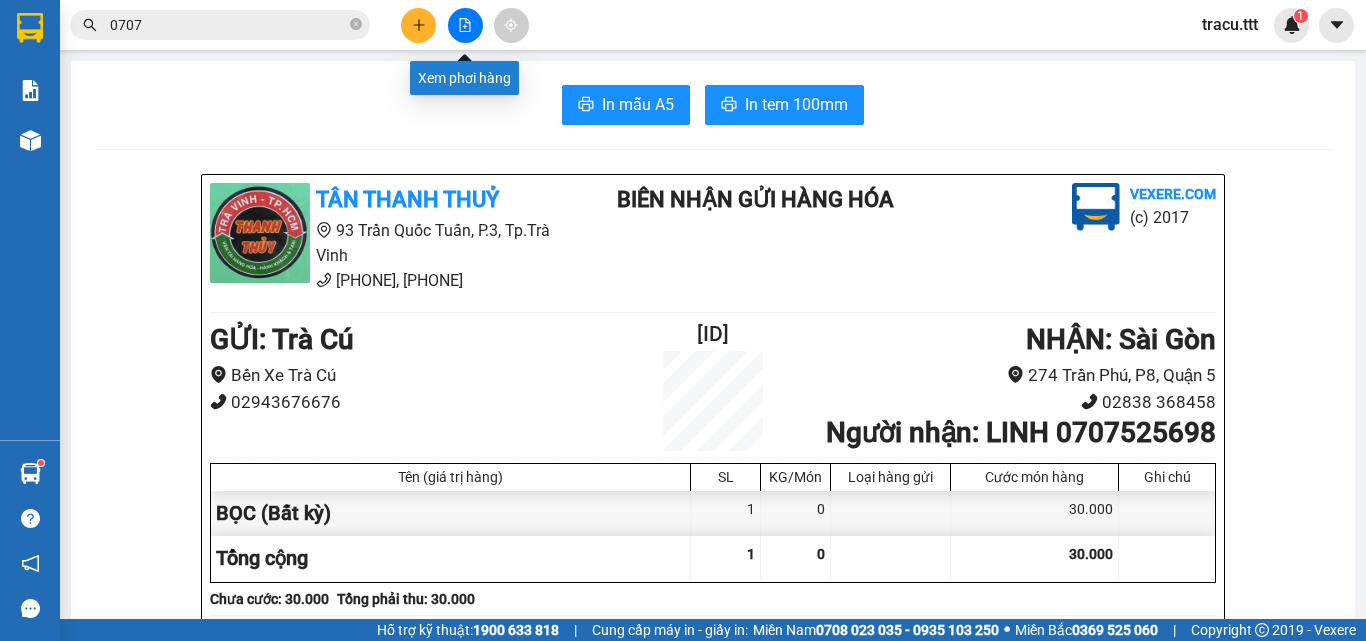 click at bounding box center [465, 25] 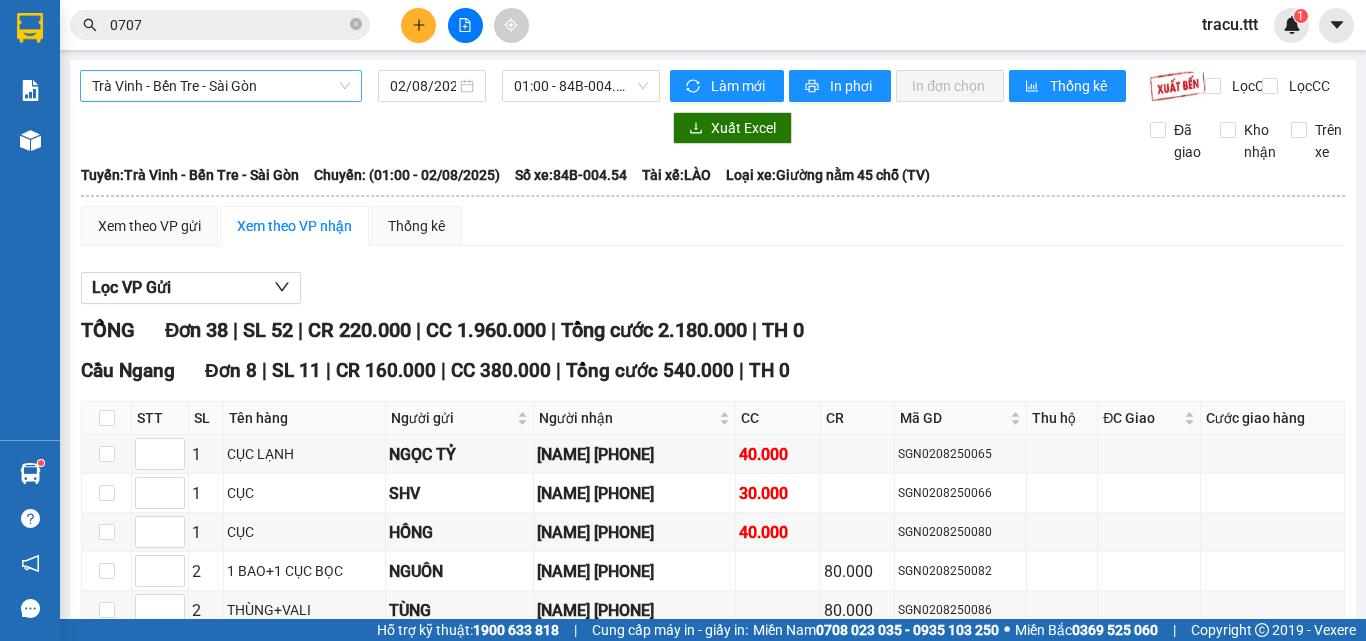 click on "Trà Vinh - Bến Tre - Sài Gòn" at bounding box center (221, 86) 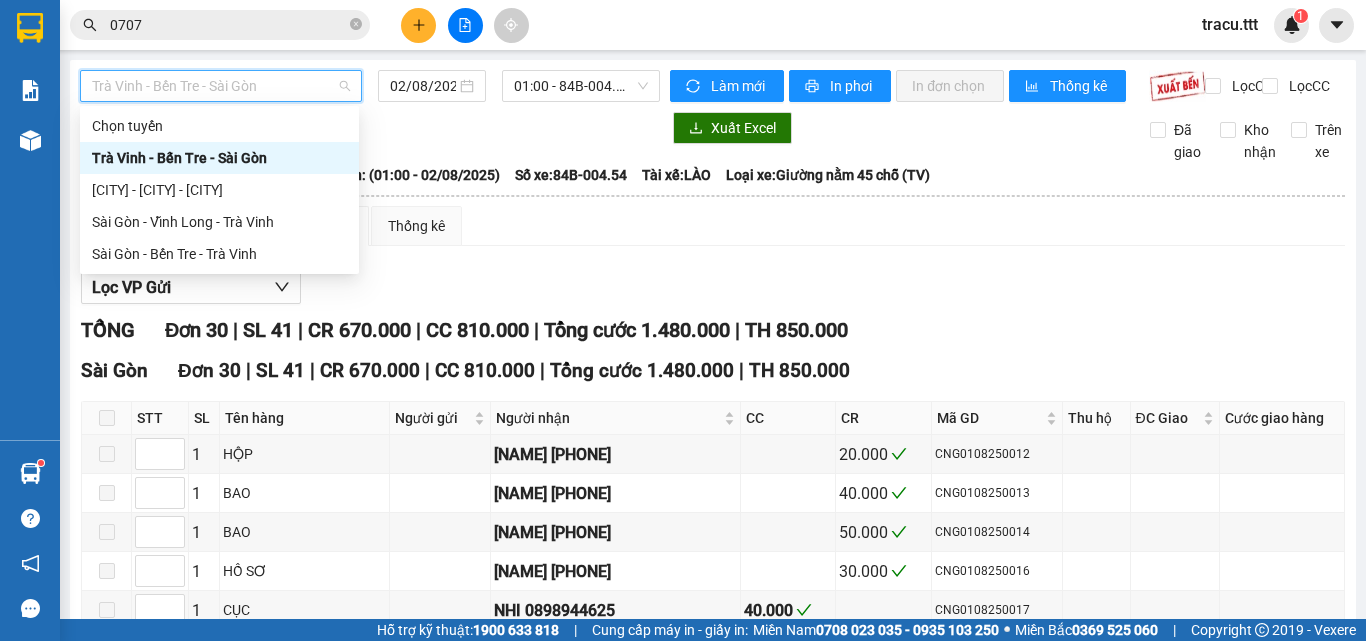 click on "[CITY] - [CITY] - [CITY] [DATE] [TIME] - [NUMBER]" at bounding box center (370, 86) 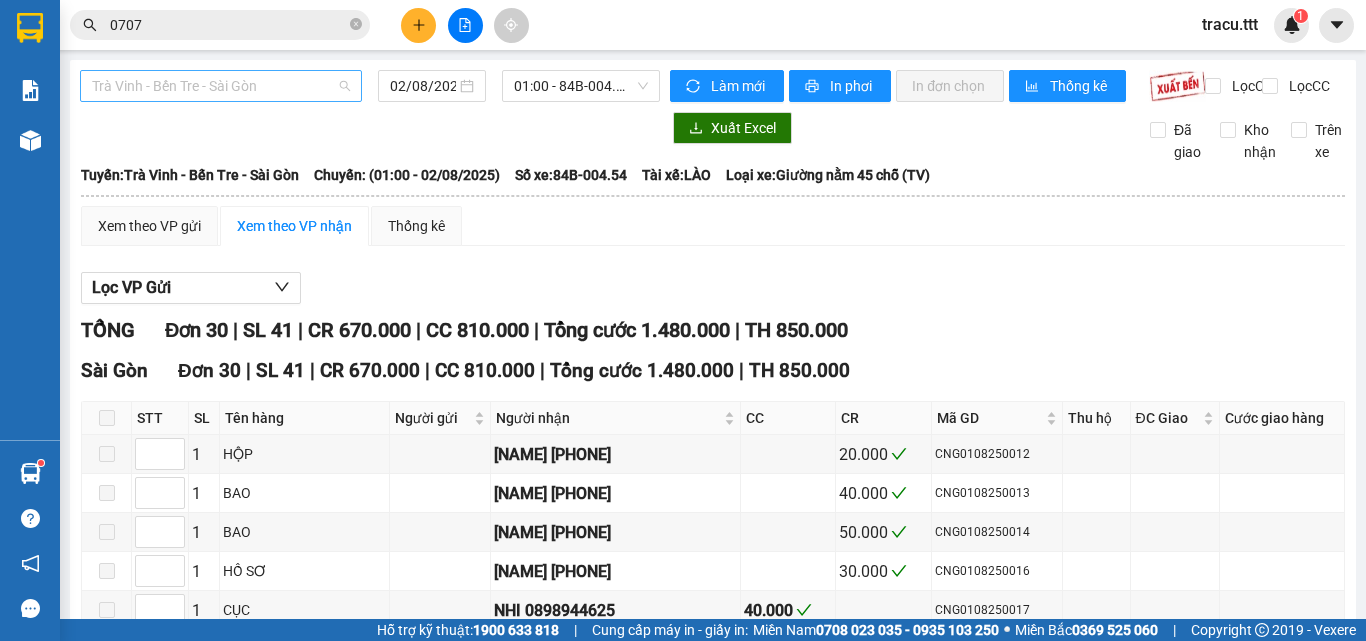 click on "Trà Vinh - Bến Tre - Sài Gòn" at bounding box center [221, 86] 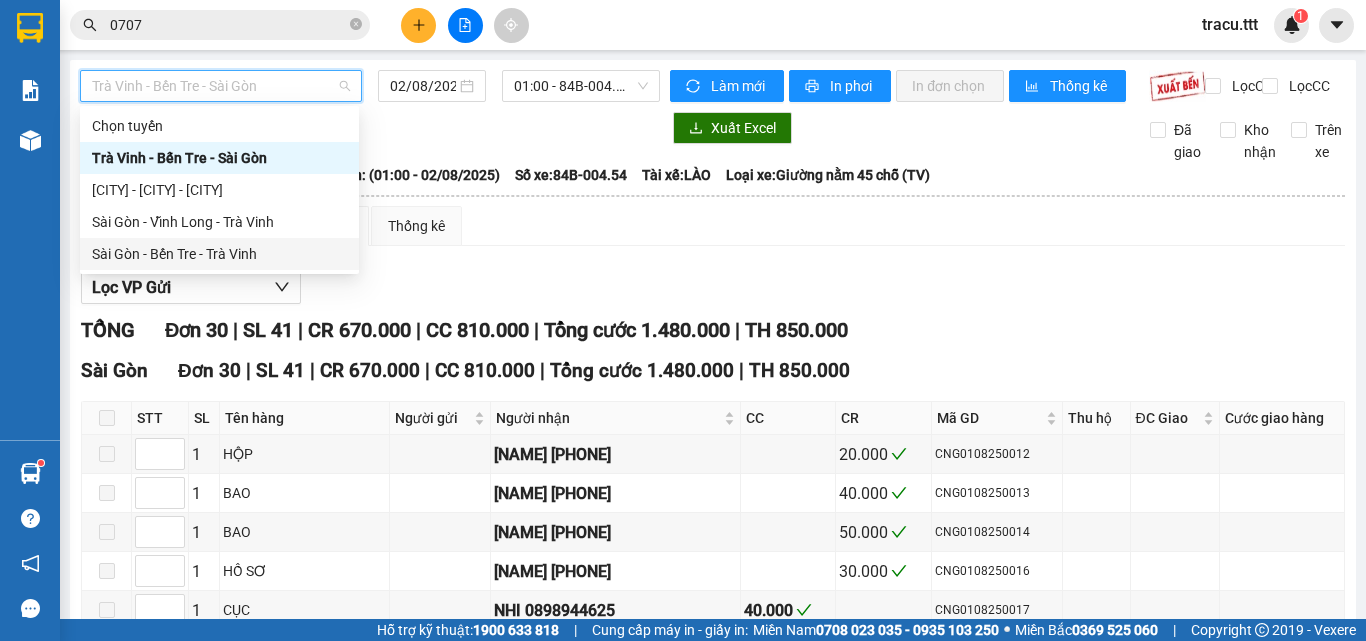 click on "Sài Gòn - Bến Tre - Trà Vinh" at bounding box center (219, 254) 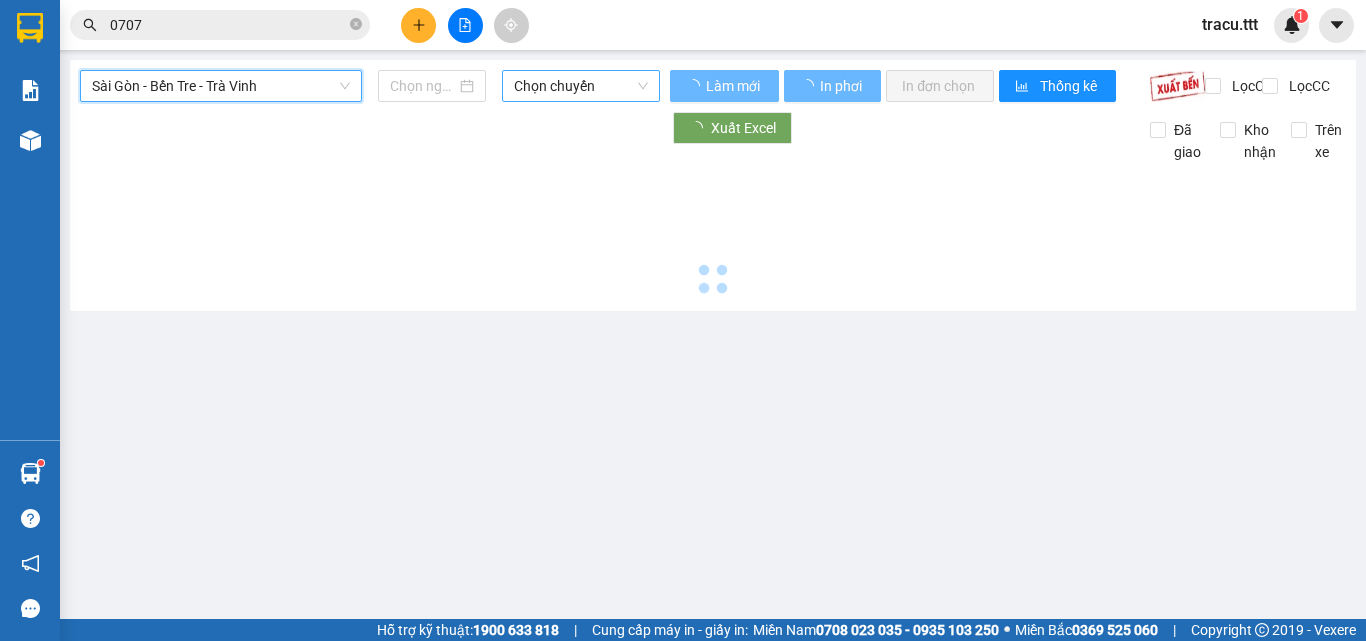 type on "02/08/2025" 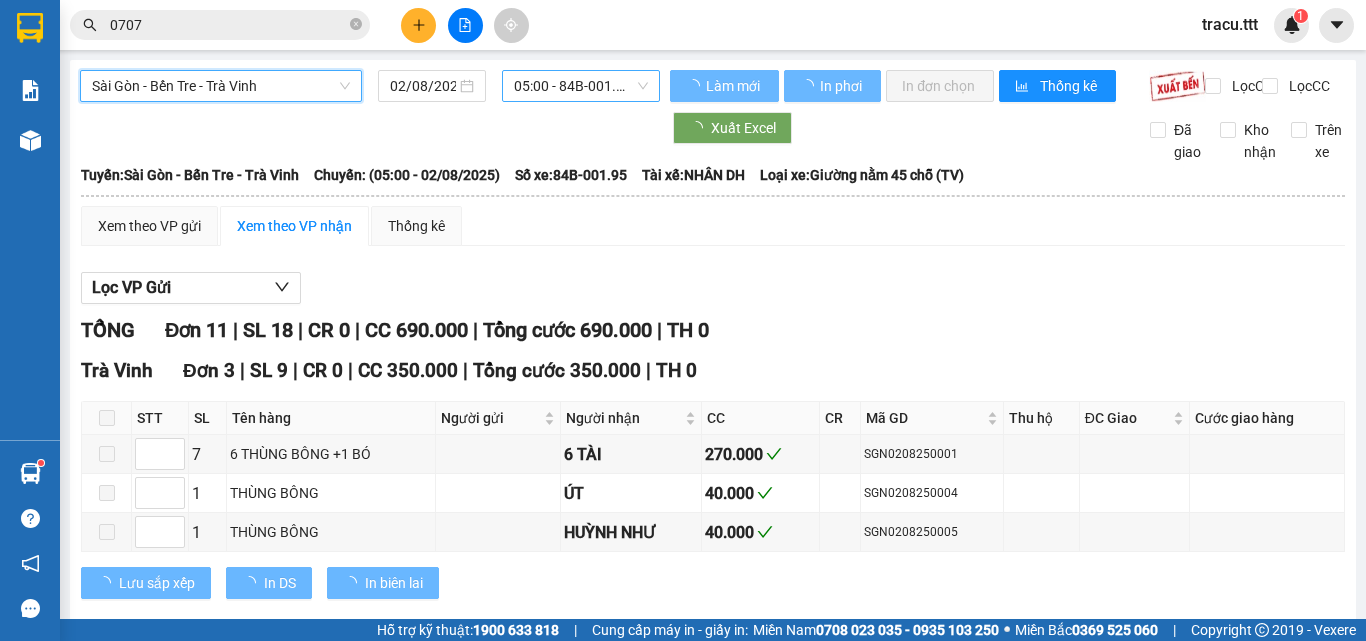 click on "[TIME] - [NUMBER]" at bounding box center (581, 86) 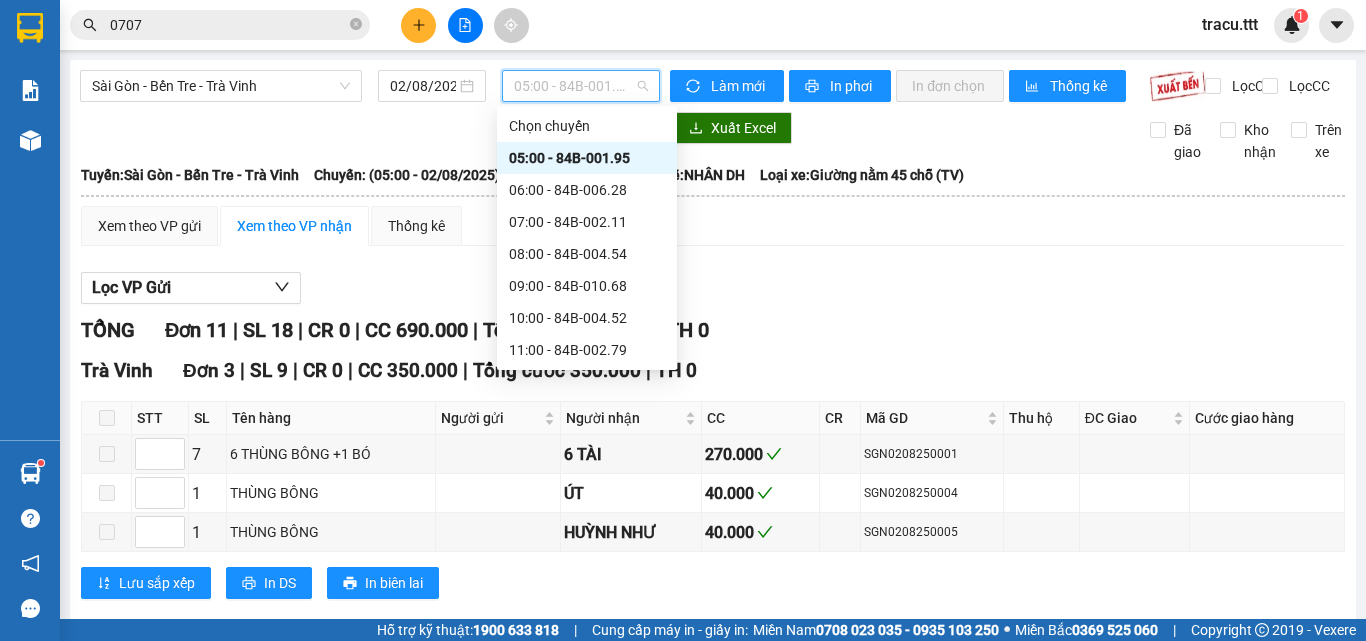 click on "[TIME] - [NUMBER]" at bounding box center (587, 446) 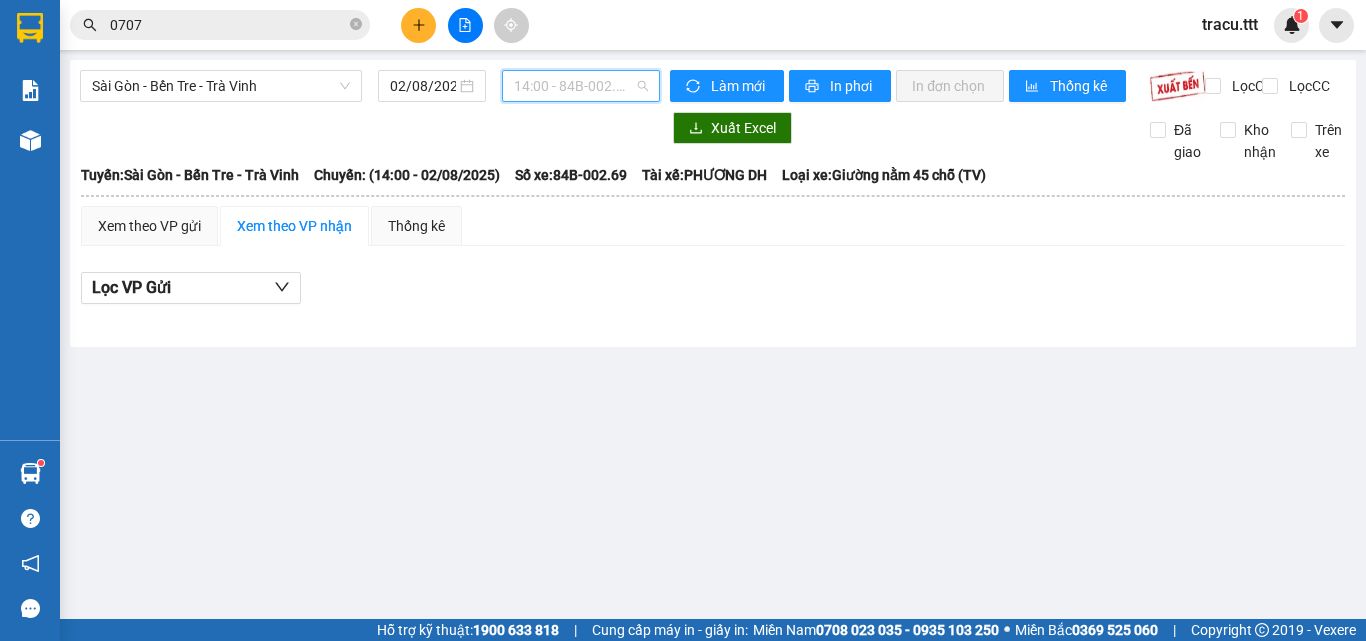 click on "[TIME] - [NUMBER]" at bounding box center (581, 86) 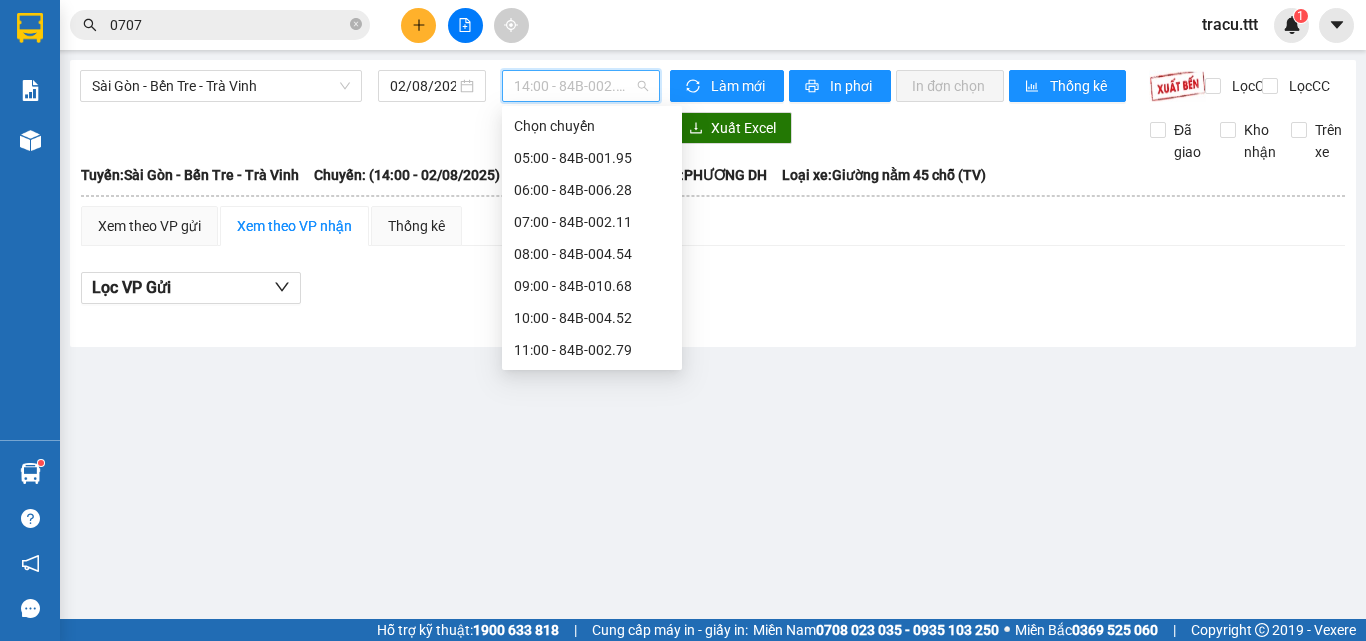 click on "[TIME] - [NUMBER]" at bounding box center (592, 478) 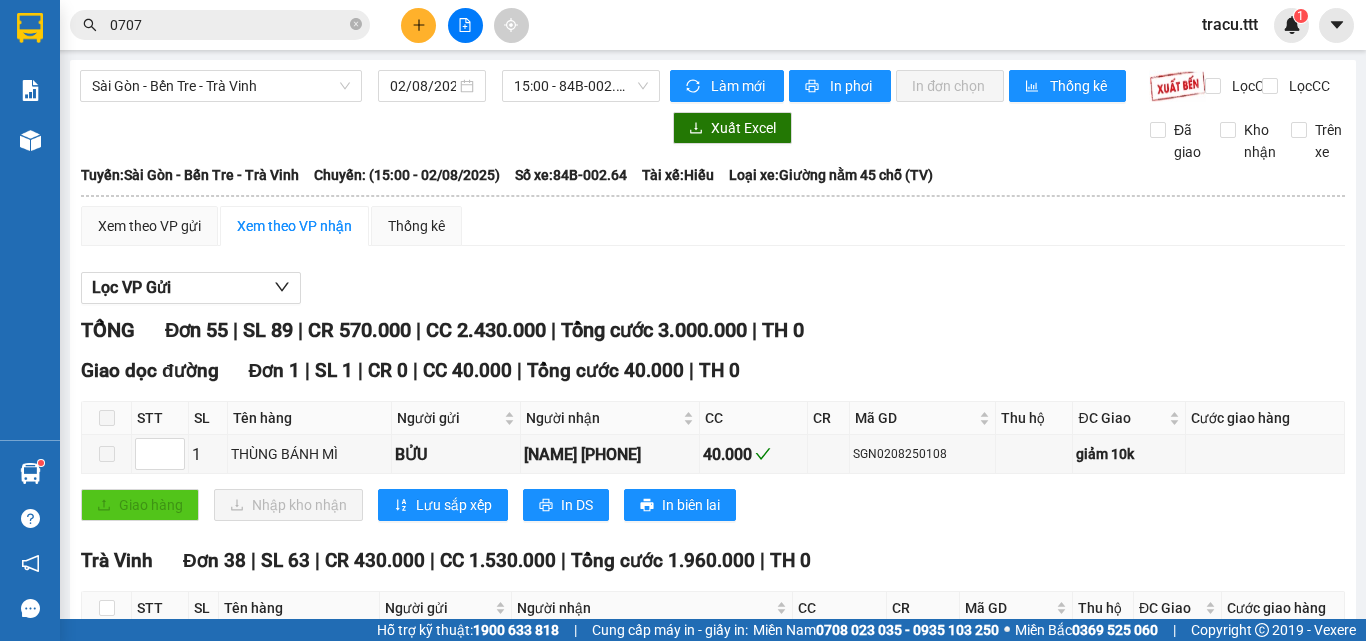 click at bounding box center (107, 2587) 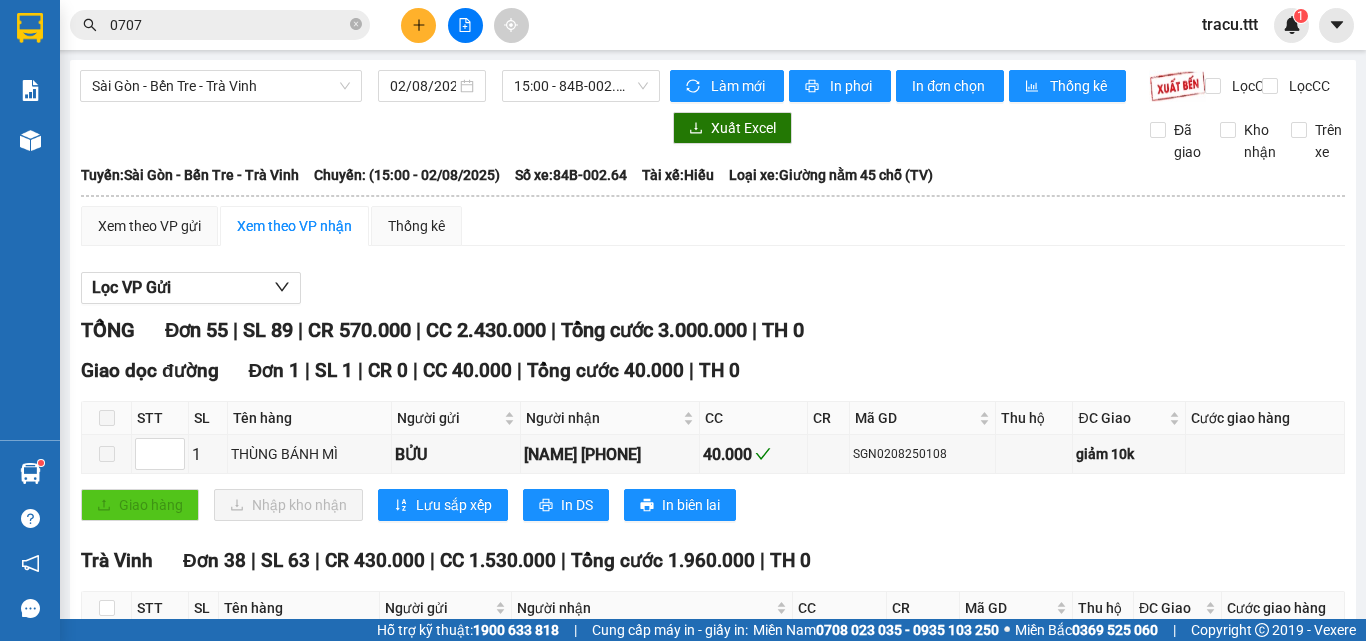 click on "Nhập kho nhận" at bounding box center (311, 2752) 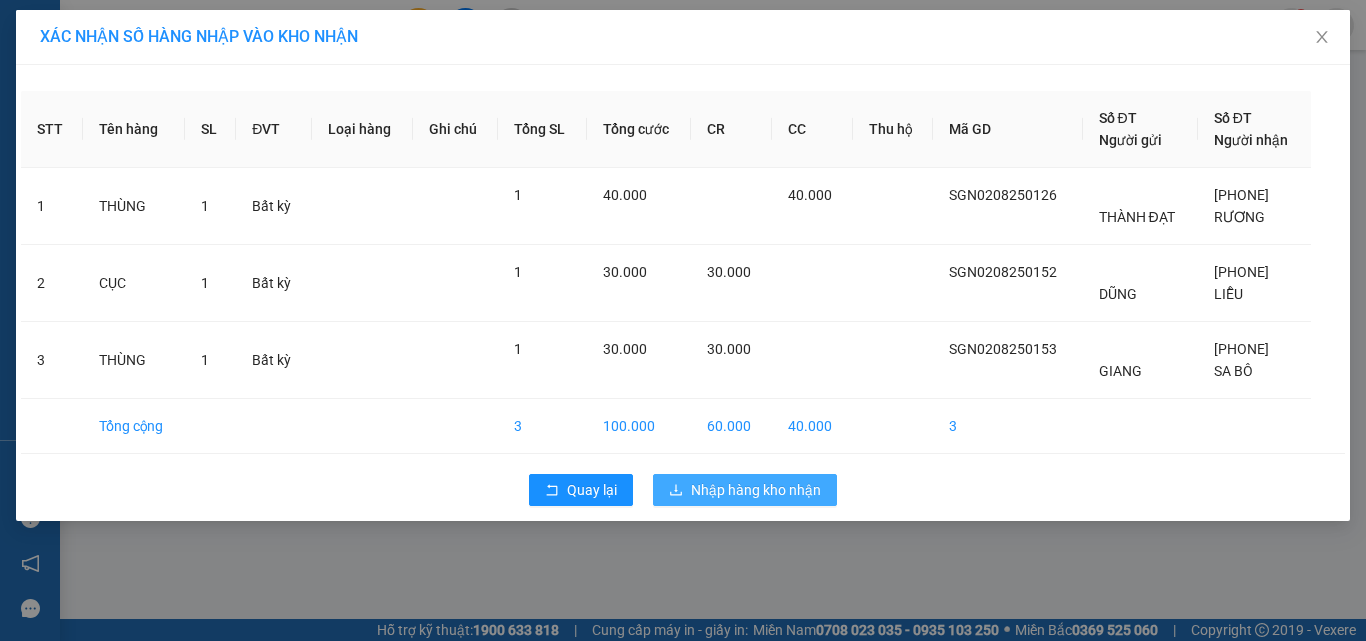 click on "Nhập hàng kho nhận" at bounding box center [756, 490] 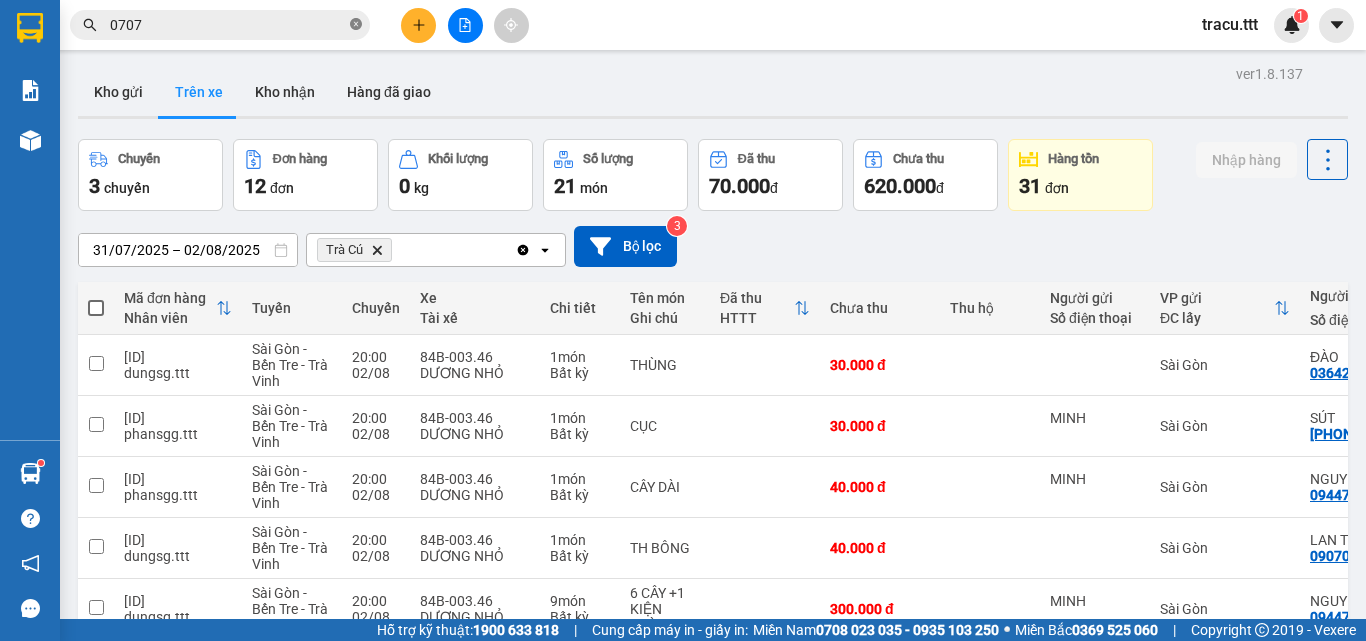 click 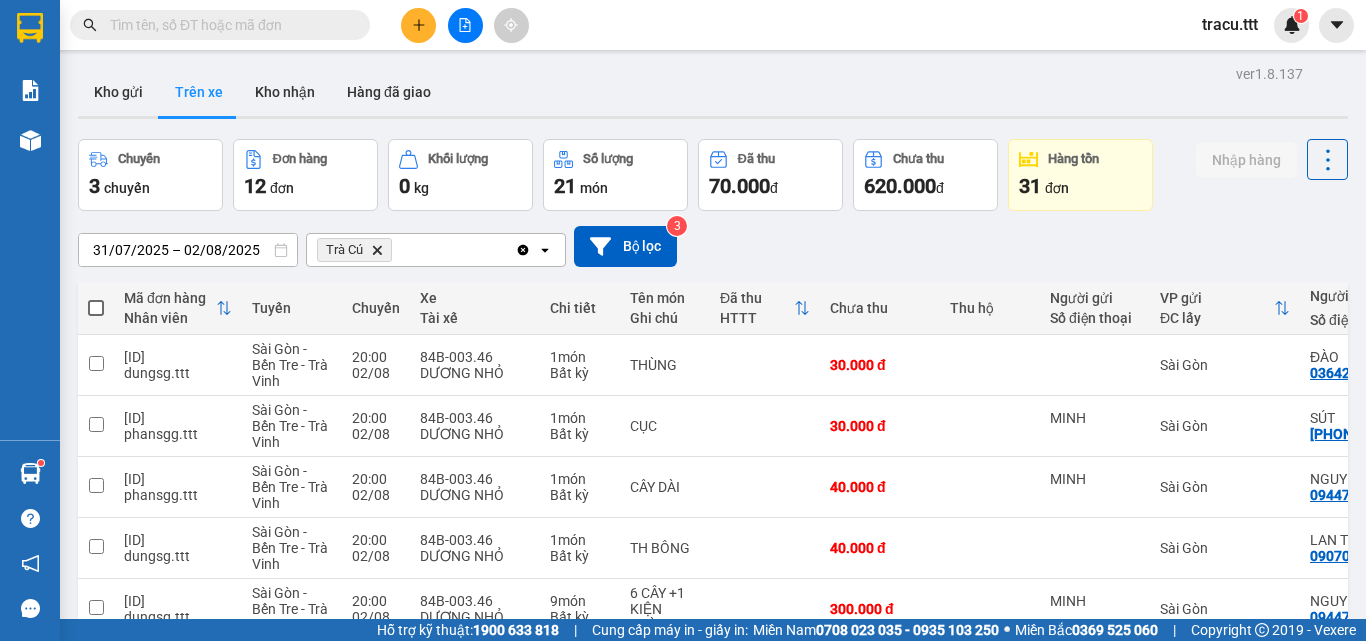click at bounding box center [228, 25] 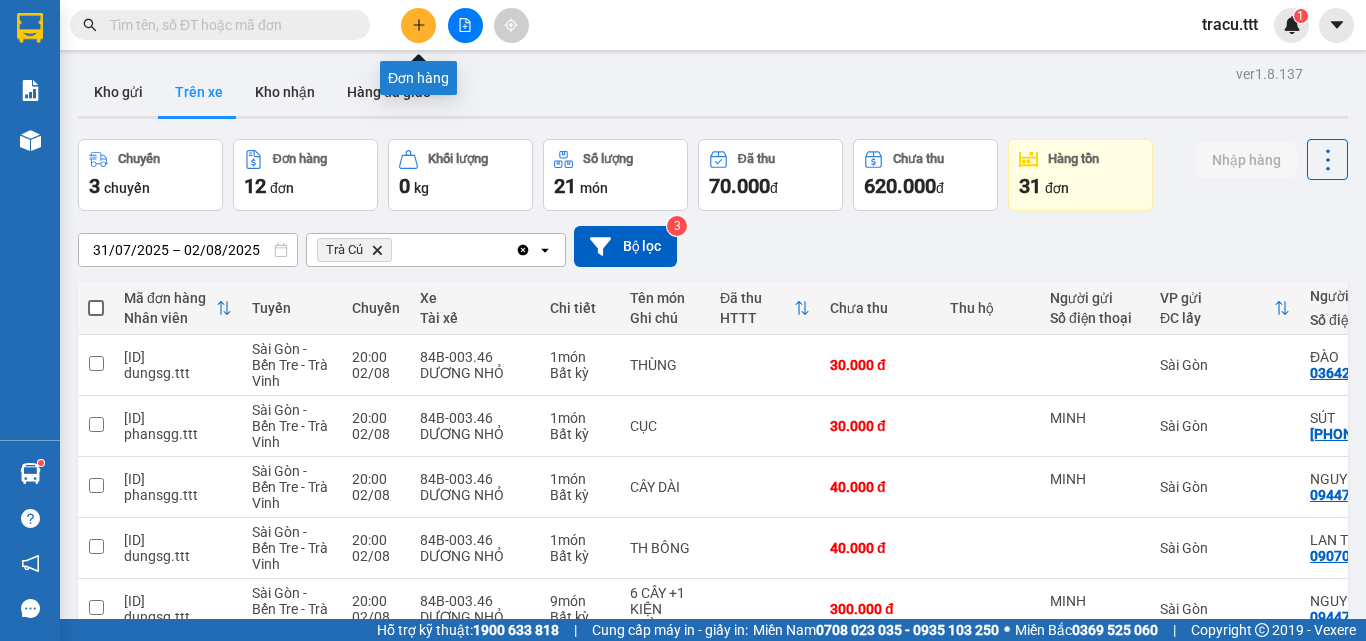click at bounding box center (418, 25) 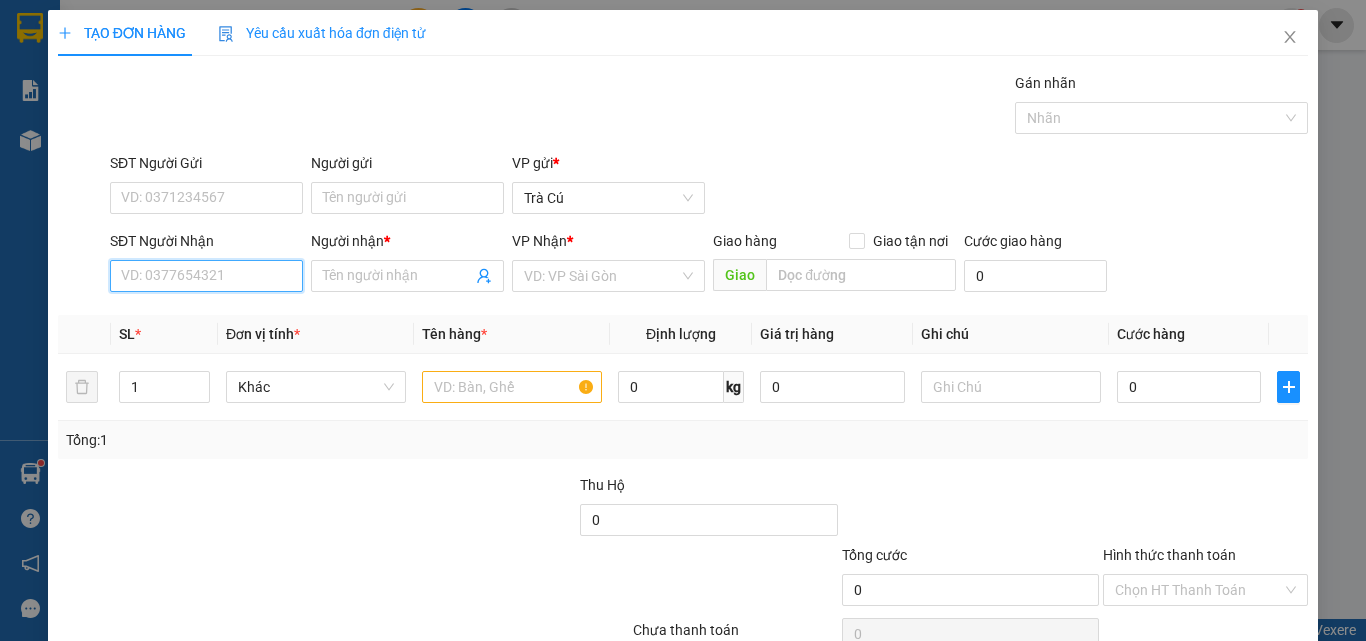 click on "SĐT Người Nhận" at bounding box center [206, 276] 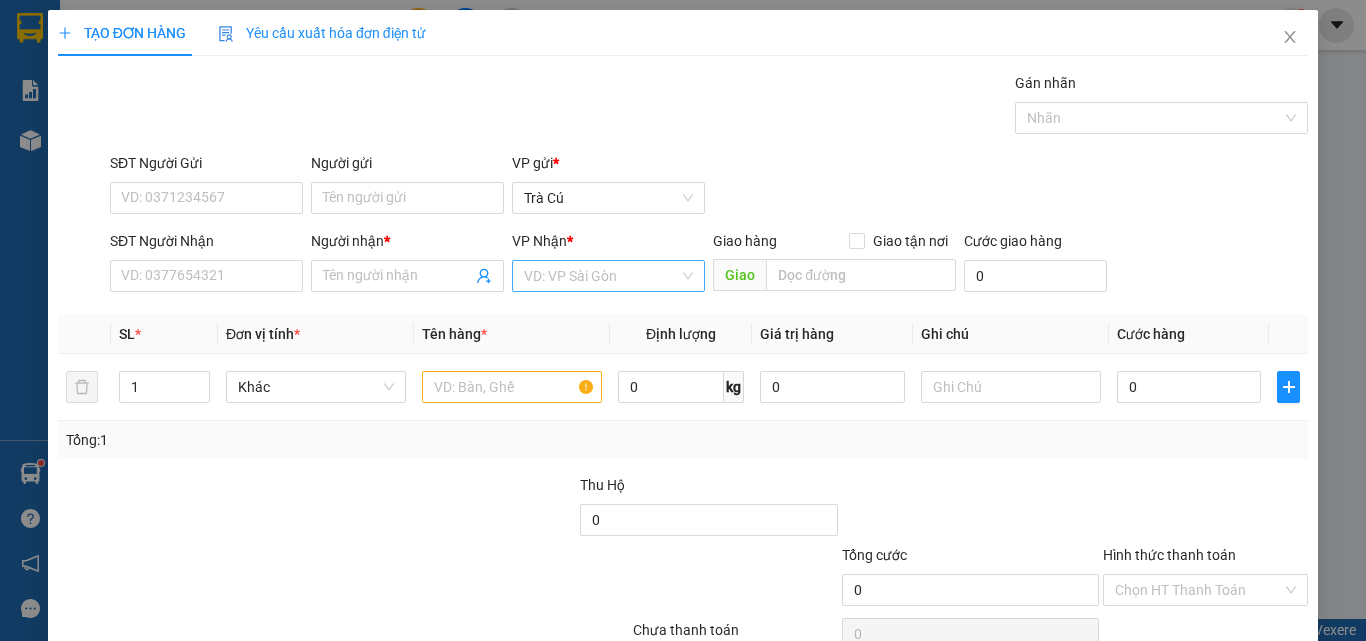 click at bounding box center (601, 276) 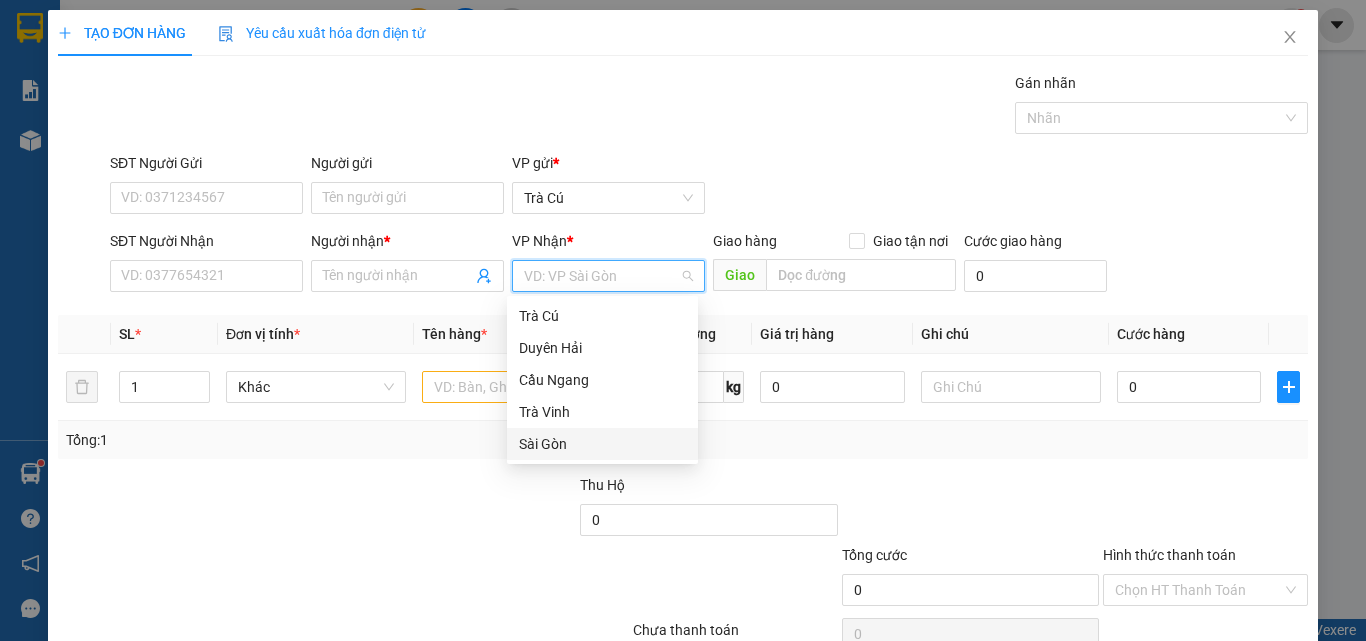 drag, startPoint x: 558, startPoint y: 448, endPoint x: 557, endPoint y: 423, distance: 25.019993 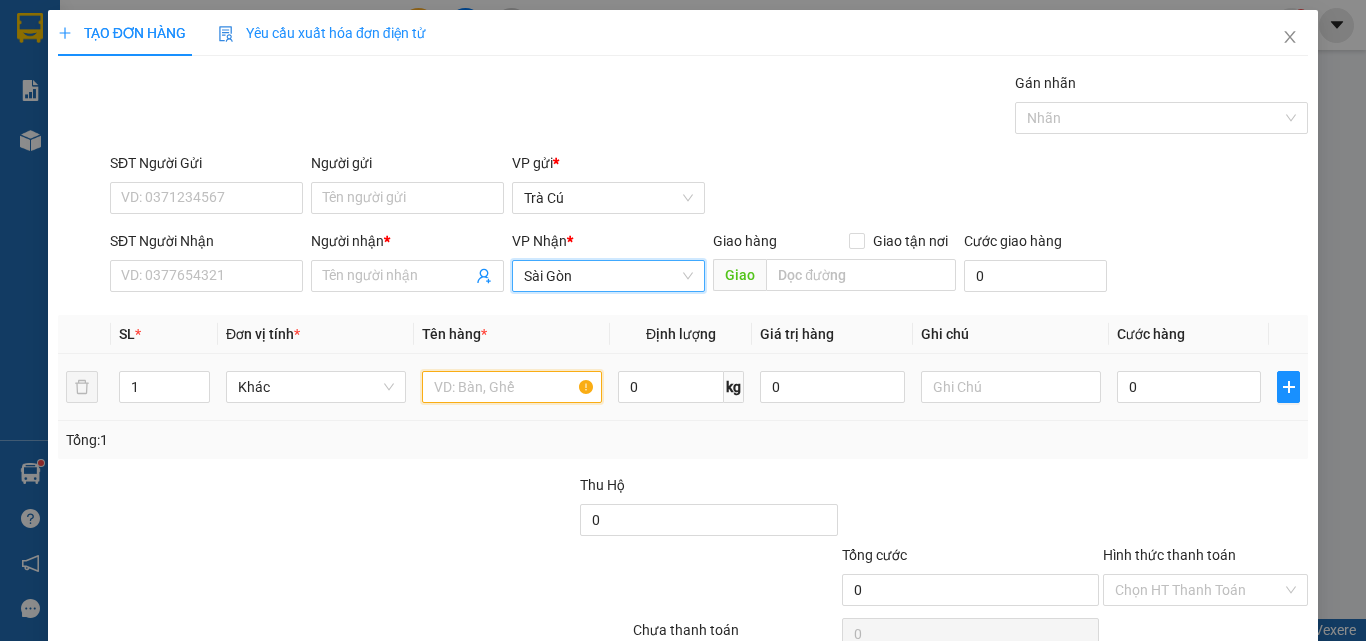 click at bounding box center [512, 387] 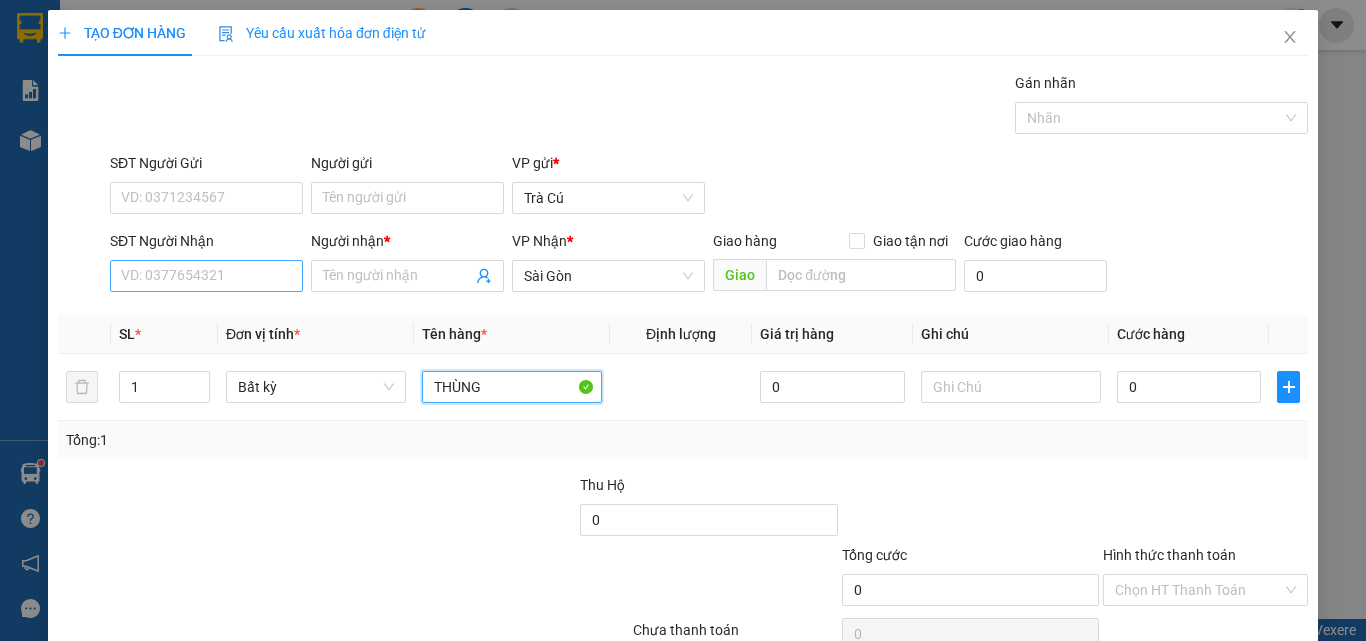 type on "THÙNG" 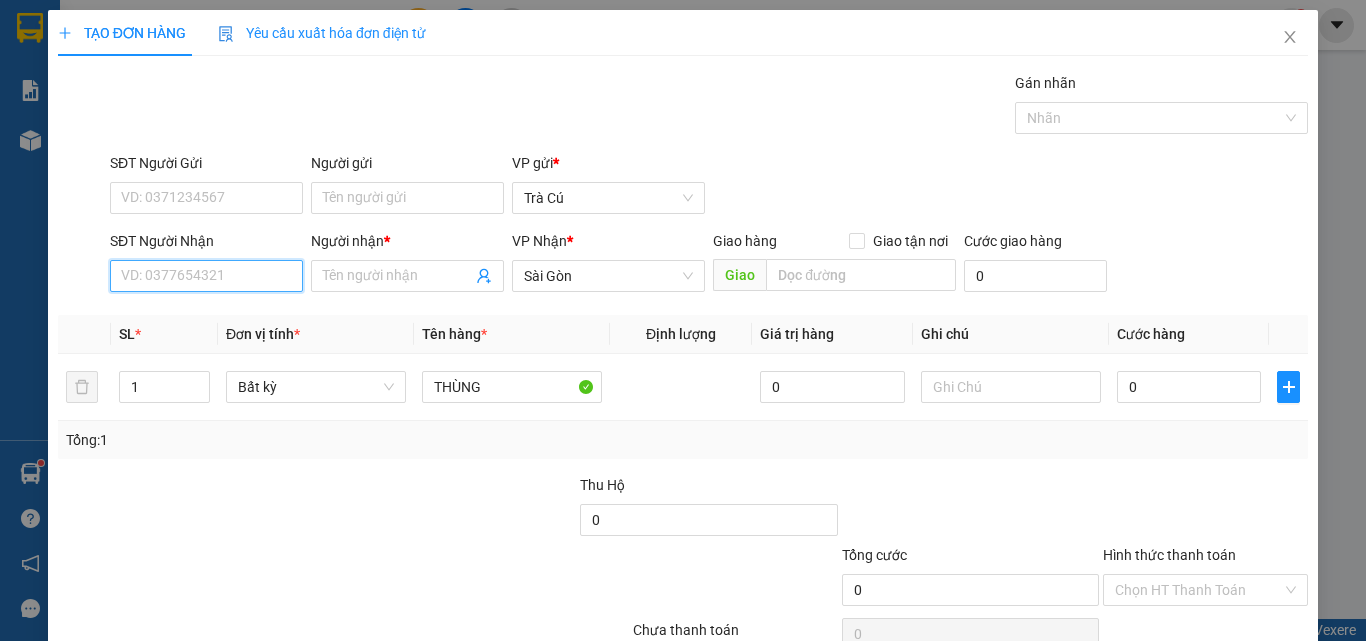 click on "SĐT Người Nhận" at bounding box center [206, 276] 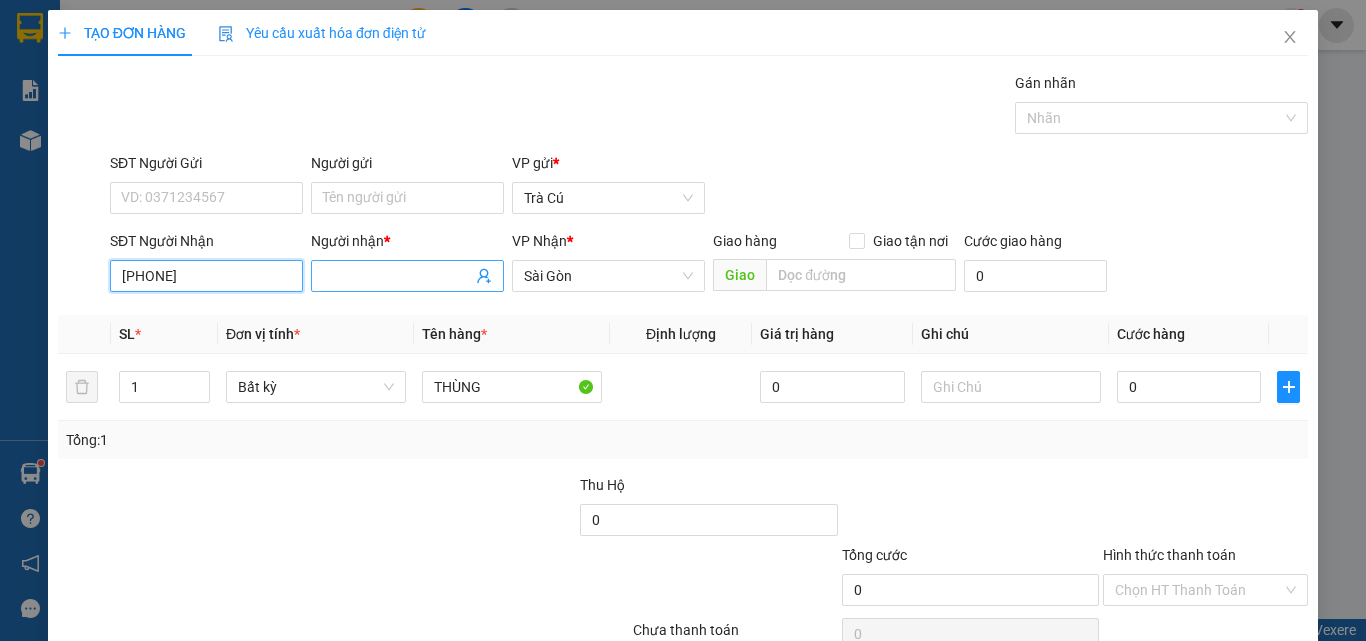 type on "[PHONE]" 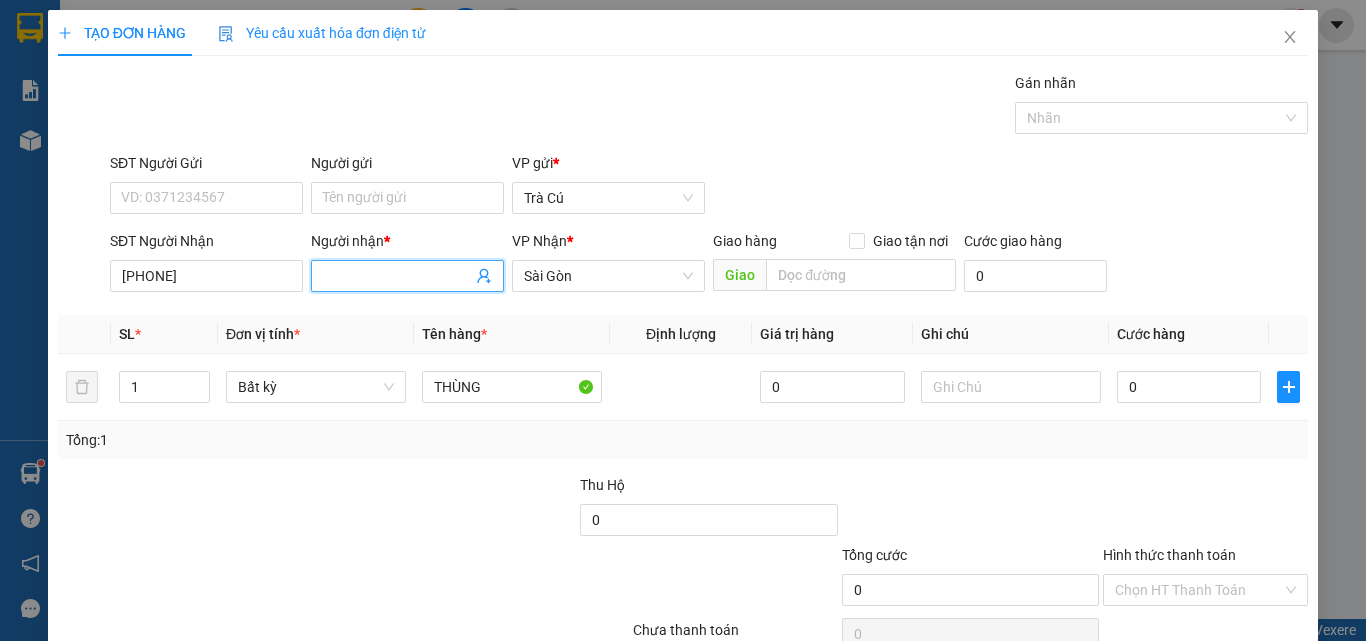 click on "Người nhận  *" at bounding box center (397, 276) 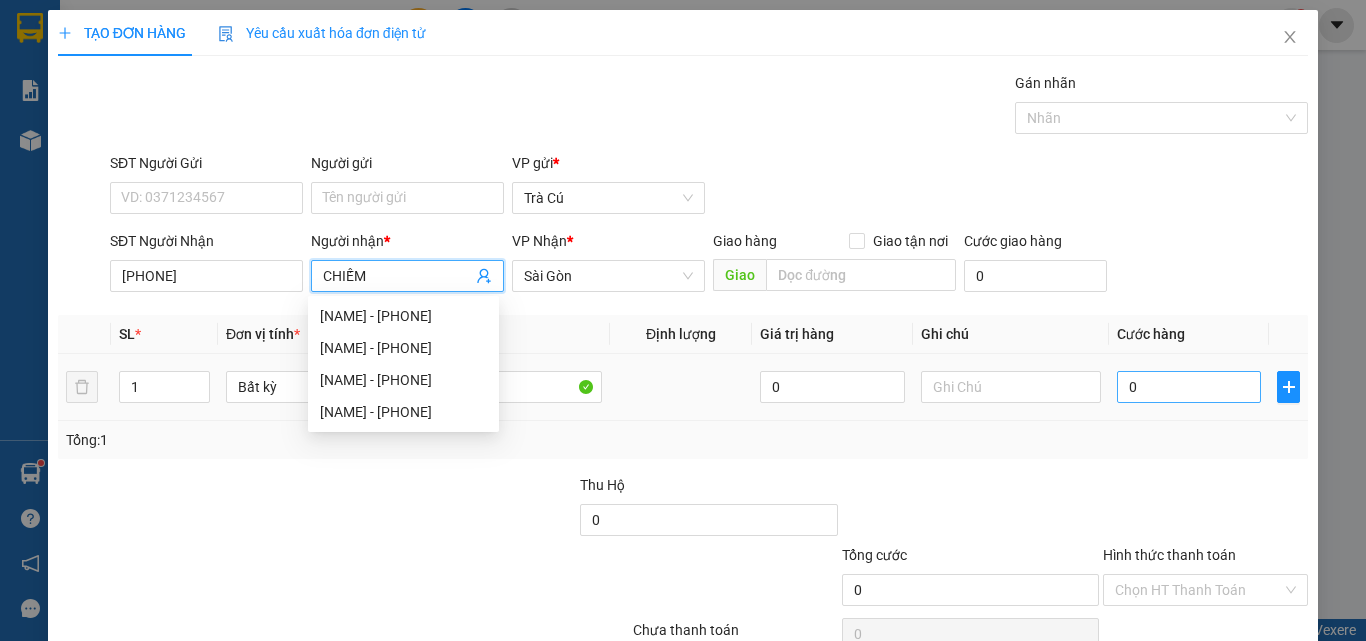 type on "CHIẾM" 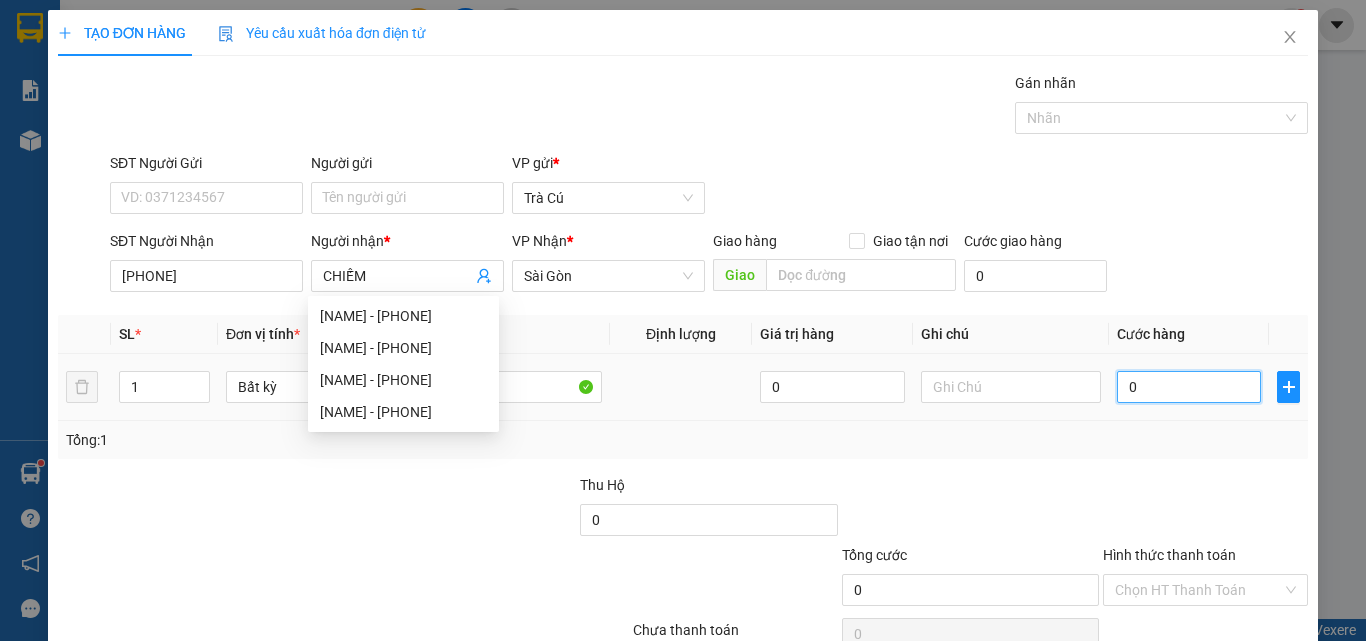 click on "0" at bounding box center [1189, 387] 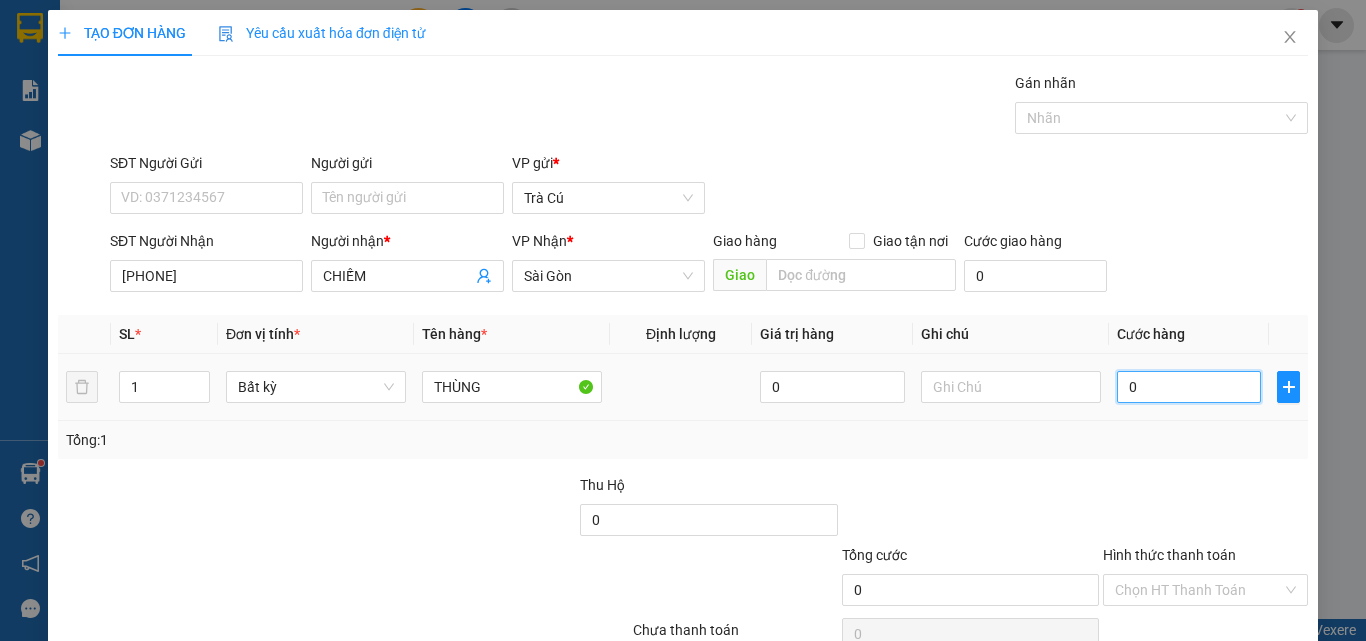 type on "4" 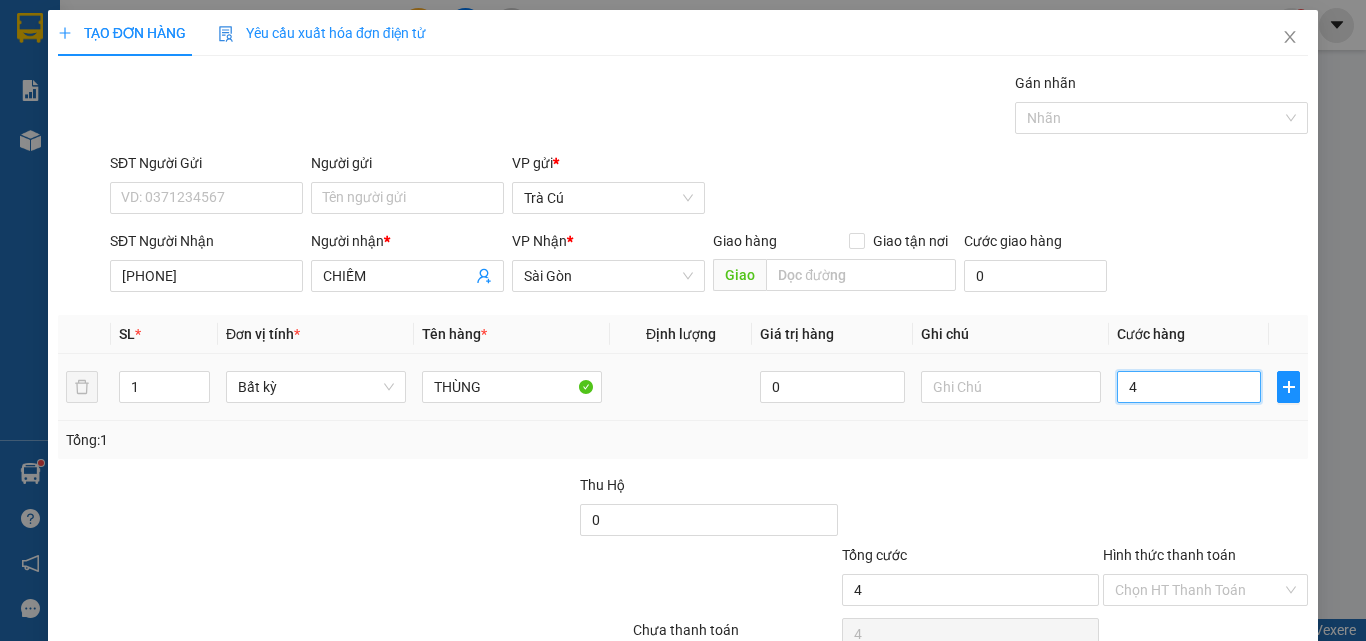 type on "40" 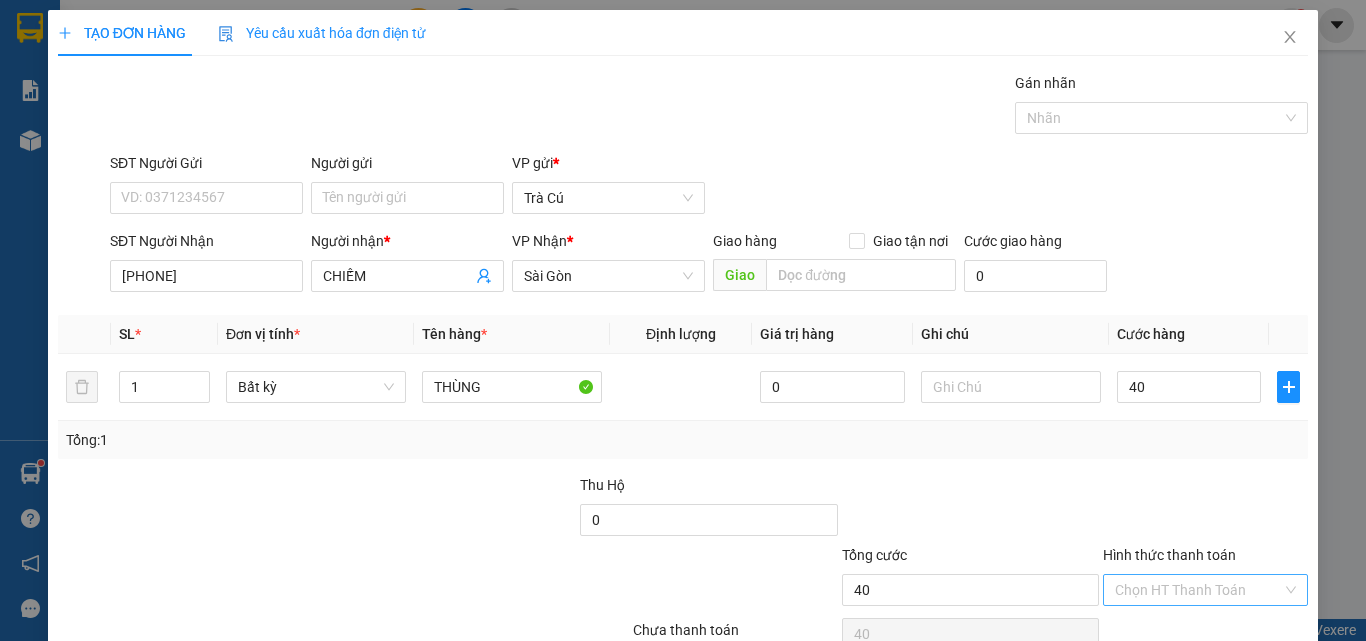 type on "40.000" 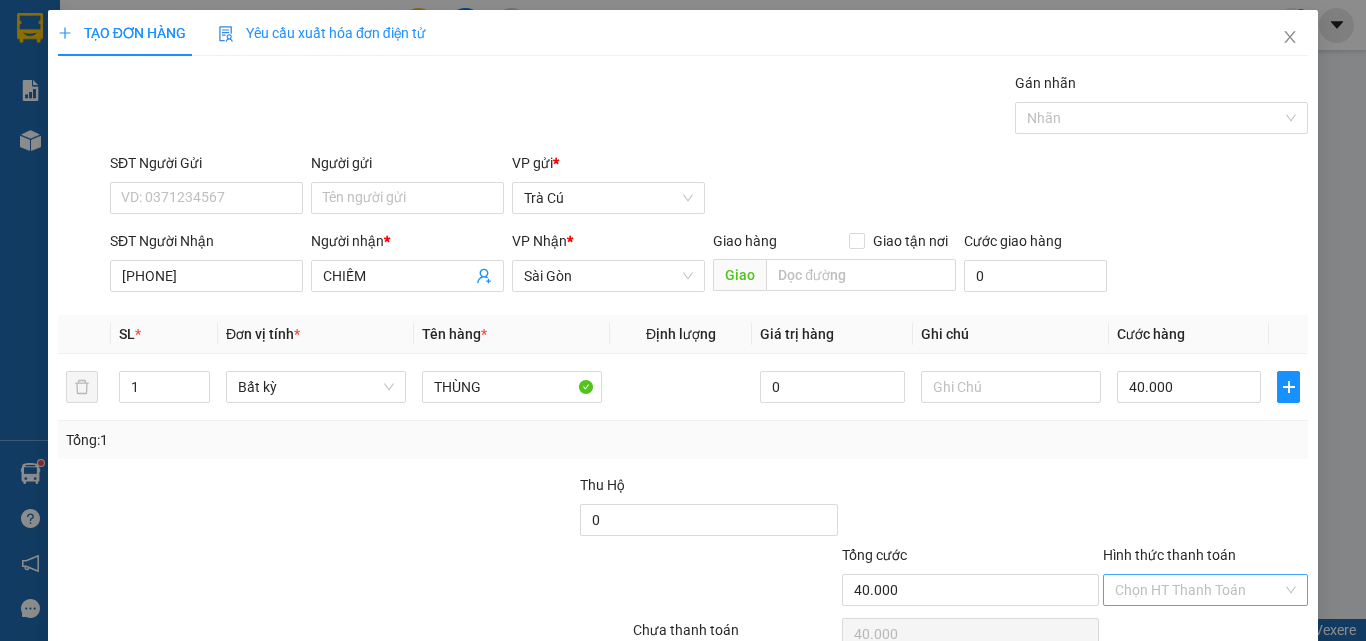 click on "Hình thức thanh toán" at bounding box center [1198, 590] 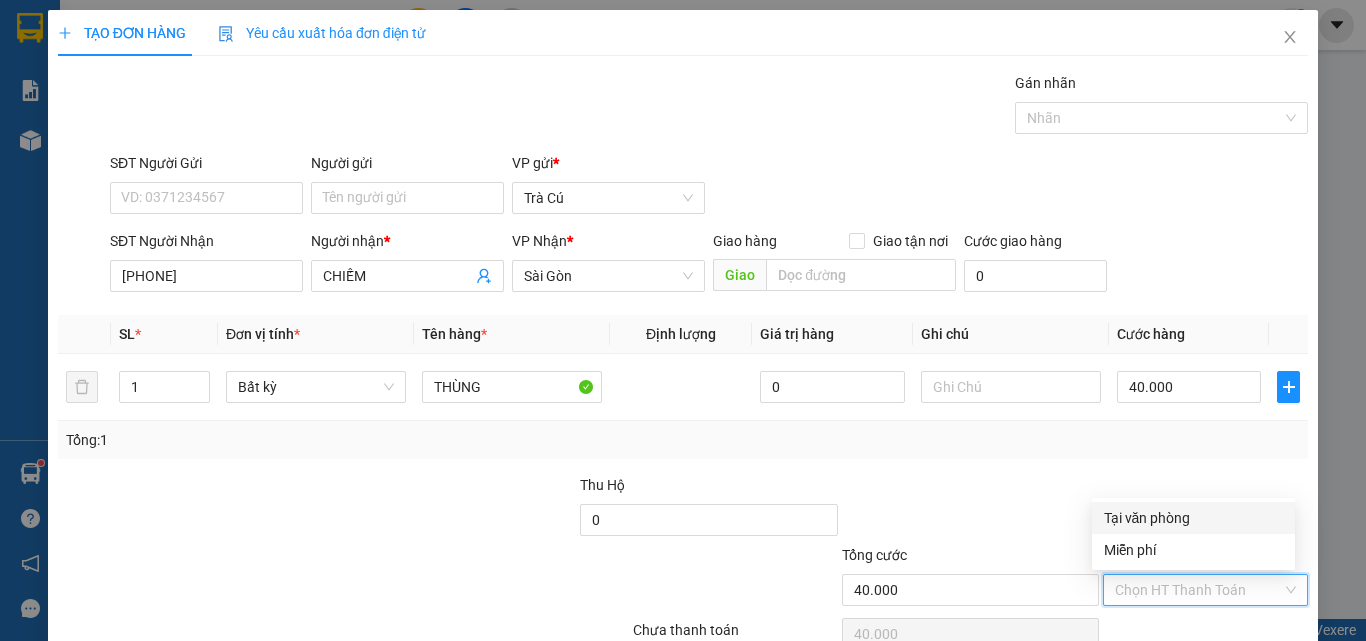 click on "Tại văn phòng" at bounding box center [1193, 518] 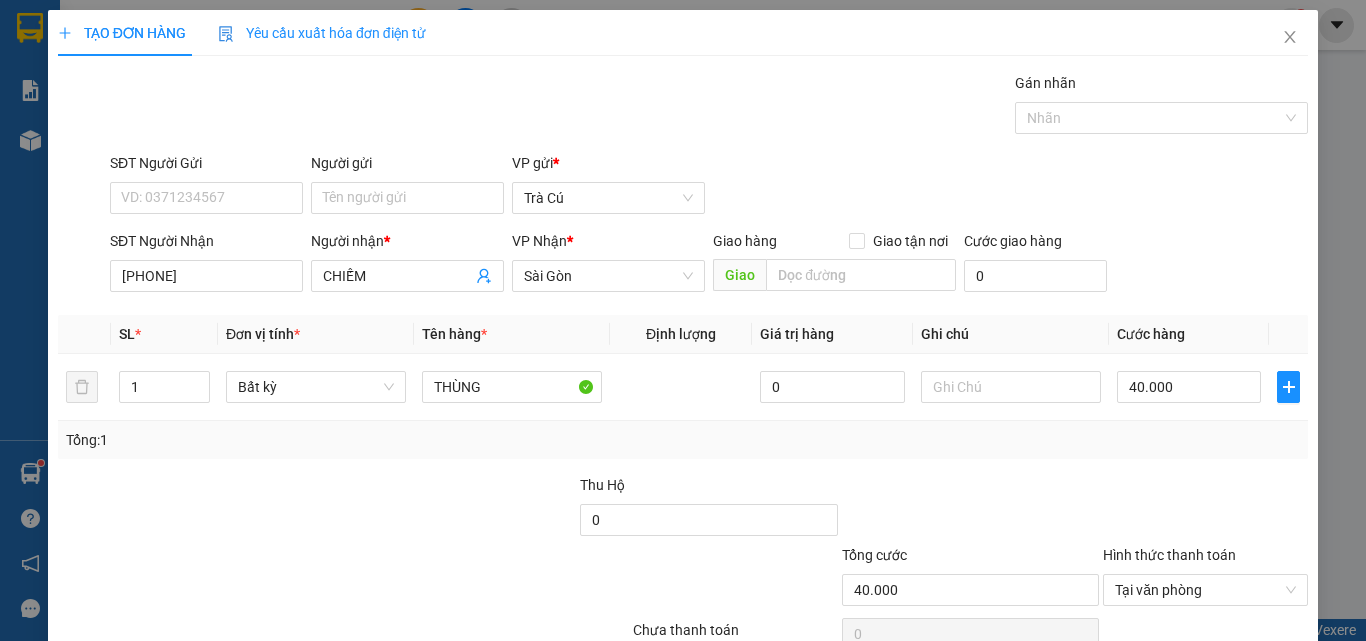 click on "Lưu và In" at bounding box center [1243, 685] 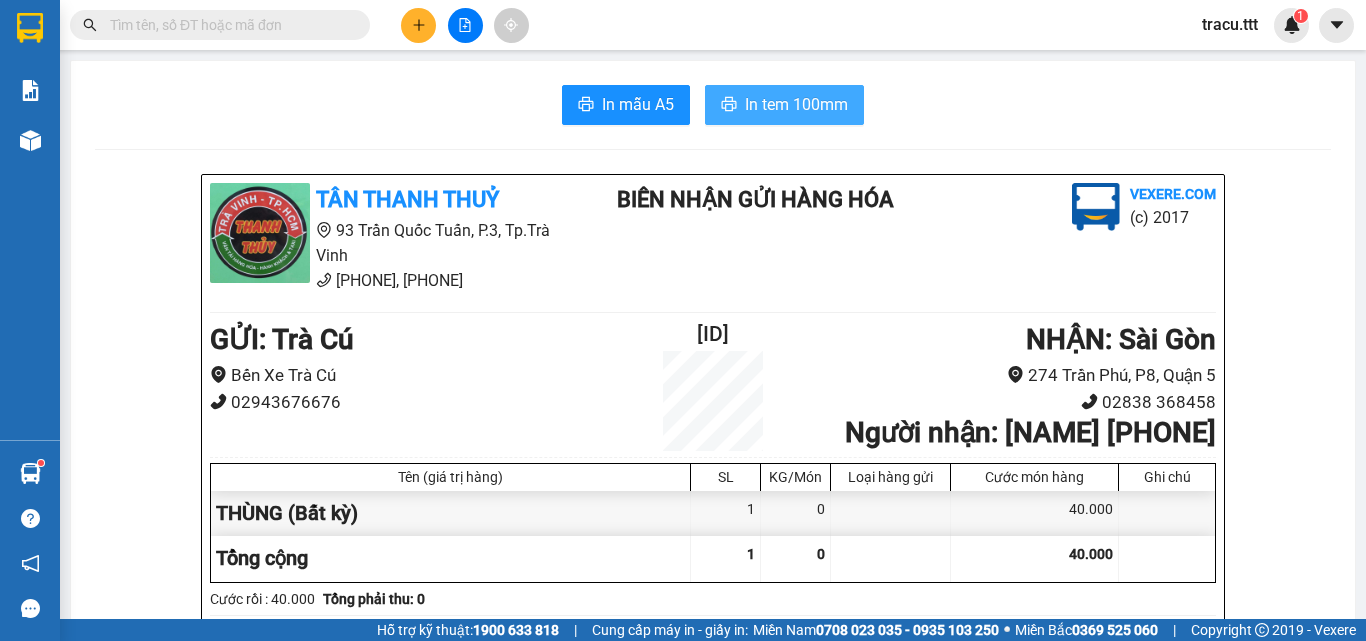 click on "In tem 100mm" at bounding box center [784, 105] 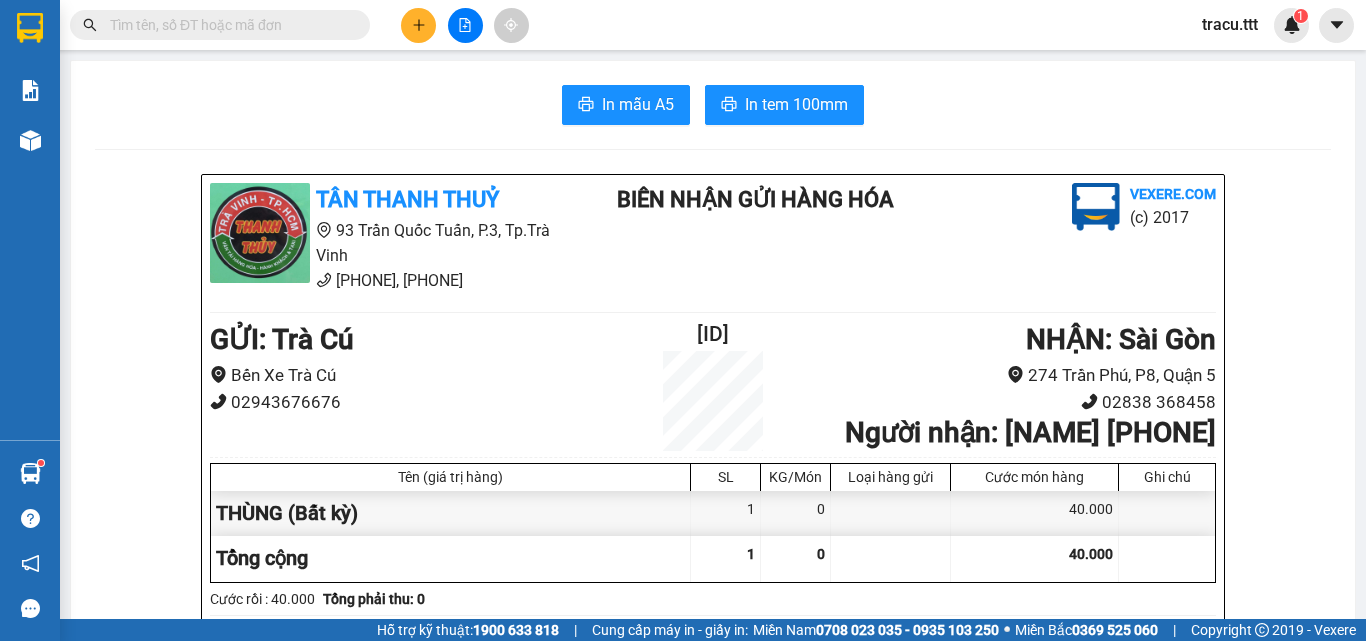 click at bounding box center (228, 25) 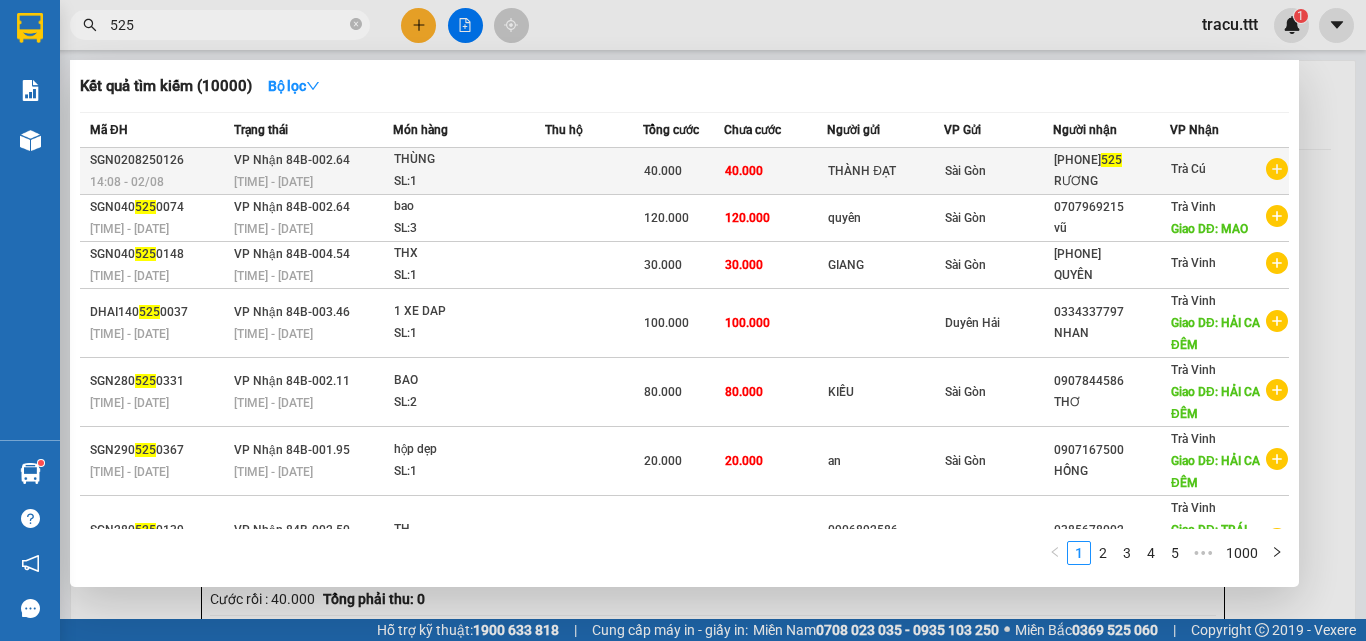 type on "525" 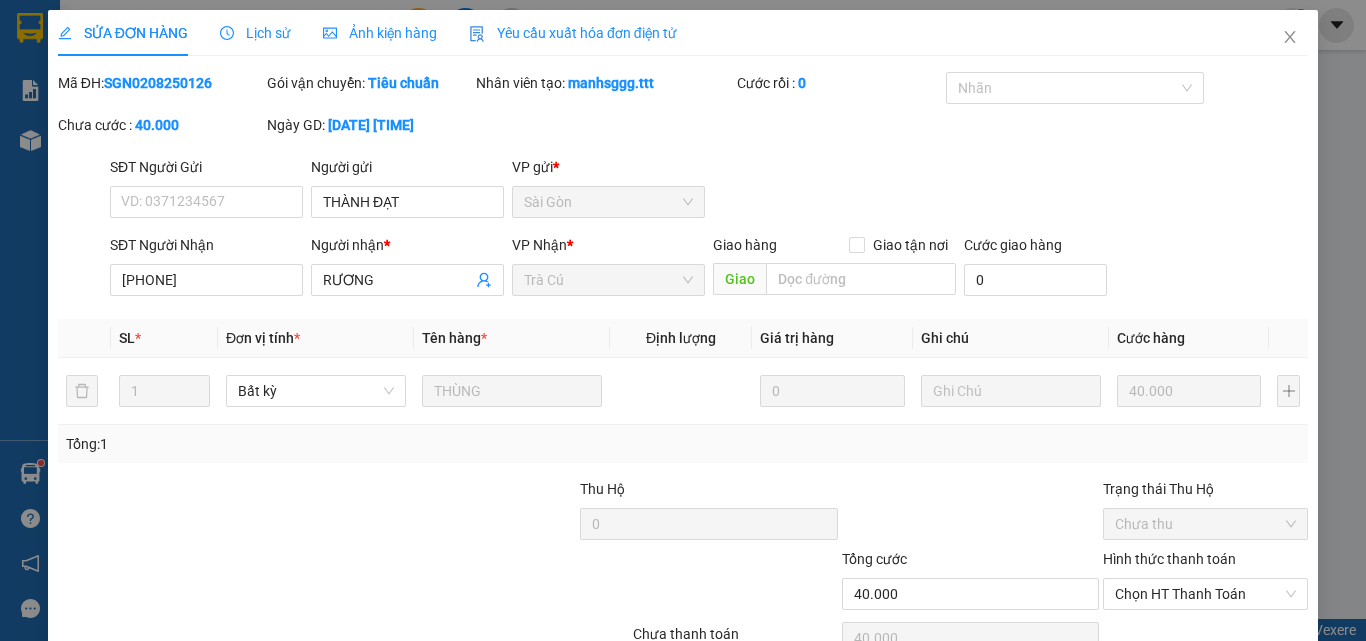 type on "THÀNH ĐẠT" 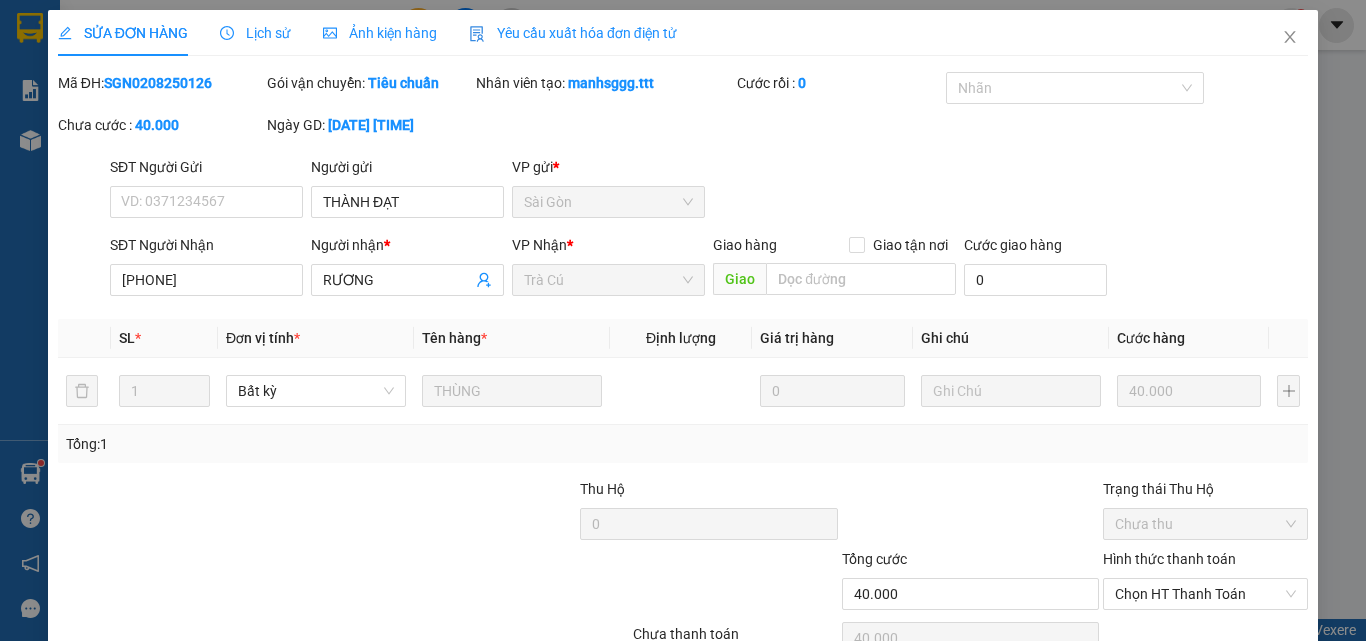 type on "[PHONE]" 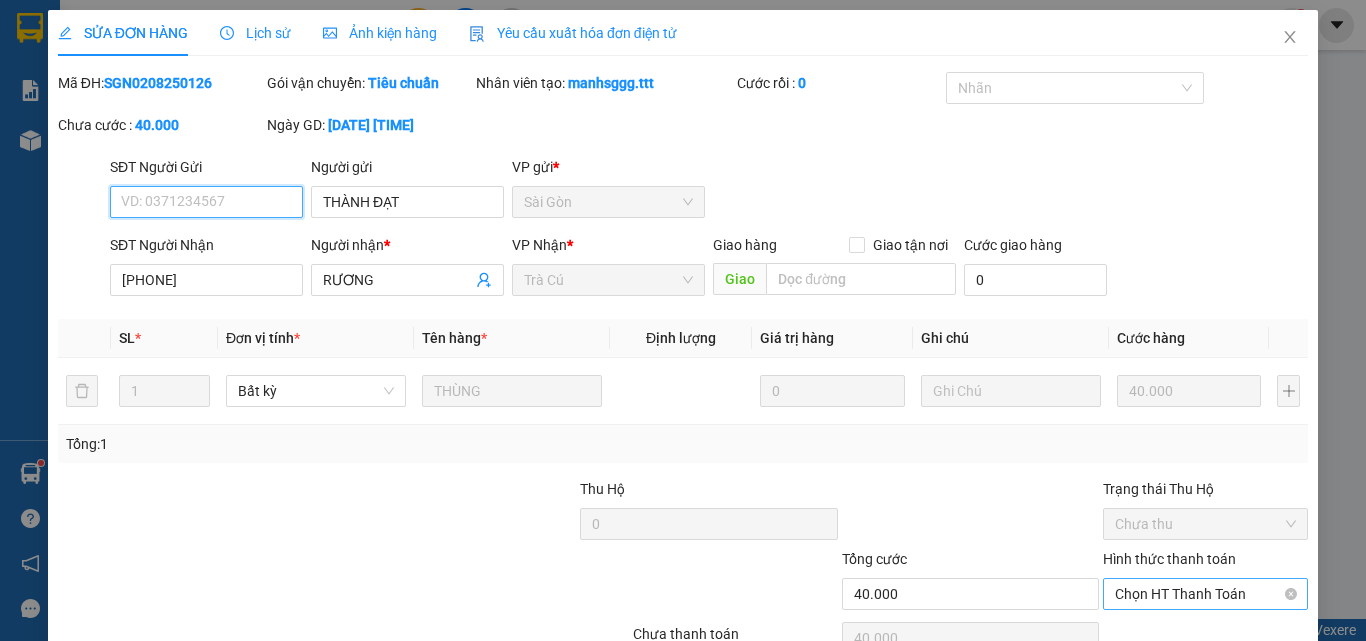 click on "Chọn HT Thanh Toán" at bounding box center [1205, 594] 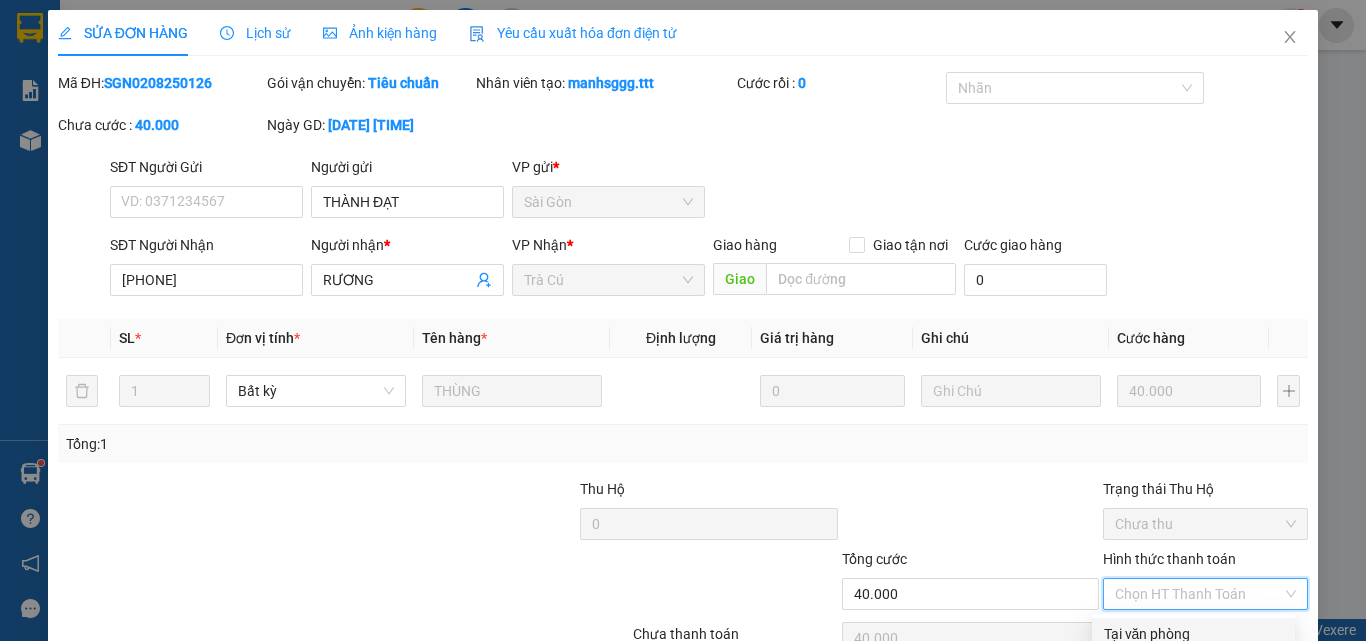 click on "Tại văn phòng" at bounding box center (1193, 634) 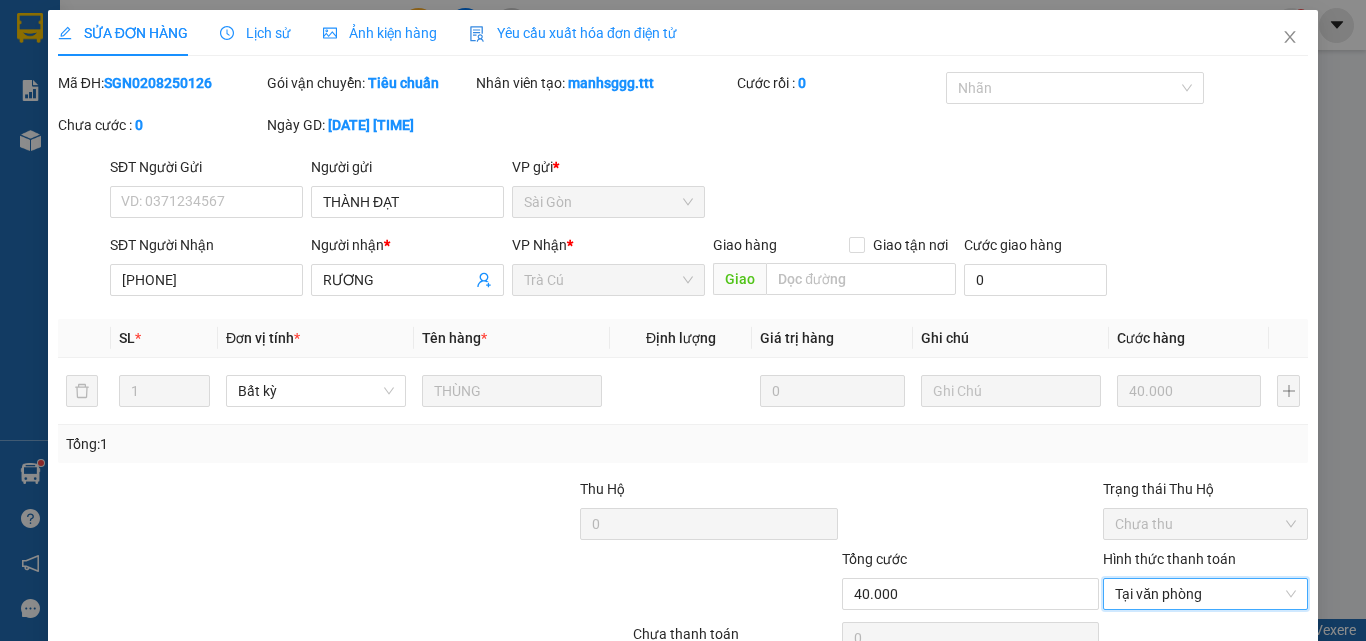 click on "Lưu và Giao hàng" at bounding box center [778, 689] 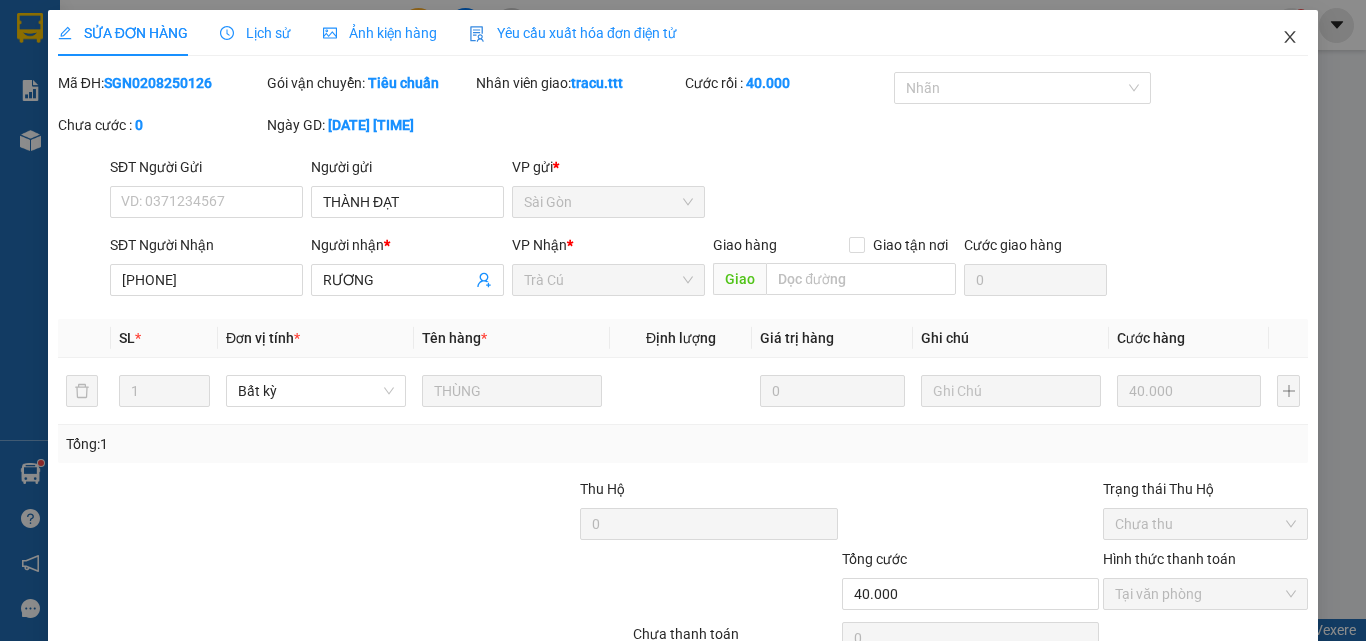 click 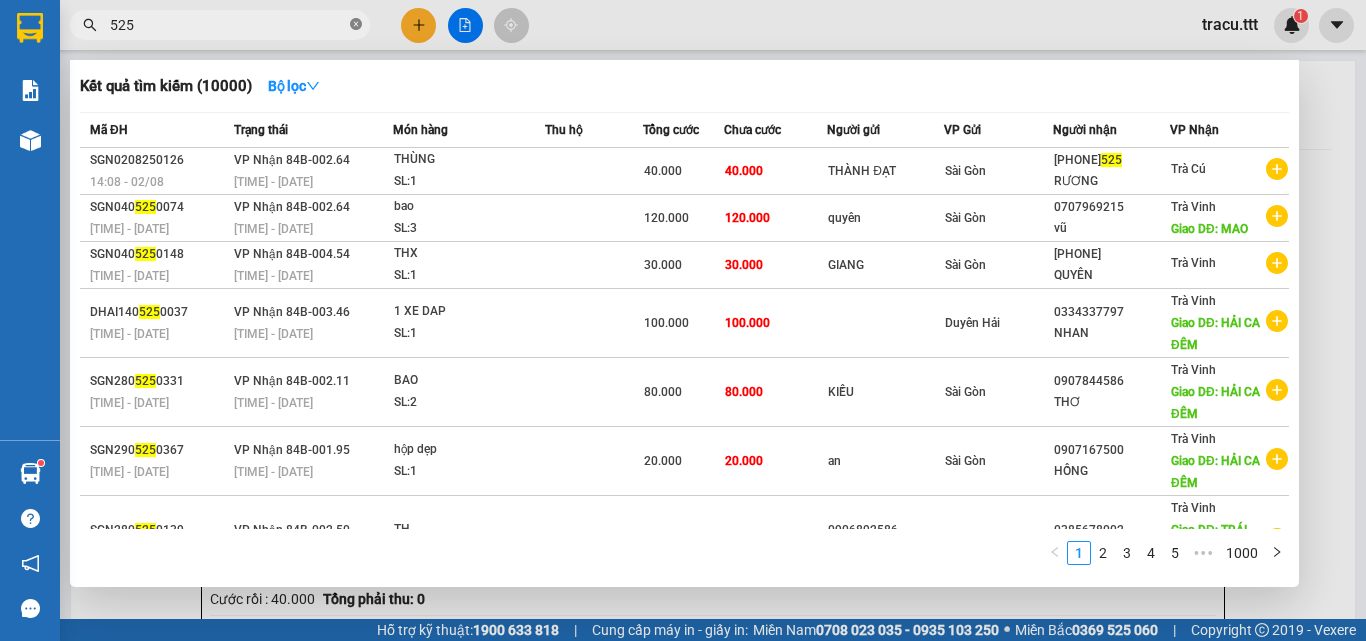 click 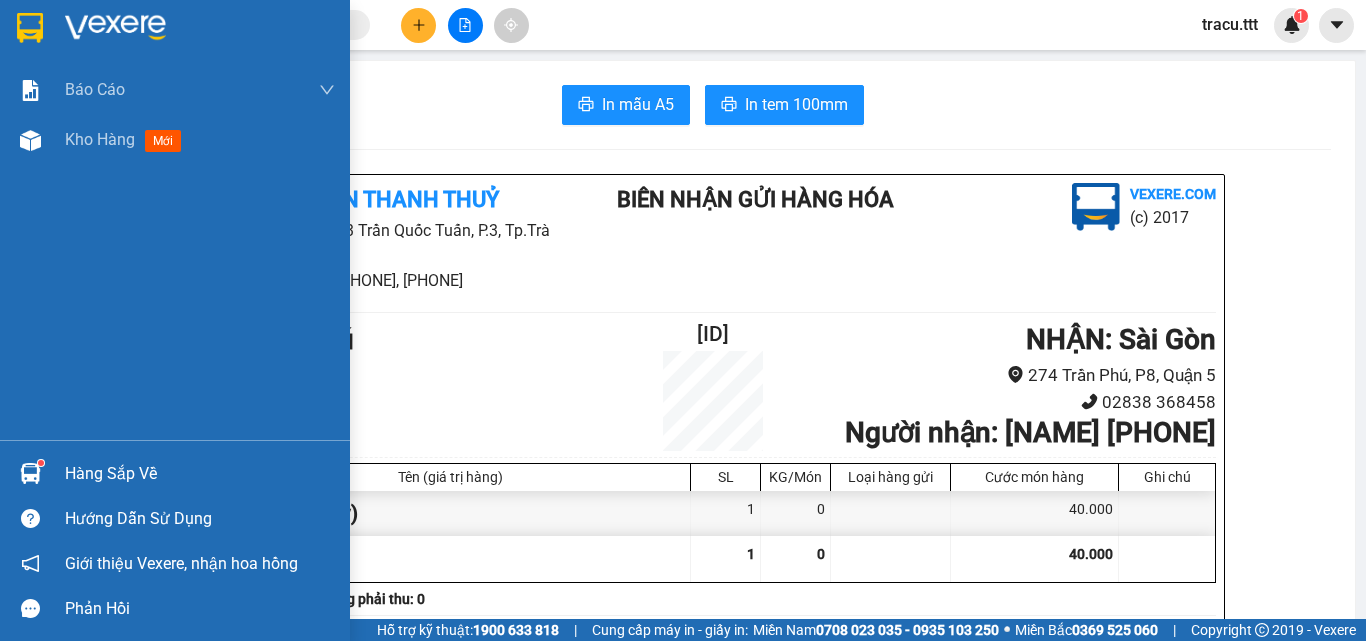 click at bounding box center (175, 32) 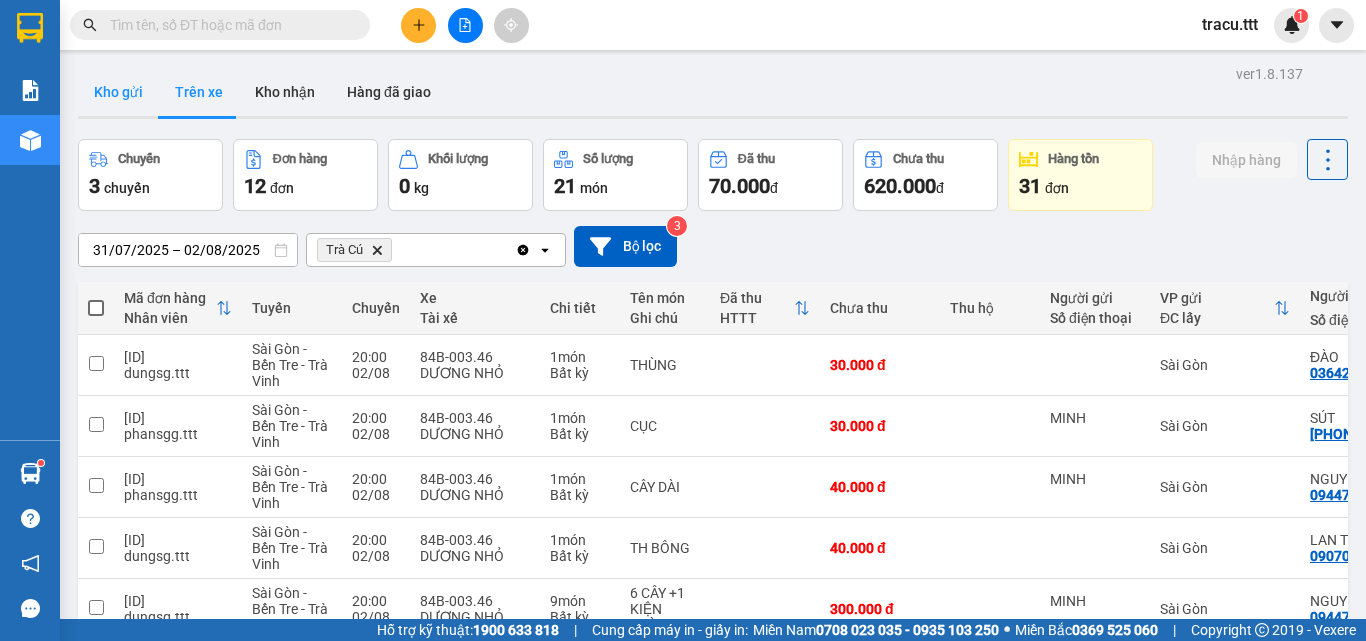 click on "Kho gửi" at bounding box center (118, 92) 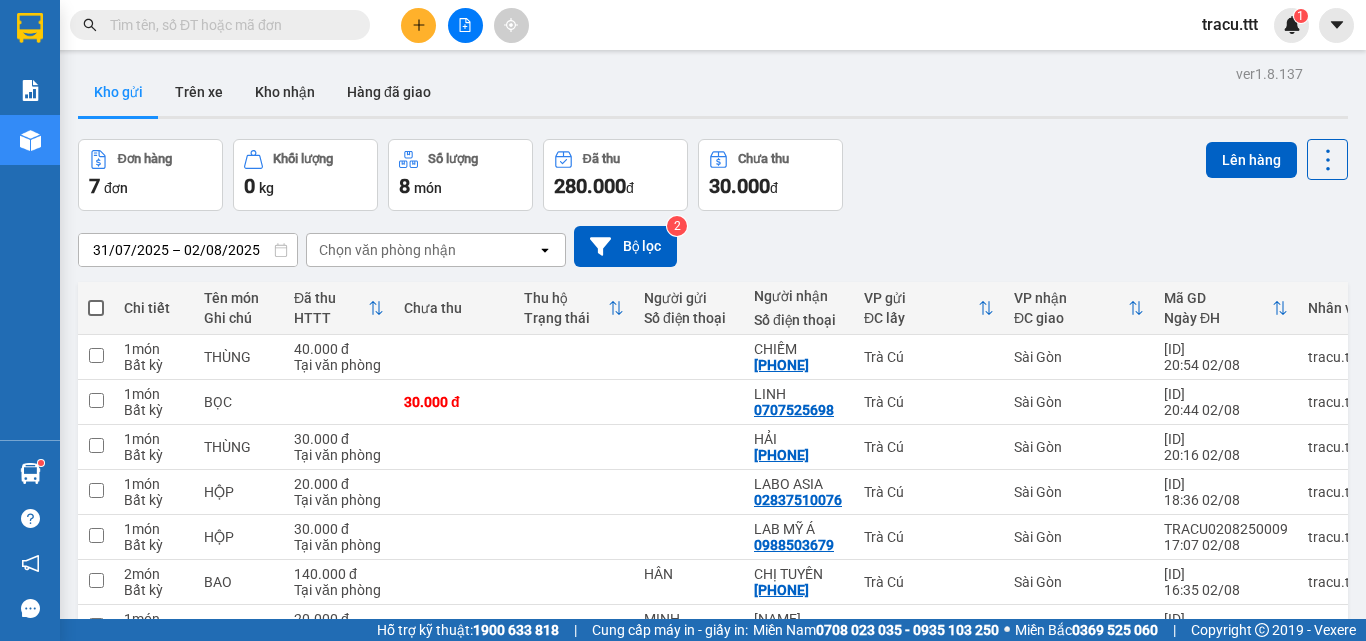 click at bounding box center [96, 308] 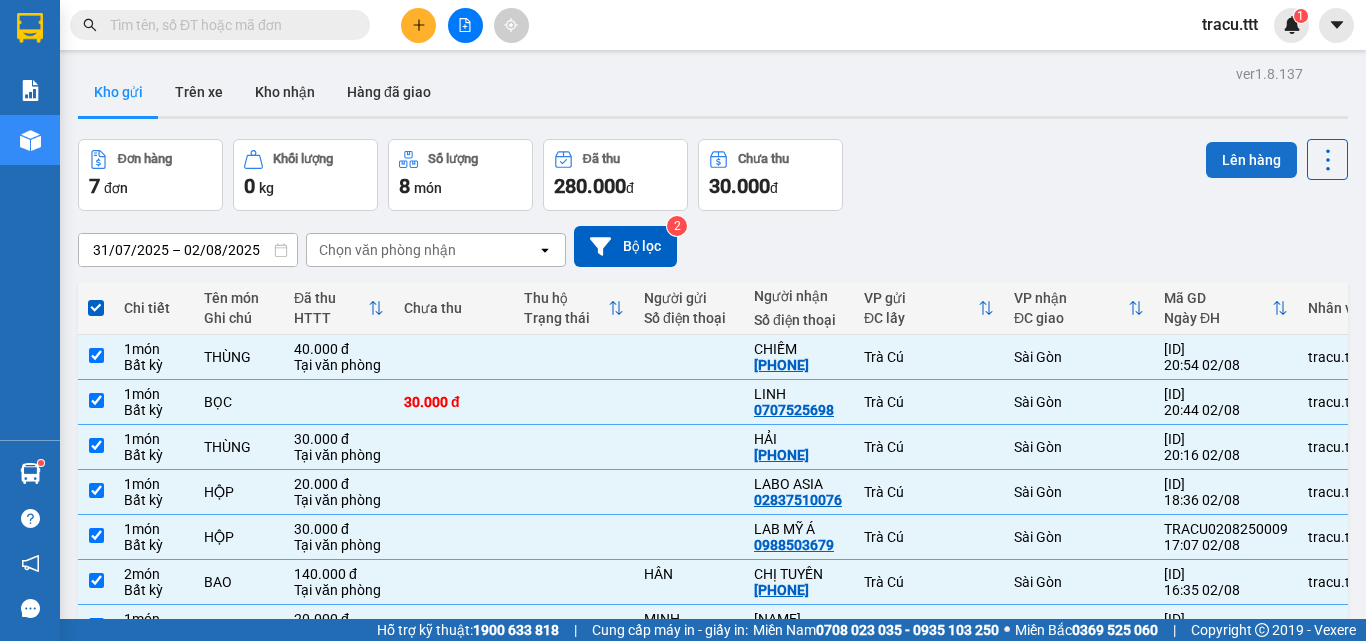 click on "Lên hàng" at bounding box center (1251, 160) 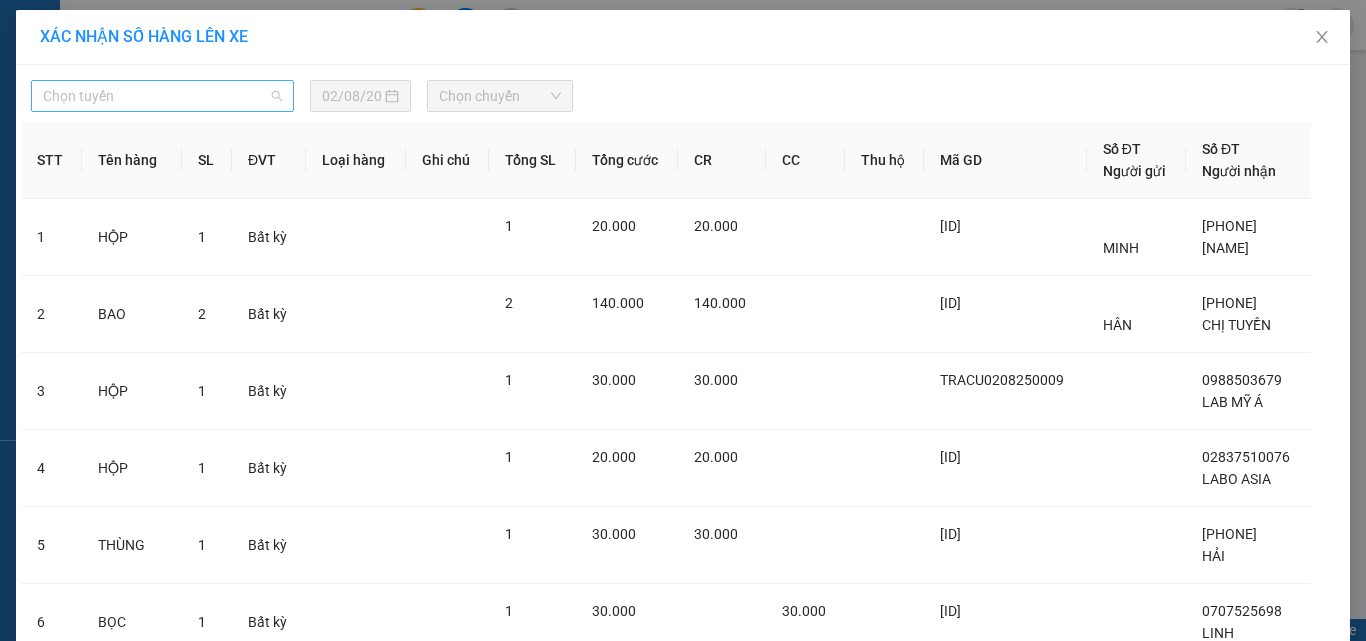 click on "Chọn tuyến" at bounding box center (162, 96) 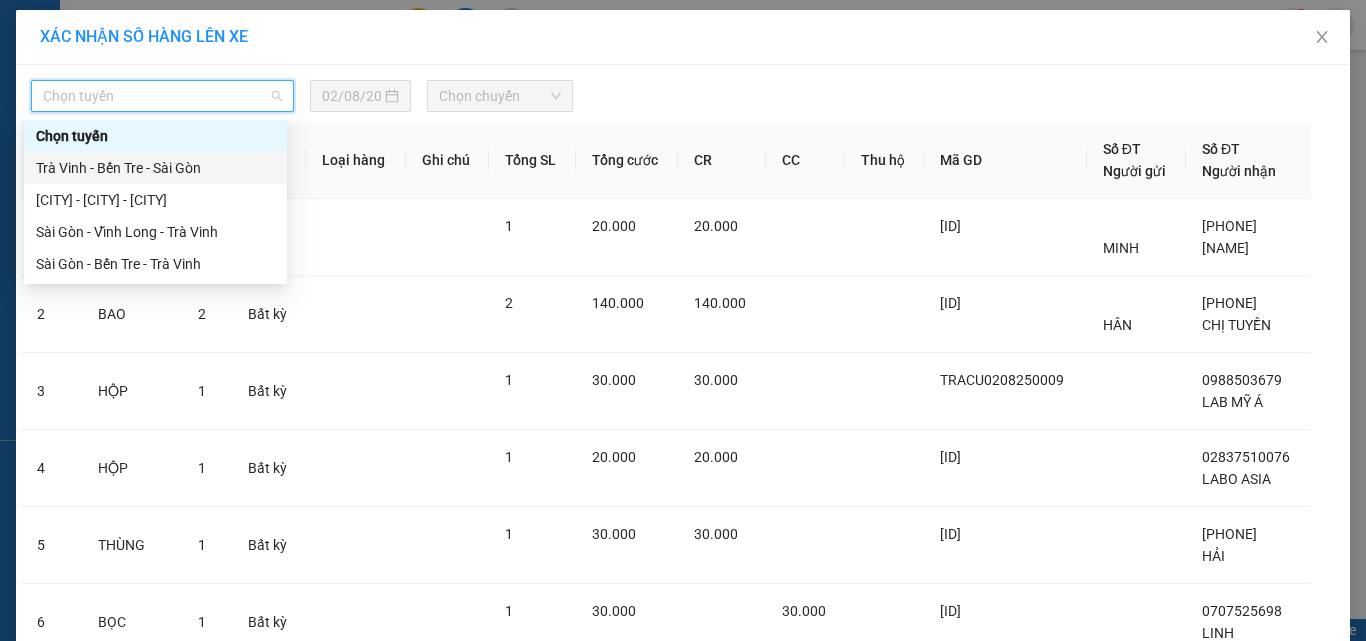 click on "Trà Vinh - Bến Tre - Sài Gòn" at bounding box center (155, 168) 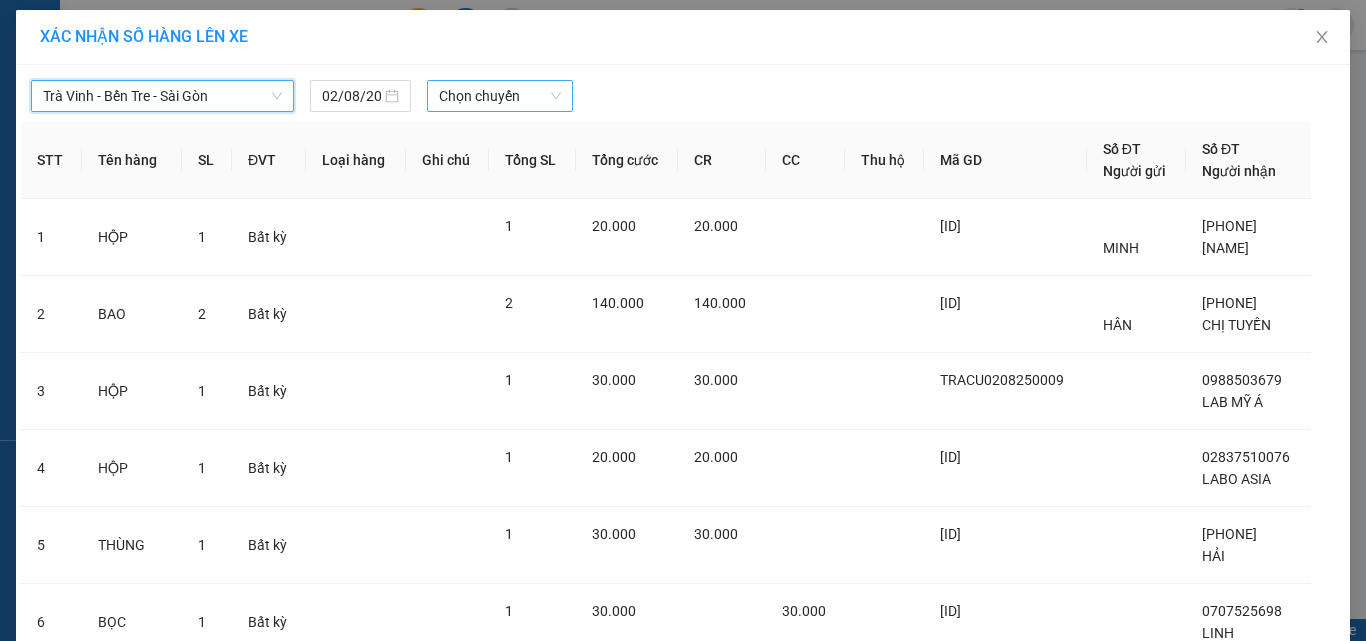 click on "Chọn chuyến" at bounding box center [500, 96] 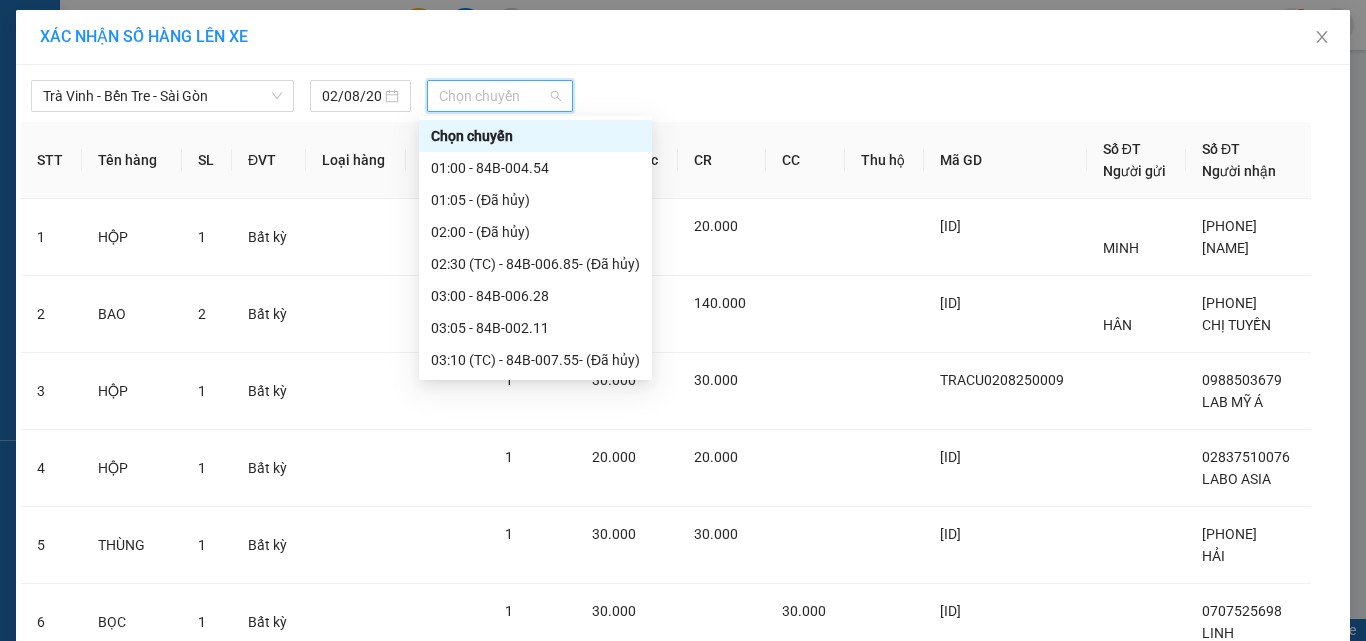 click on "[TIME] - [NUMBER]" at bounding box center [535, 936] 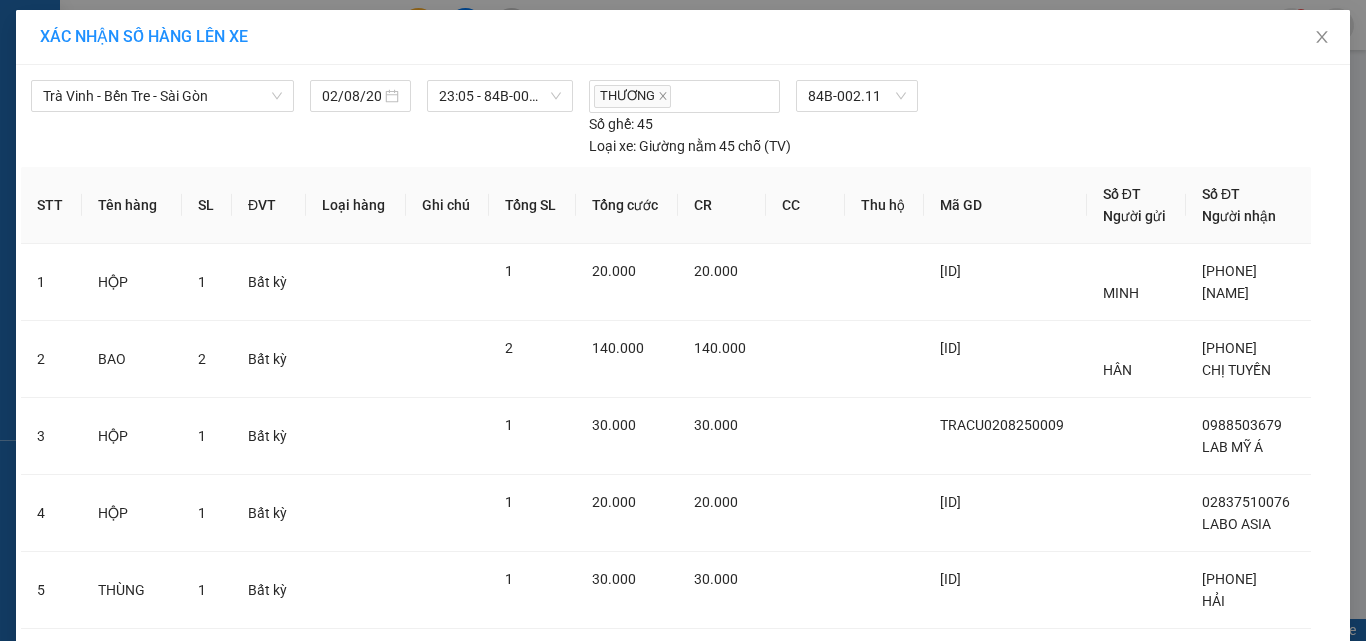 click on "Lên hàng" at bounding box center [756, 874] 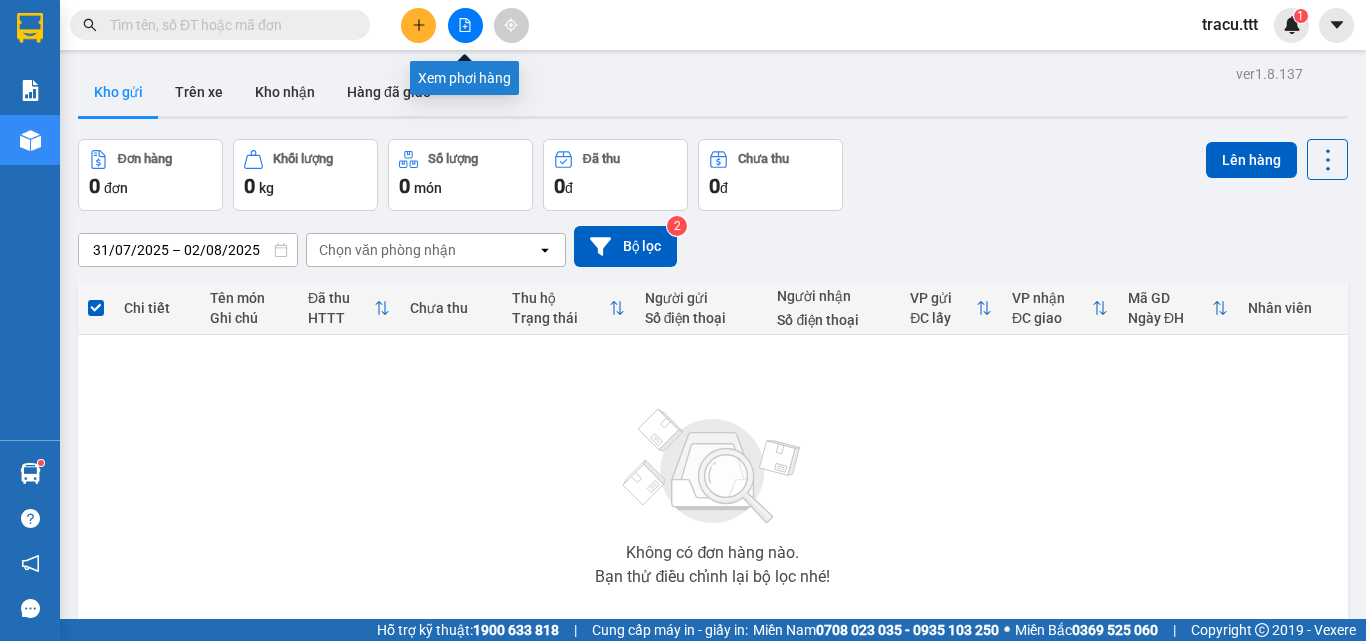 click 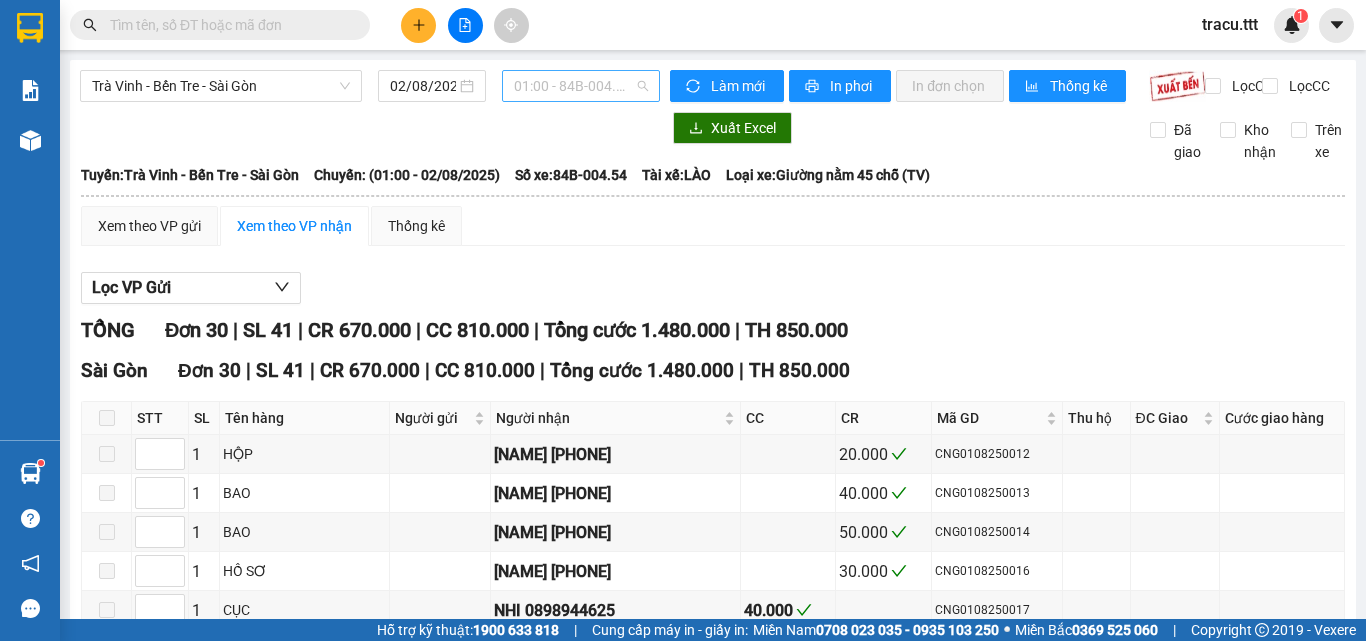 click on "01:00     - 84B-004.54" at bounding box center (581, 86) 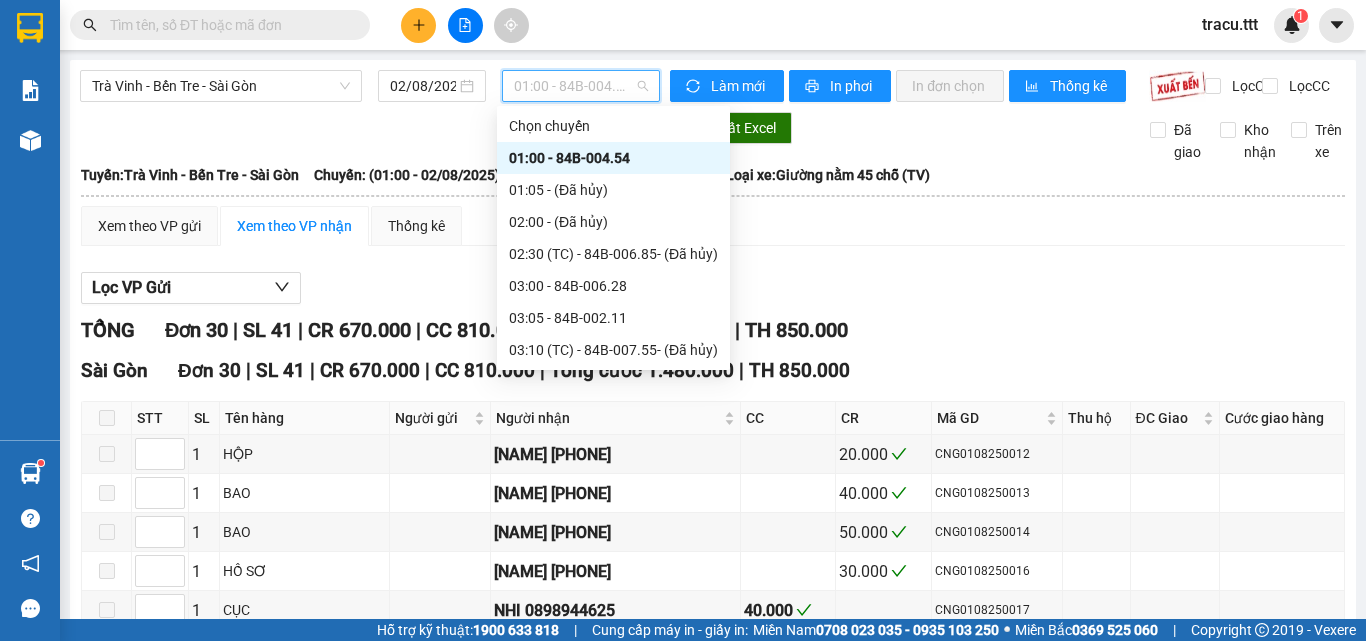 click on "[TIME] - [NUMBER]" at bounding box center [613, 926] 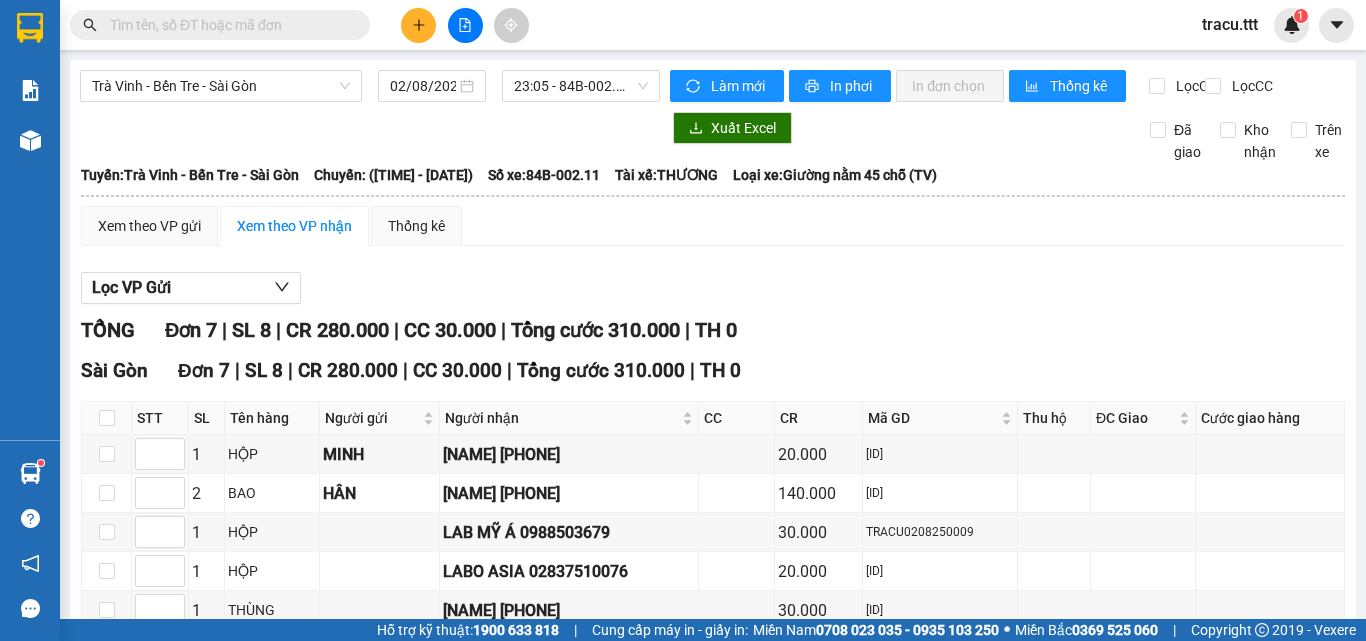 click on "In DS" at bounding box center (280, 739) 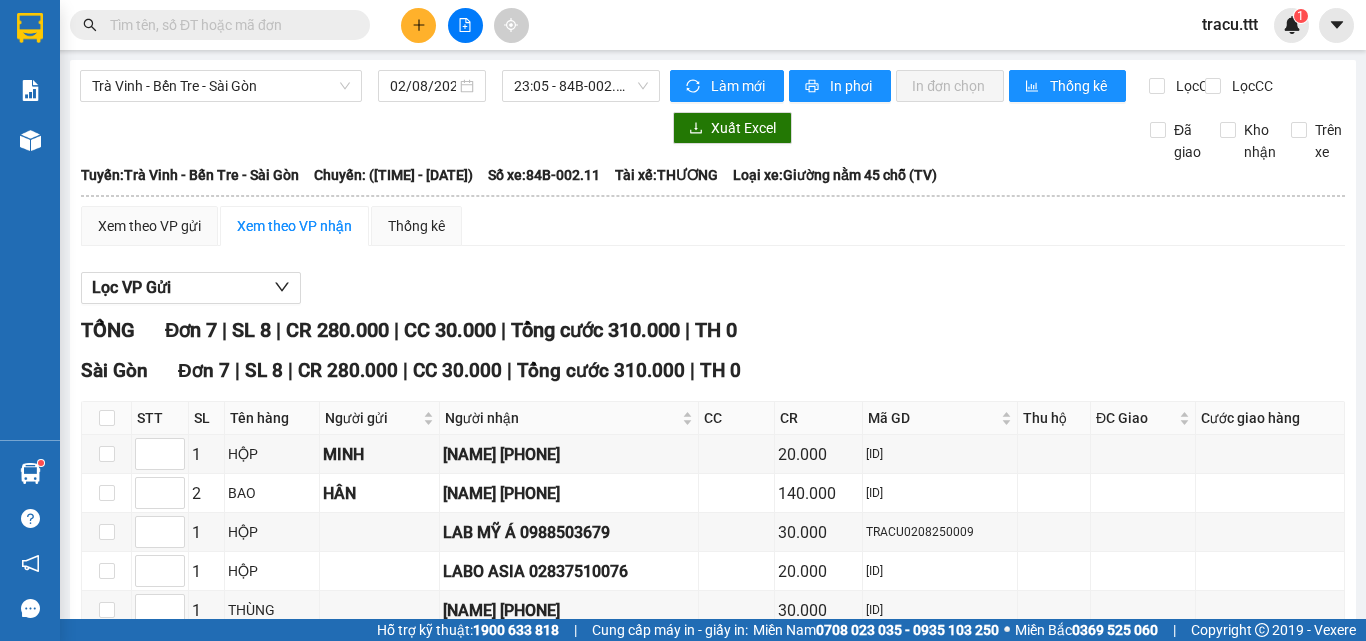 click at bounding box center (228, 25) 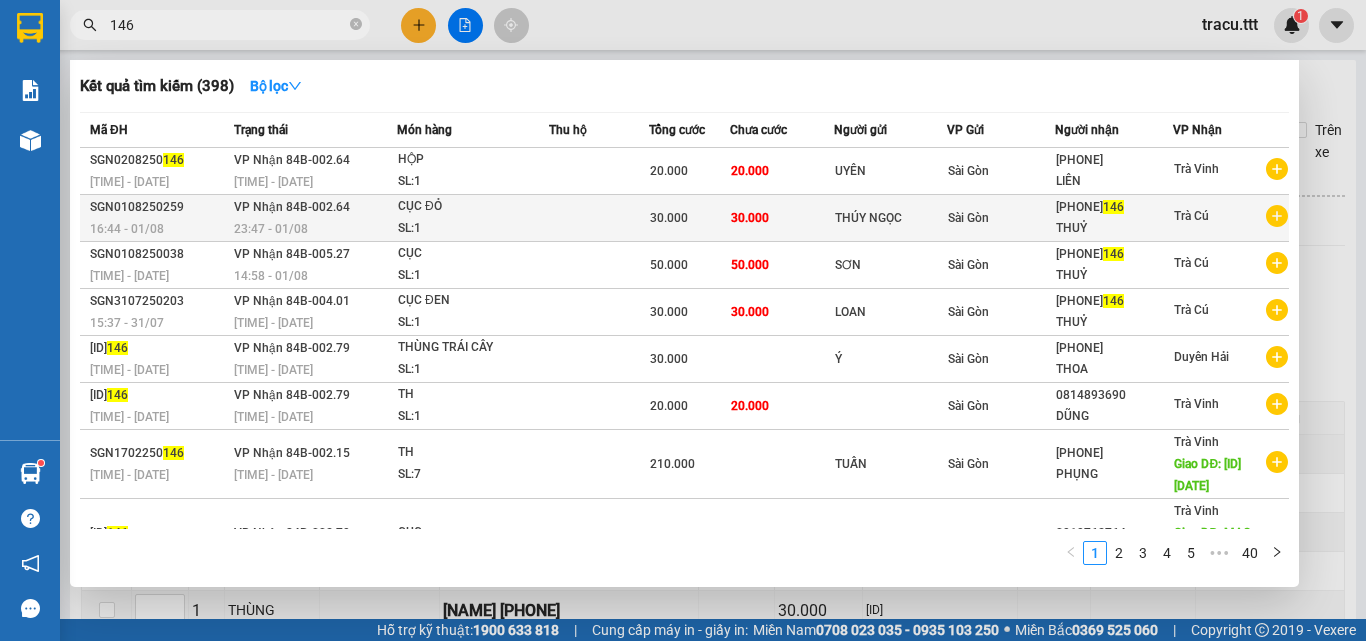 type on "146" 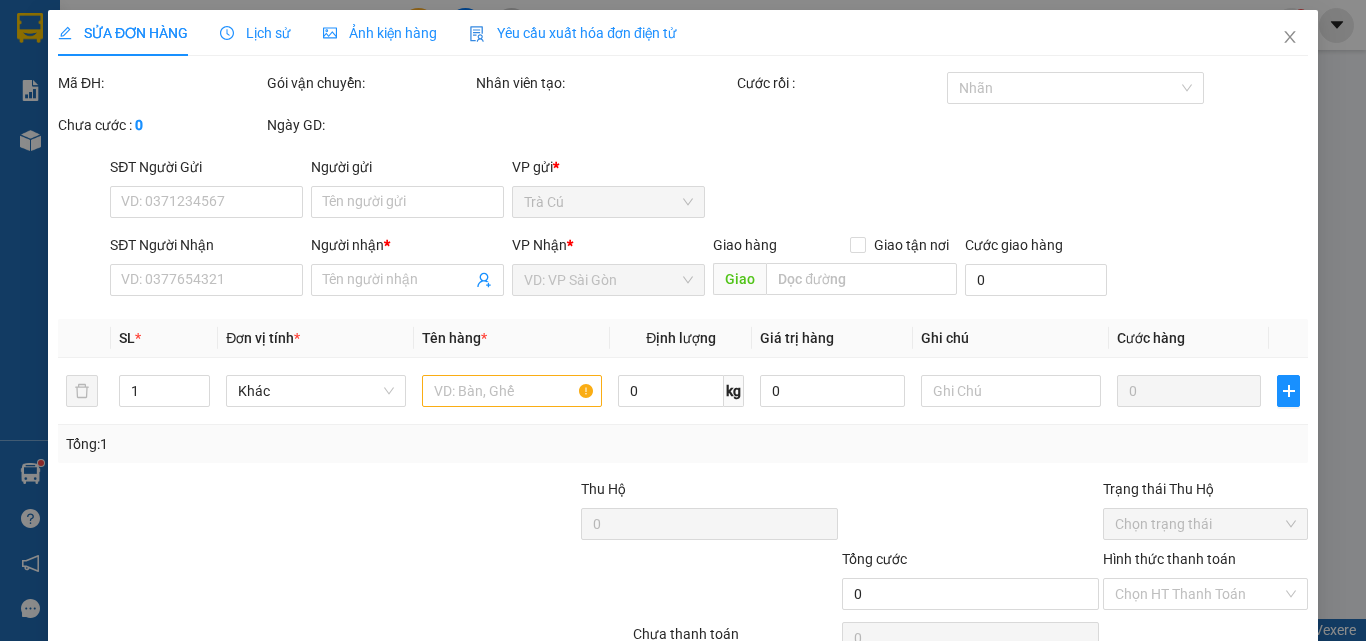 type on "THÚY NGỌC" 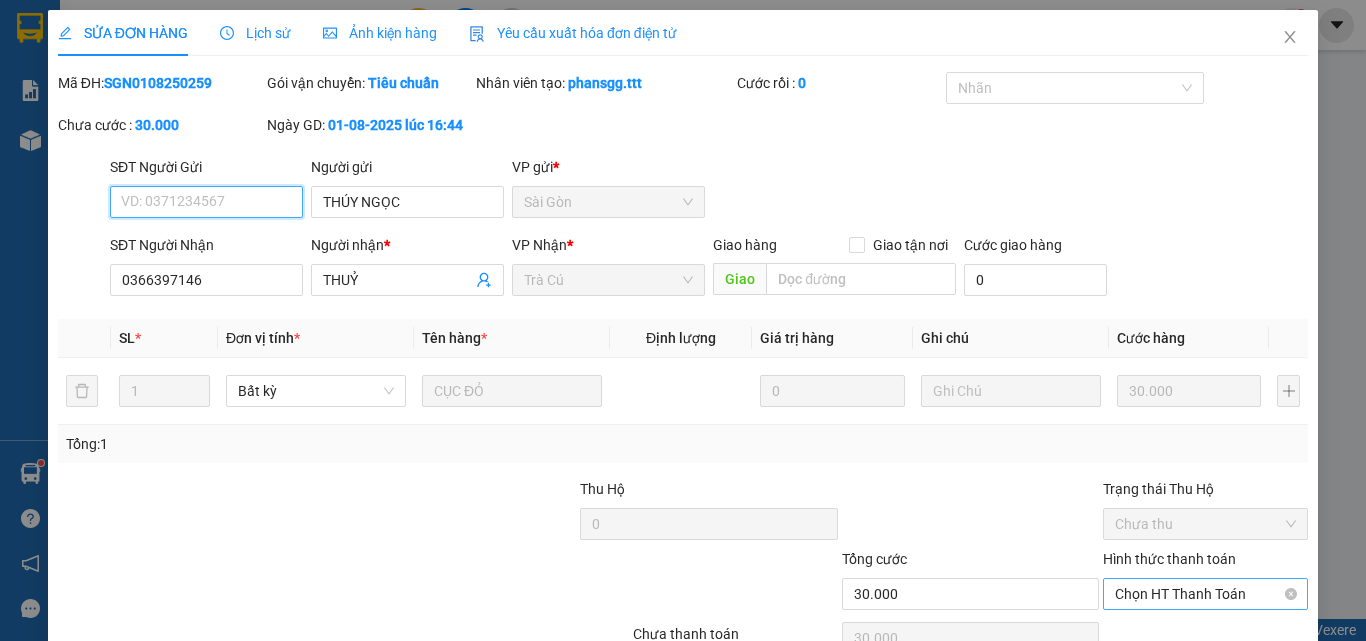 click on "Chọn HT Thanh Toán" at bounding box center [1205, 594] 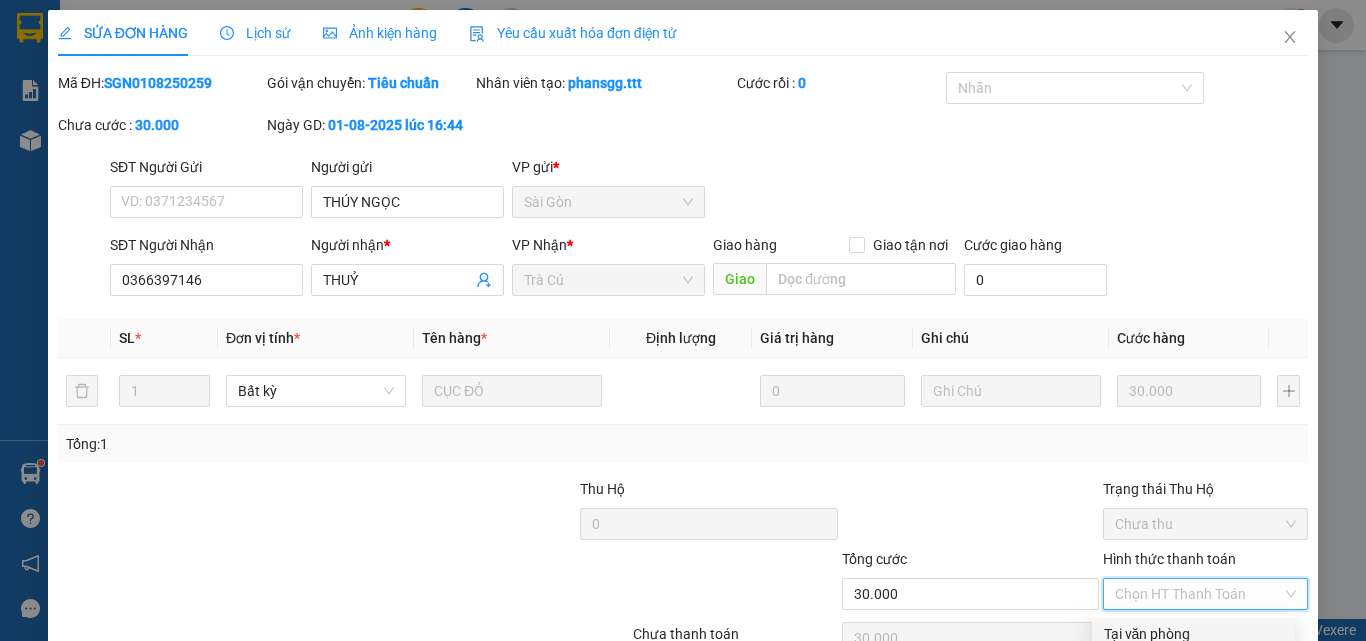 click on "Tại văn phòng" at bounding box center (1193, 634) 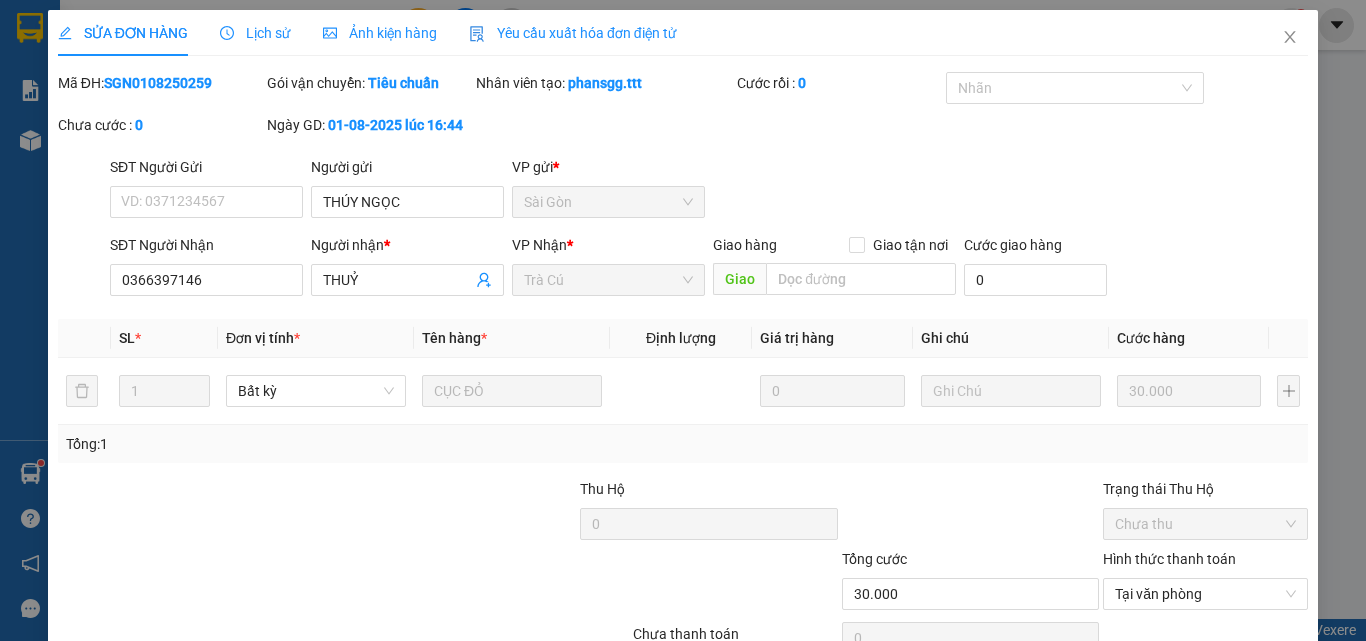 click on "Lưu và Giao hàng" at bounding box center (778, 689) 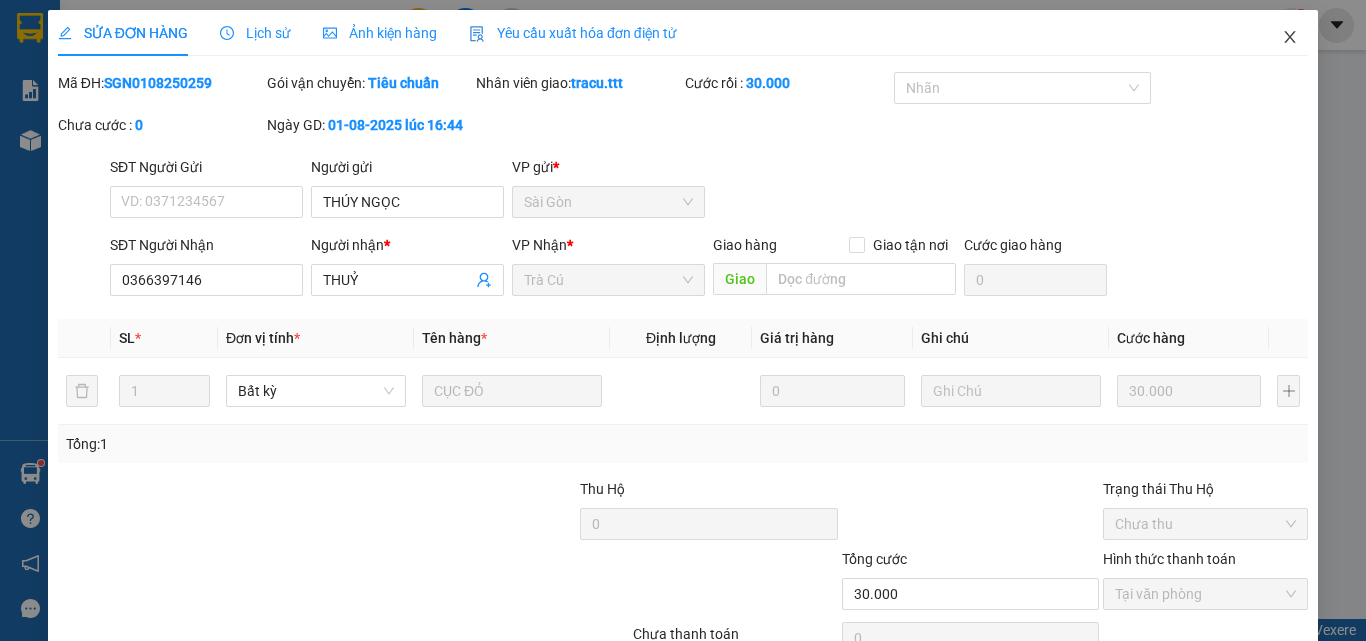 click at bounding box center [1290, 38] 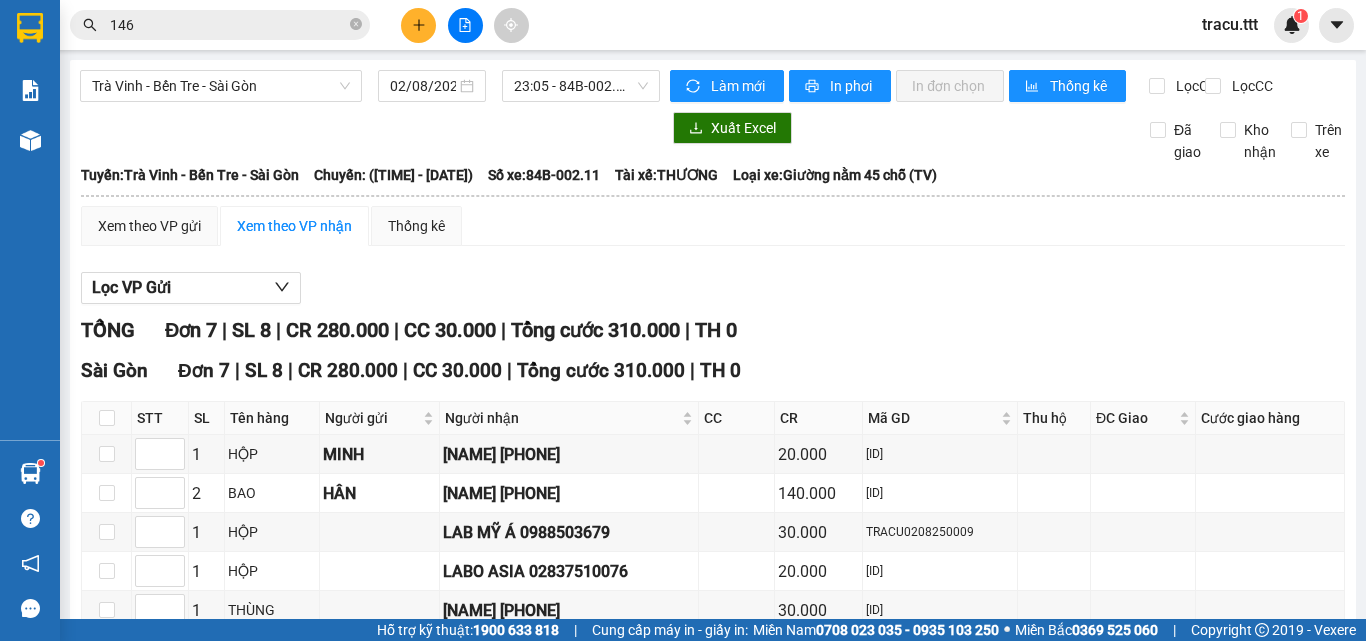 click on "146" at bounding box center [228, 25] 